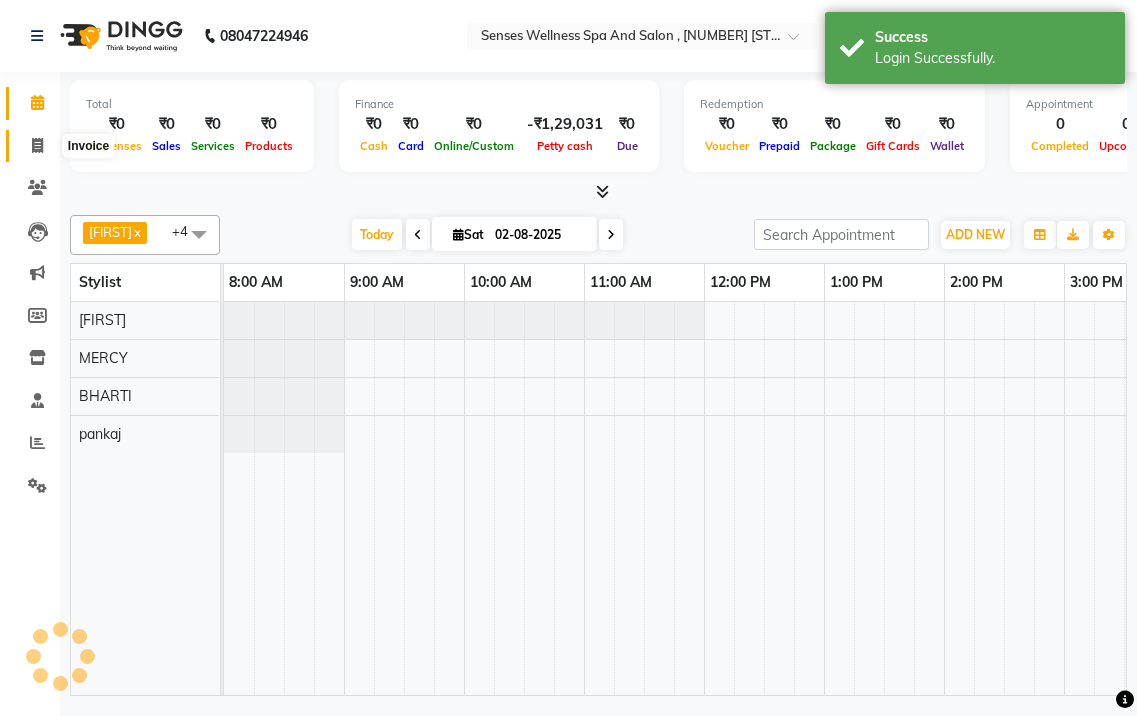 click 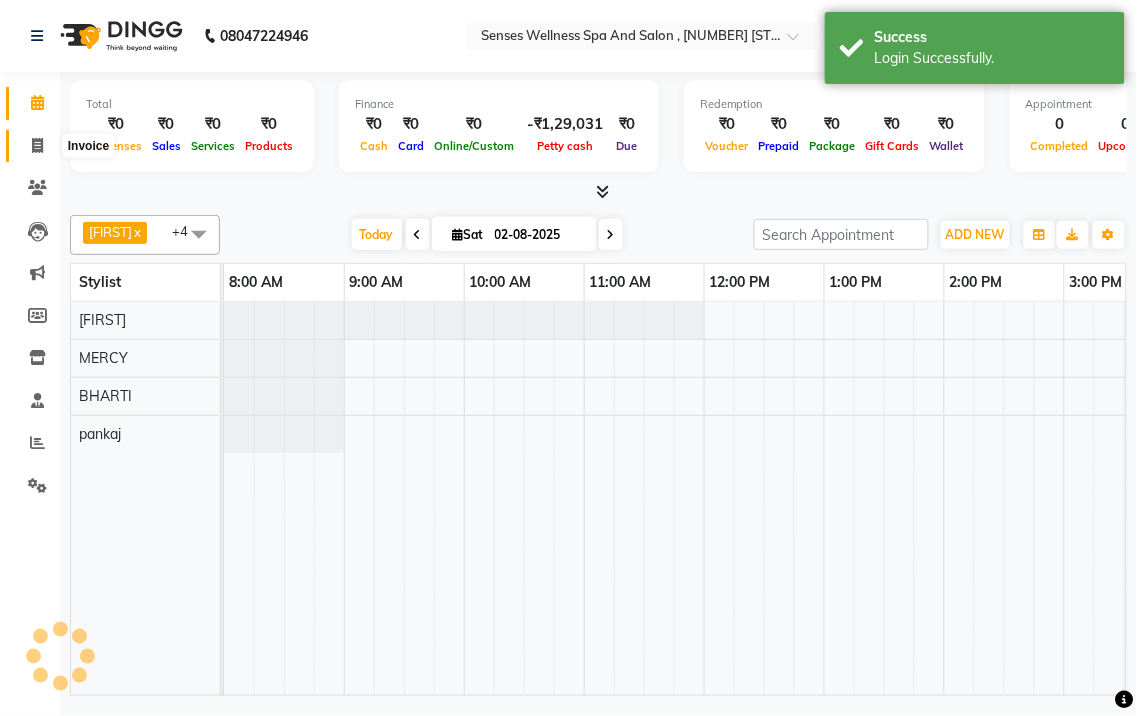 select on "service" 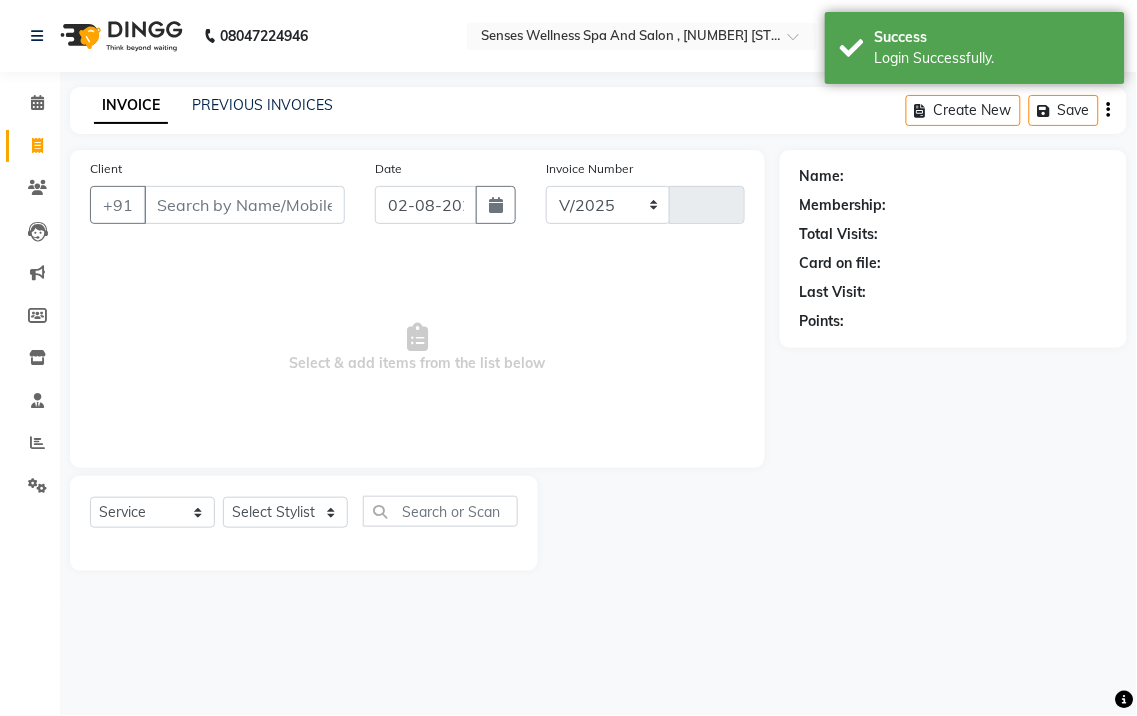 select on "6485" 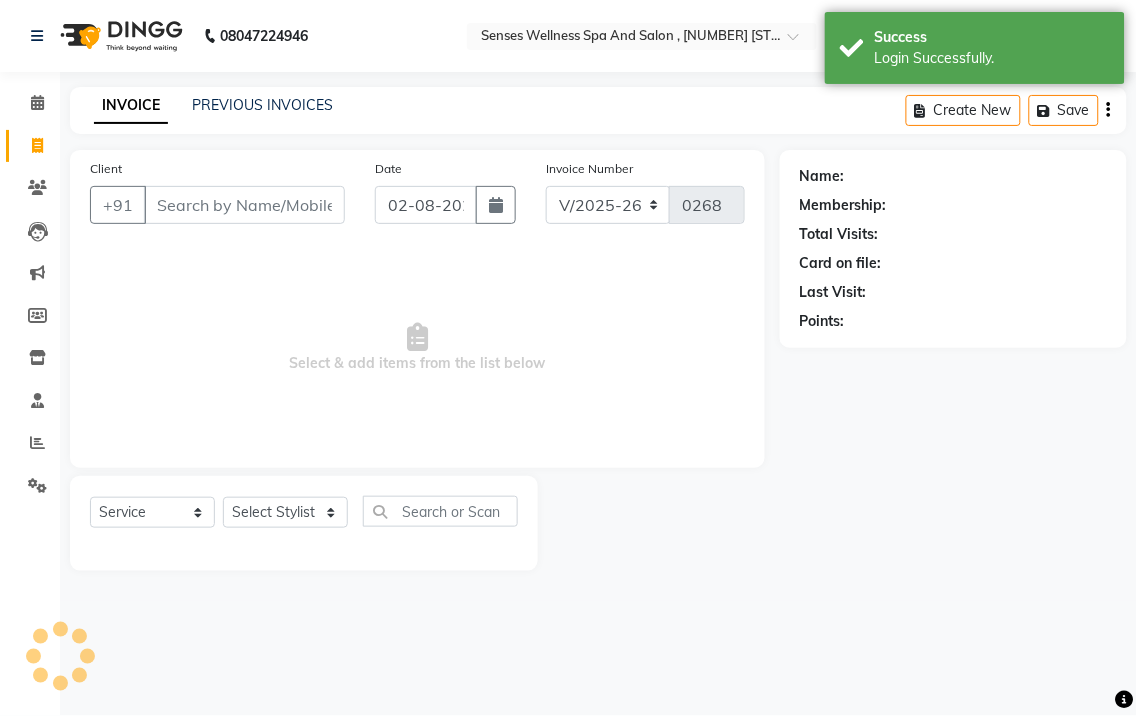 click on "Client" at bounding box center (244, 205) 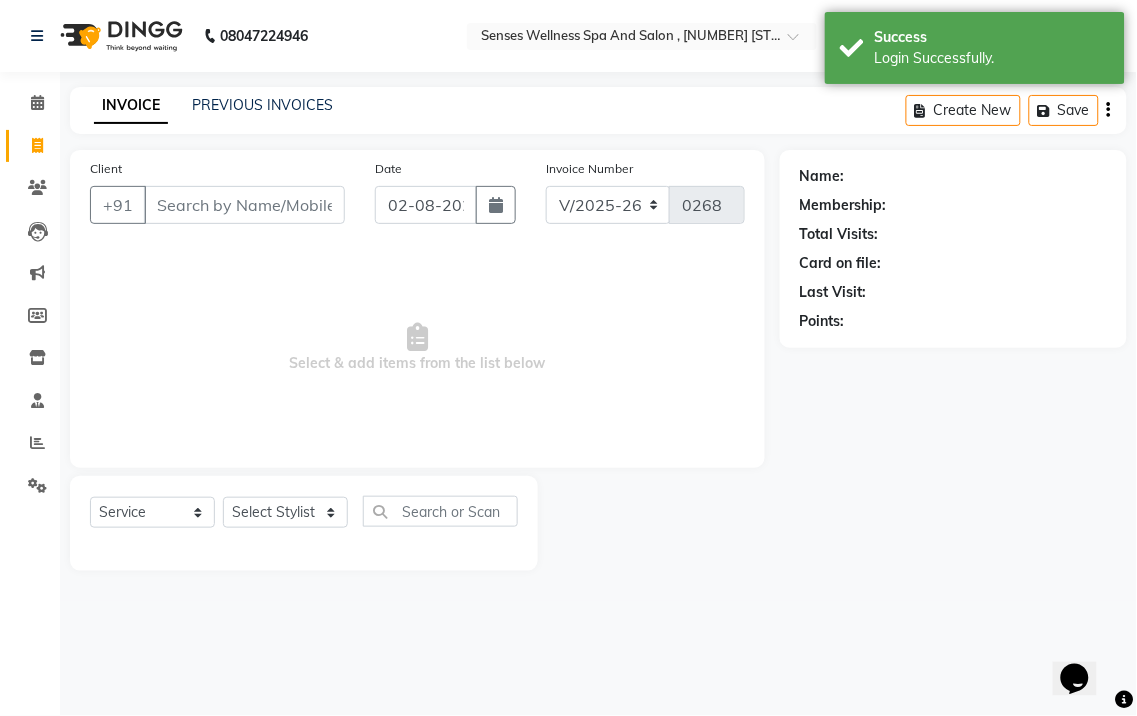 scroll, scrollTop: 0, scrollLeft: 0, axis: both 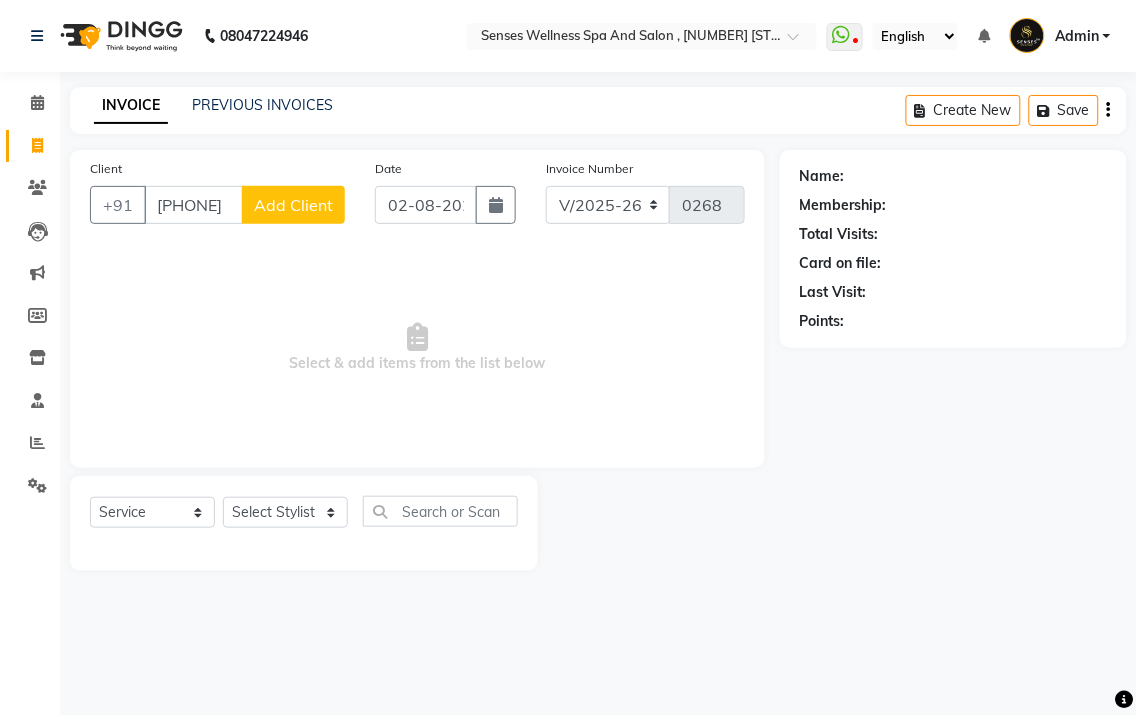 type on "[PHONE]" 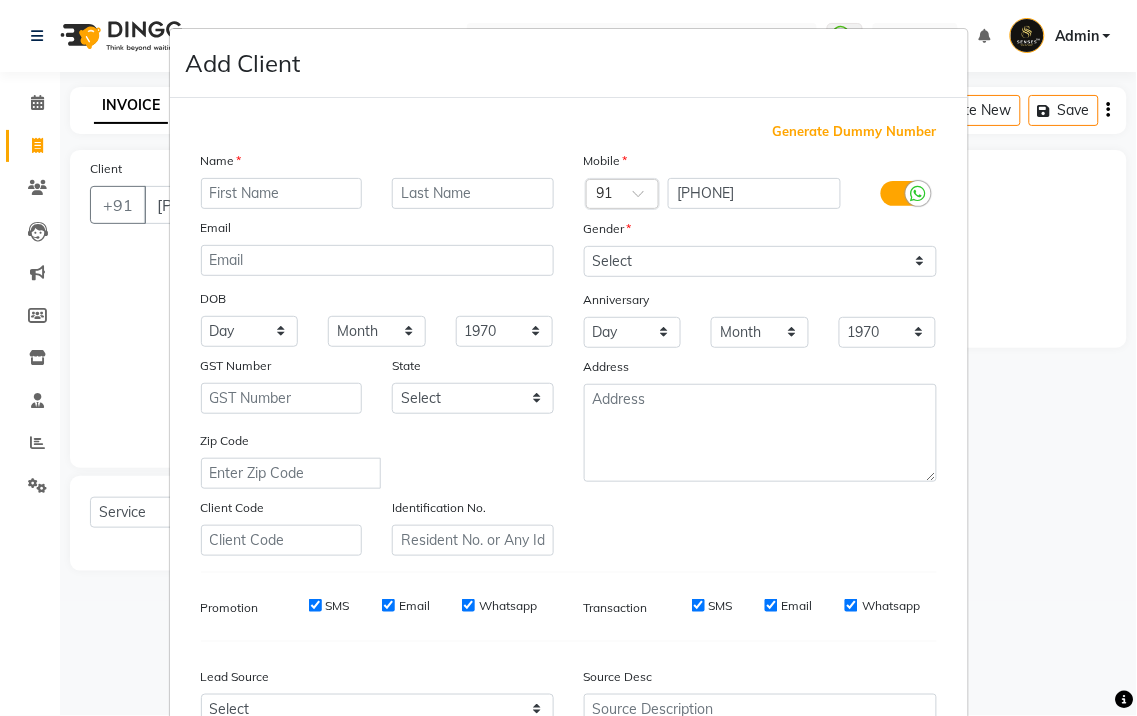 click at bounding box center (282, 193) 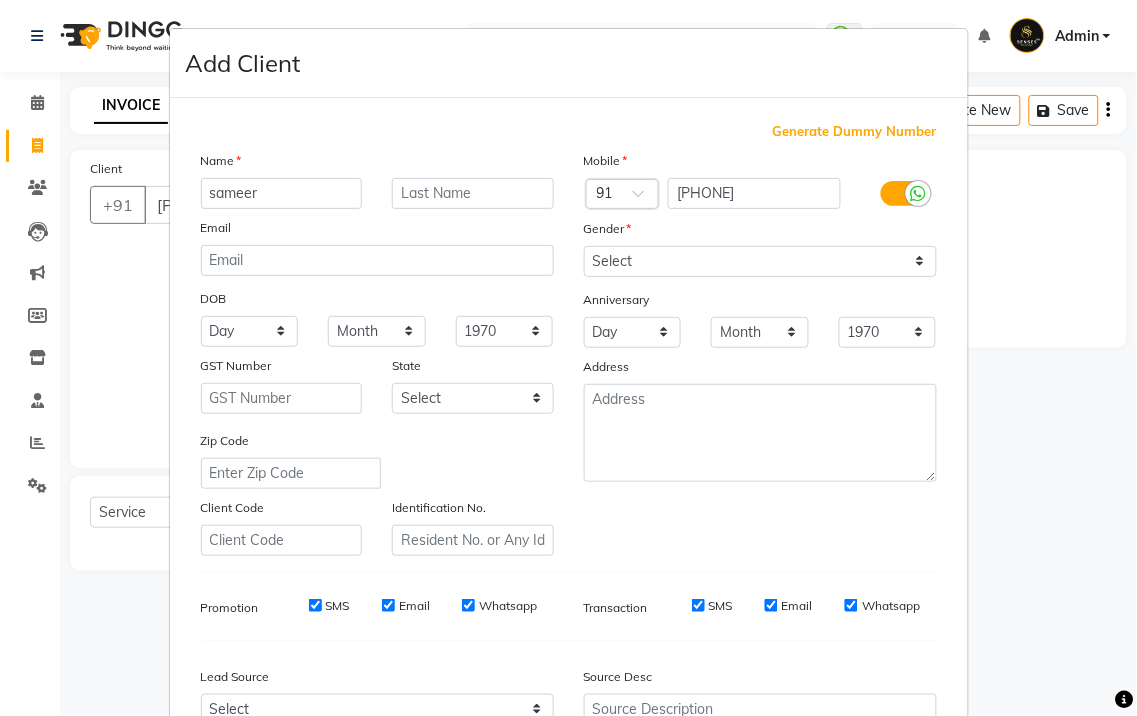 type on "sameer" 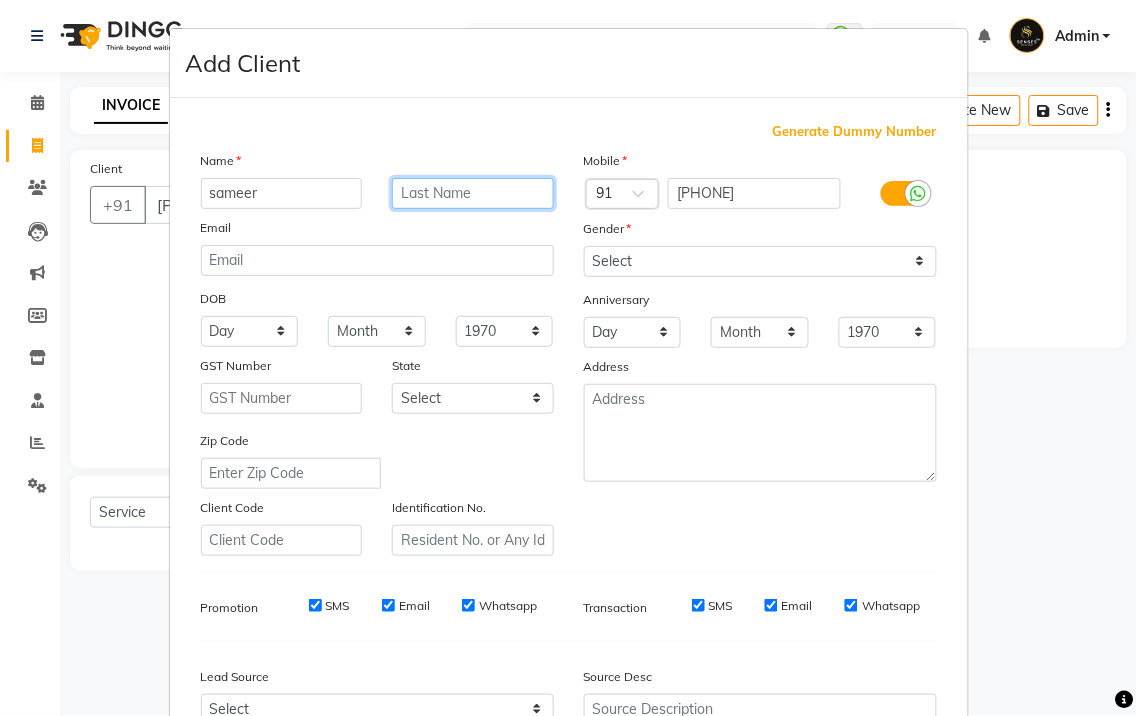 click at bounding box center (473, 193) 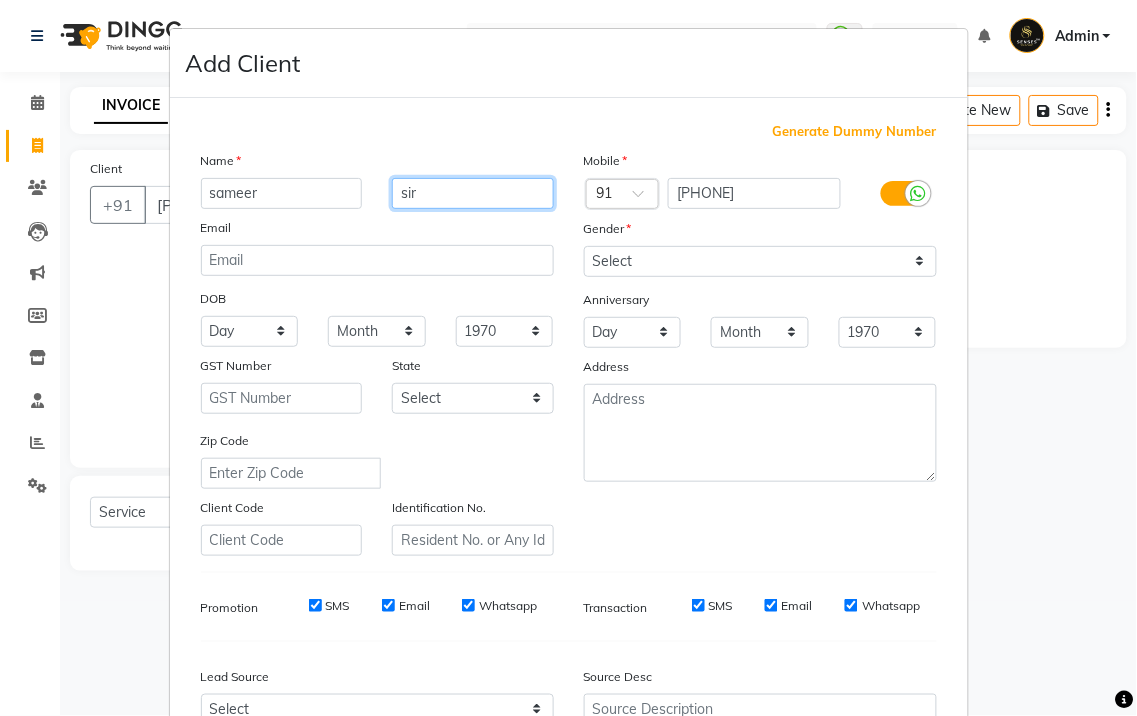 type on "sir" 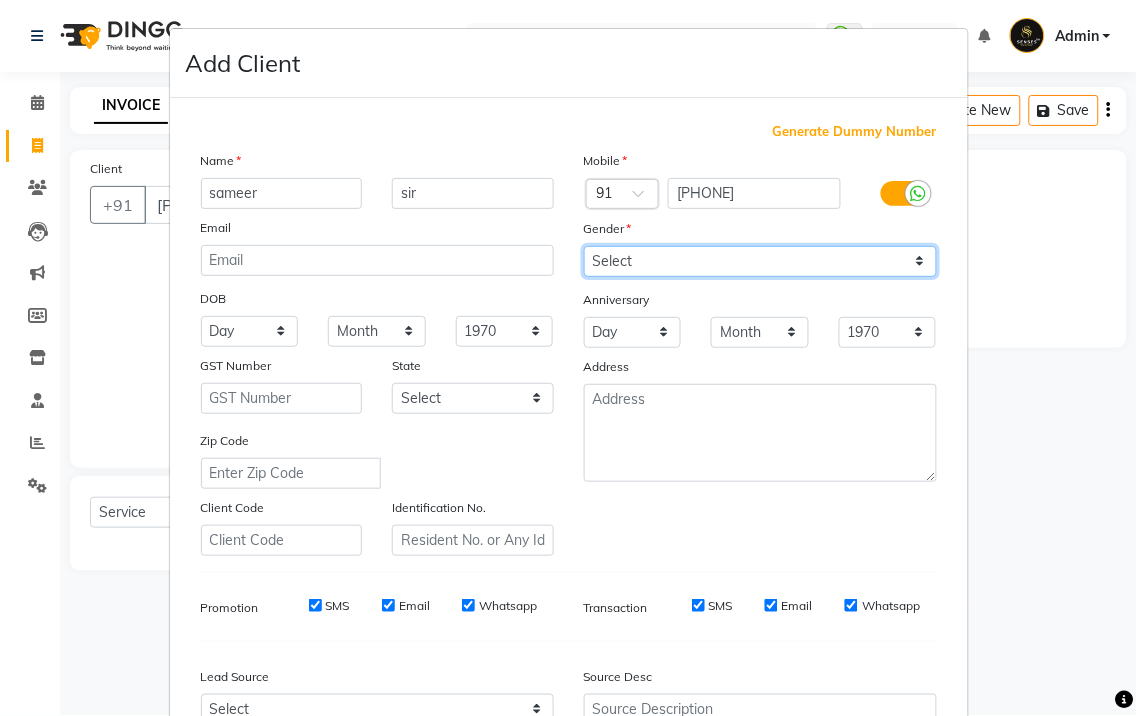 click on "Select Male Female Other Prefer Not To Say" at bounding box center [760, 261] 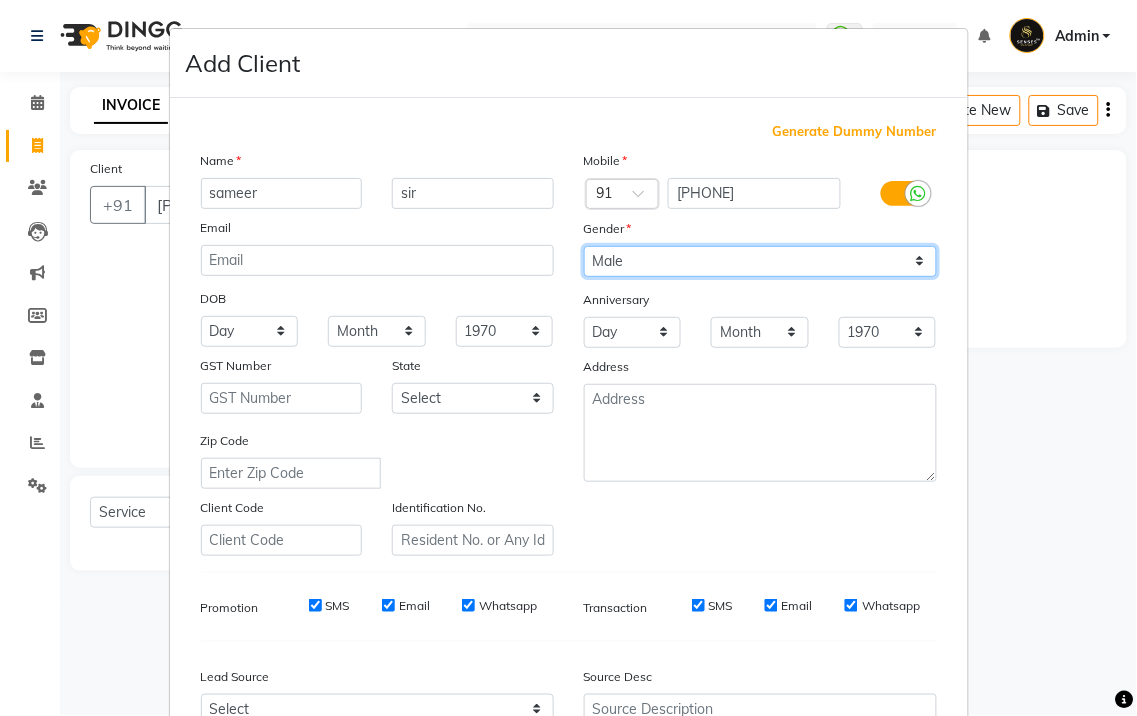 click on "Select Male Female Other Prefer Not To Say" at bounding box center [760, 261] 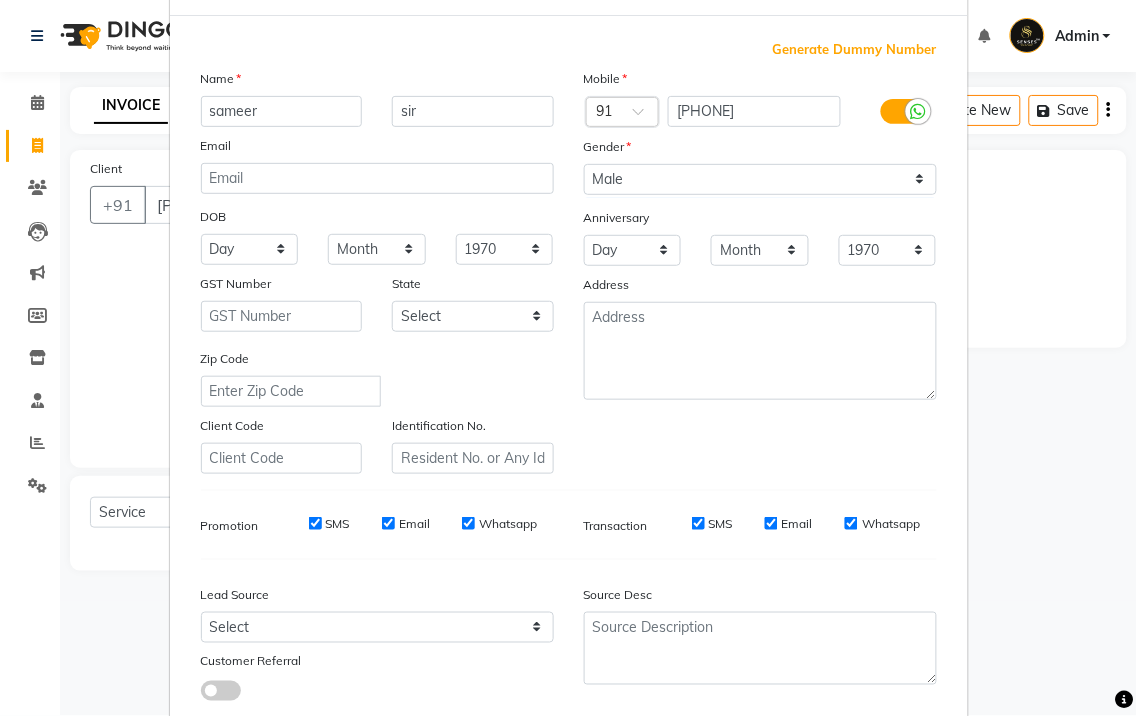 scroll, scrollTop: 111, scrollLeft: 0, axis: vertical 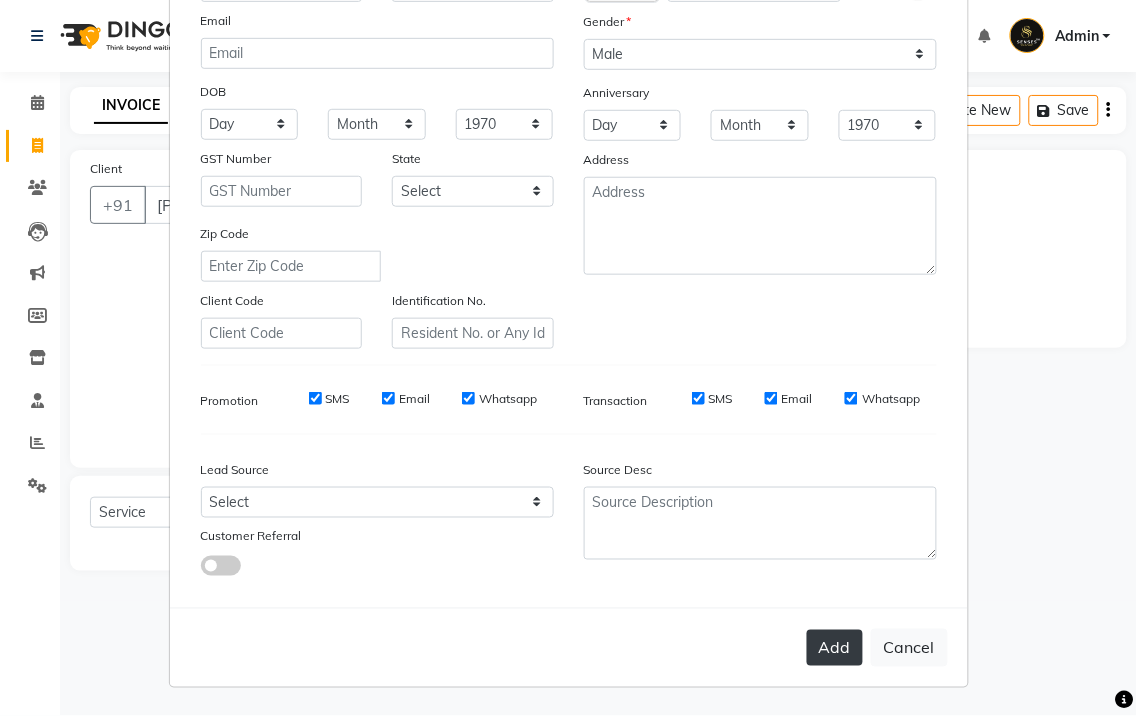click on "Add" at bounding box center (835, 648) 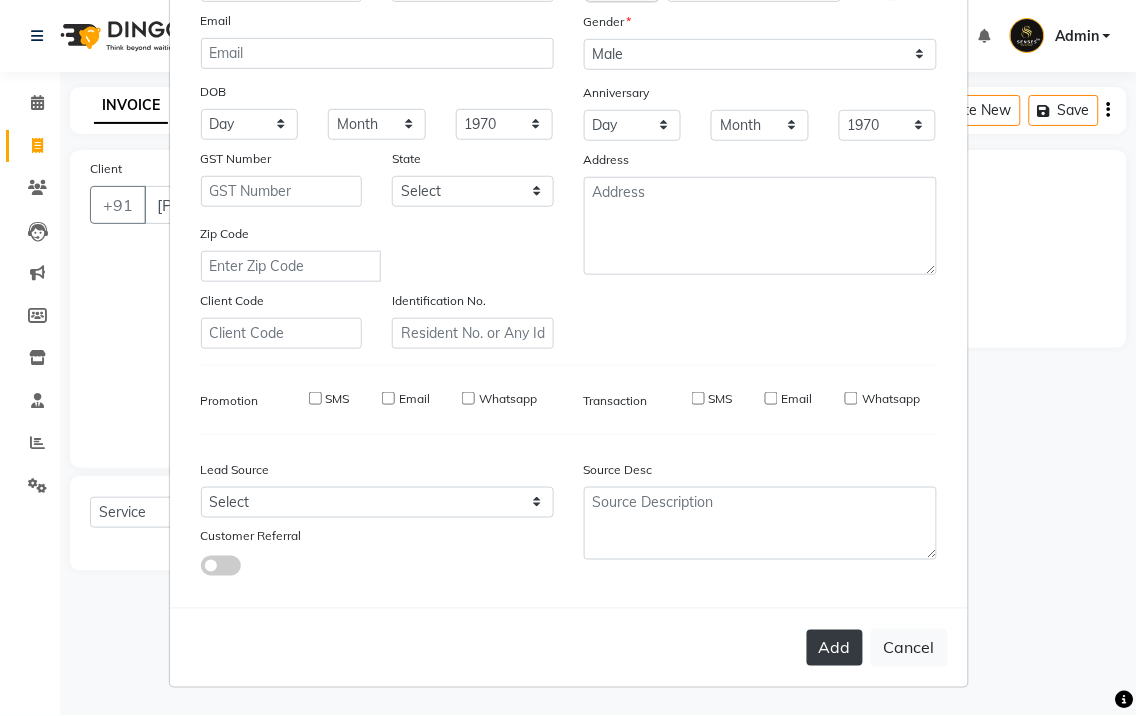 type 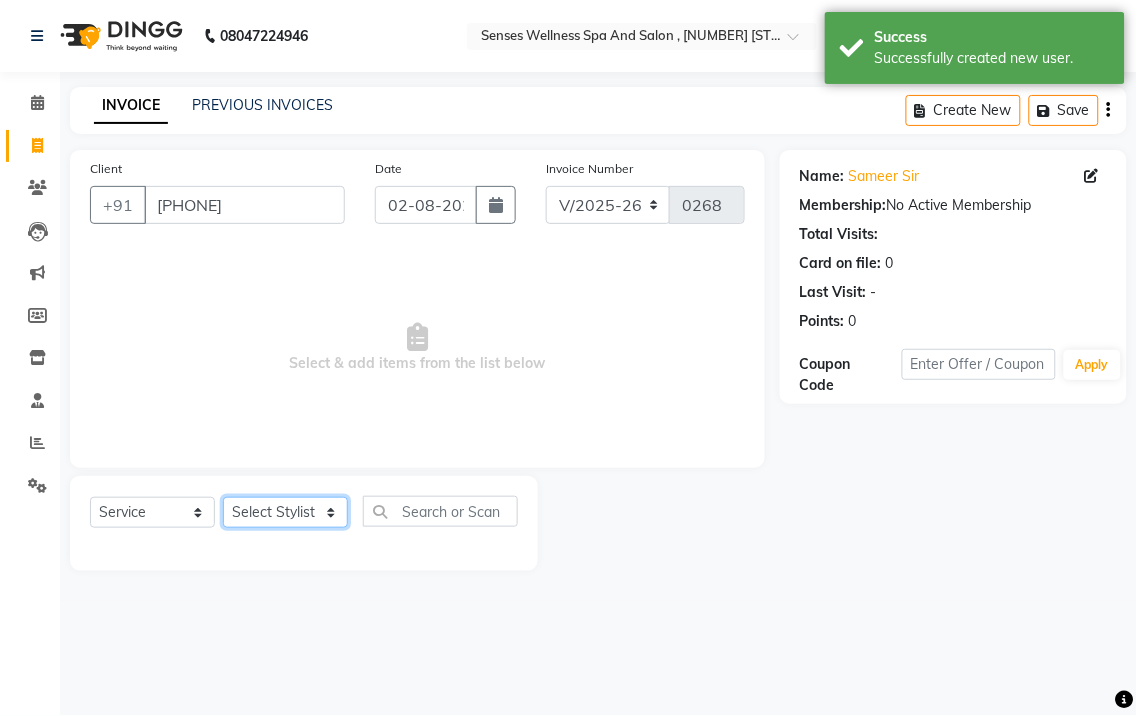 click on "Select Stylist [FIRST] [FIRST] [FIRST] [FIRST]" 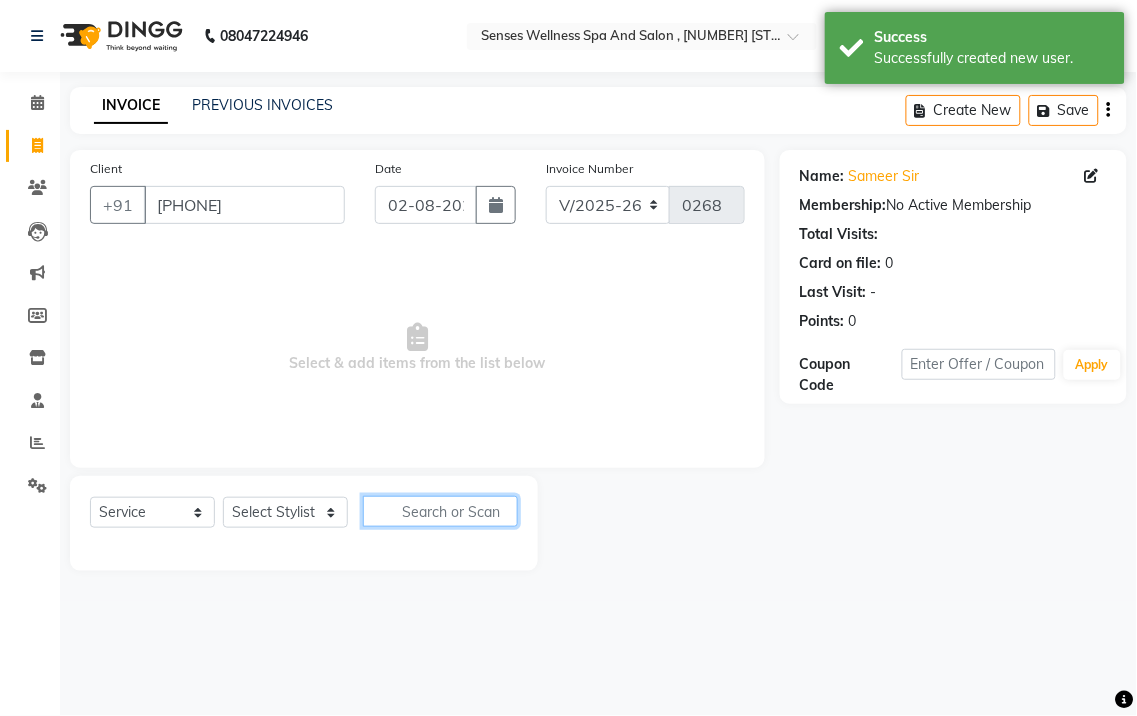 click 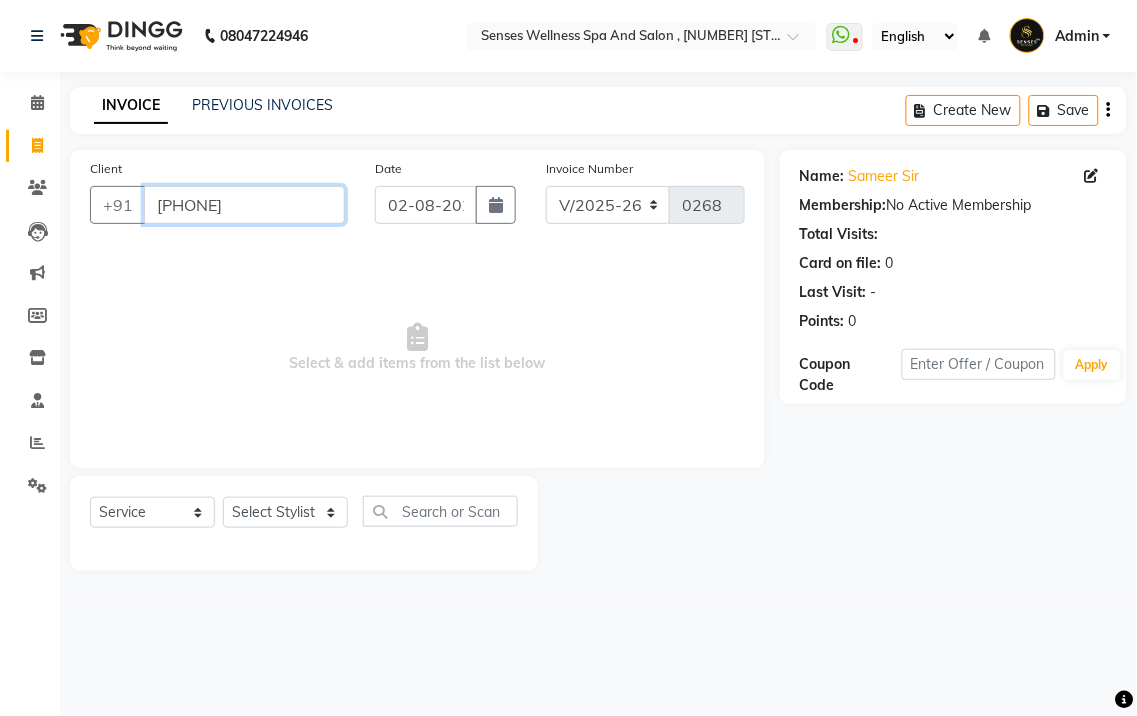 click on "[PHONE]" at bounding box center (244, 205) 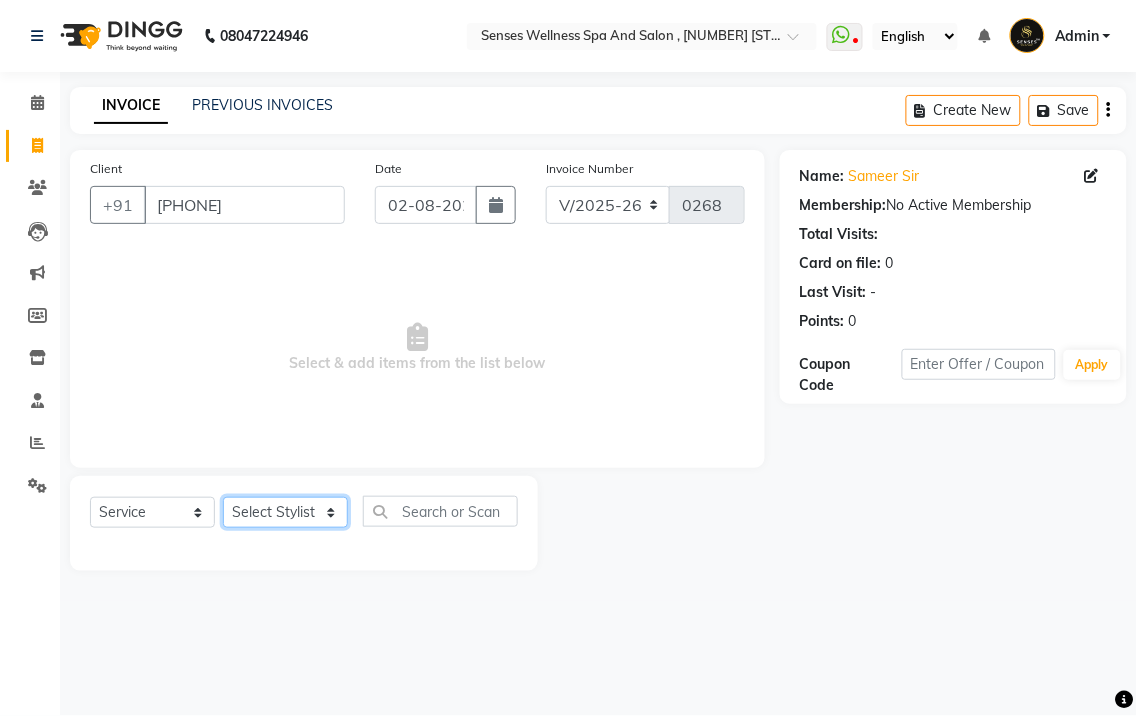click on "Select Stylist [FIRST] [FIRST] [FIRST] [FIRST]" 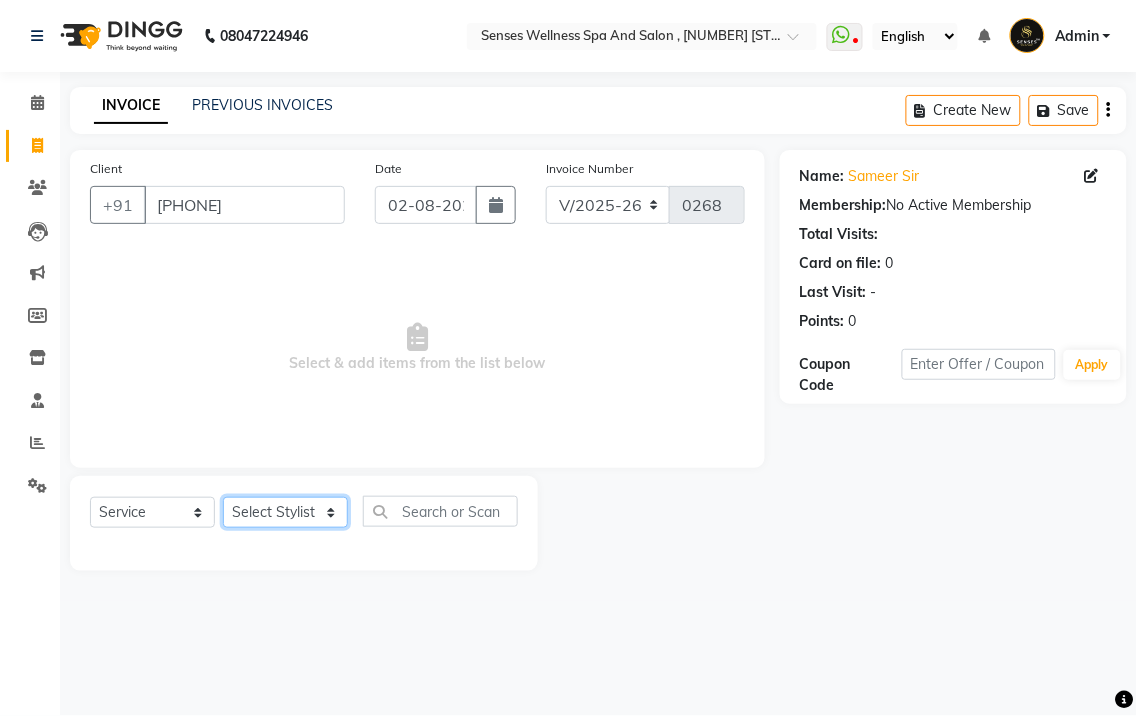 click on "Select Stylist [FIRST] [FIRST] [FIRST] [FIRST]" 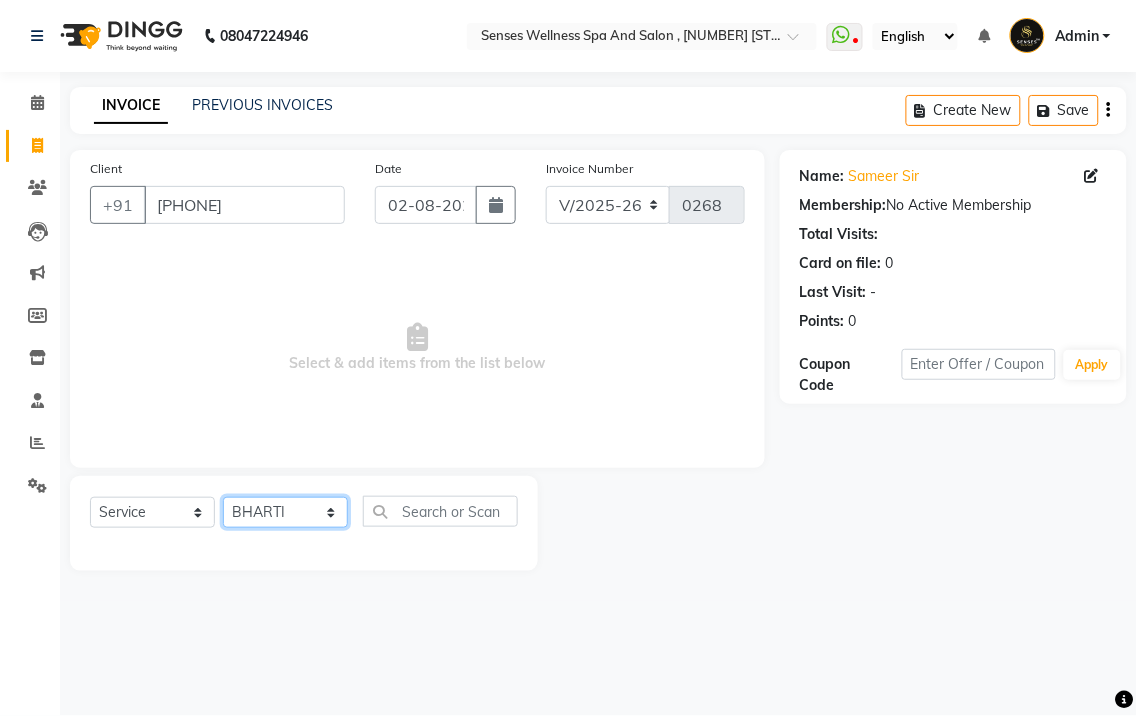 click on "Select Stylist [FIRST] [FIRST] [FIRST] [FIRST]" 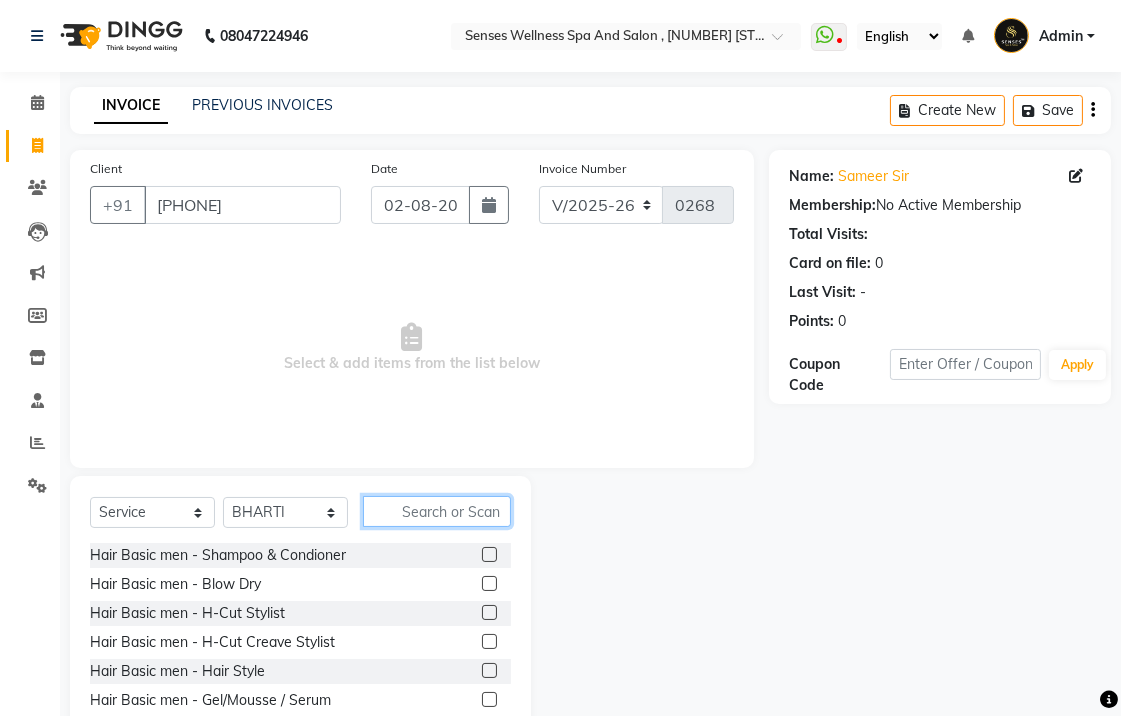 click 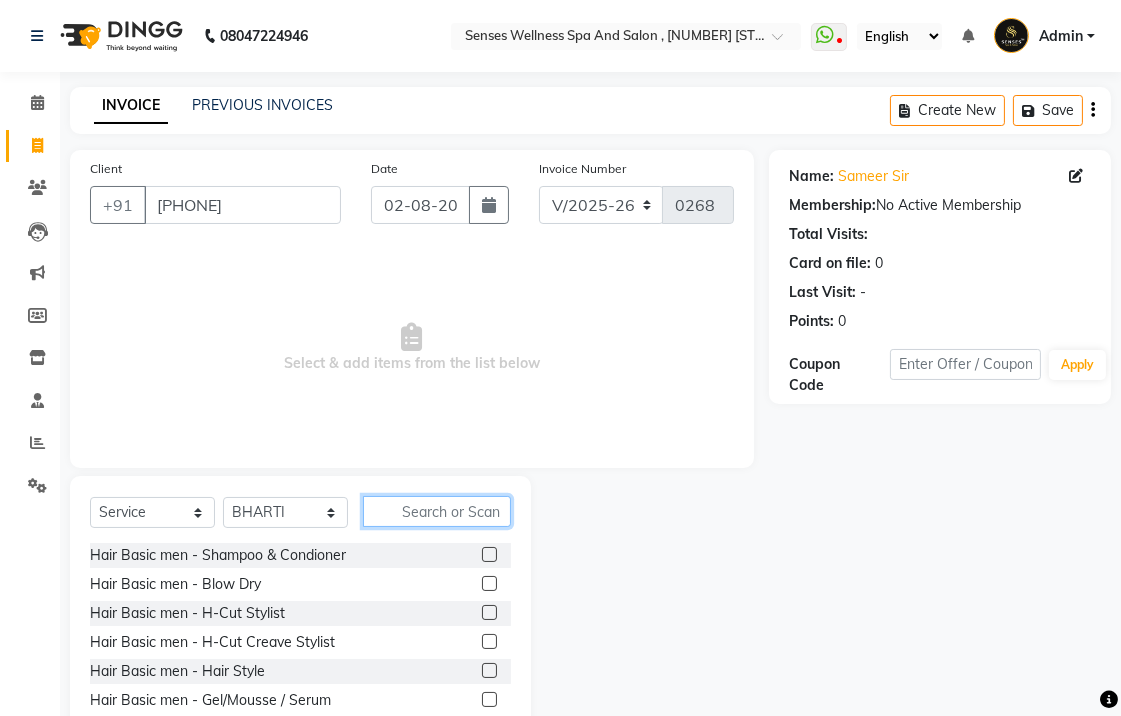 click 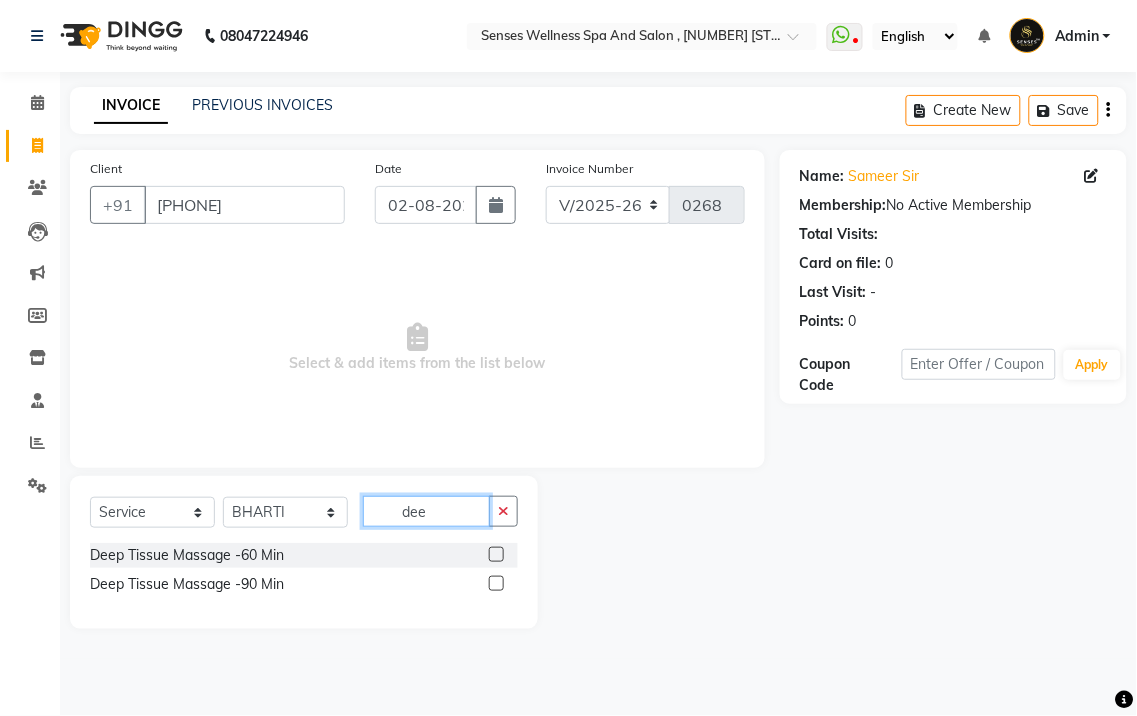 type on "dee" 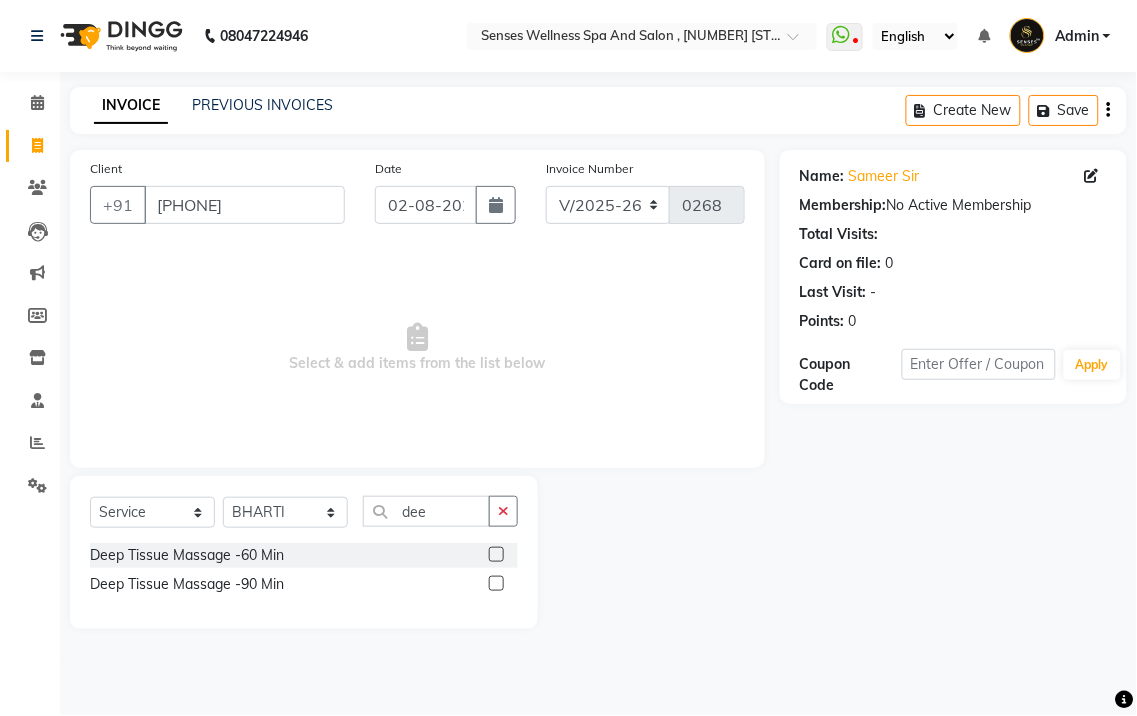 click 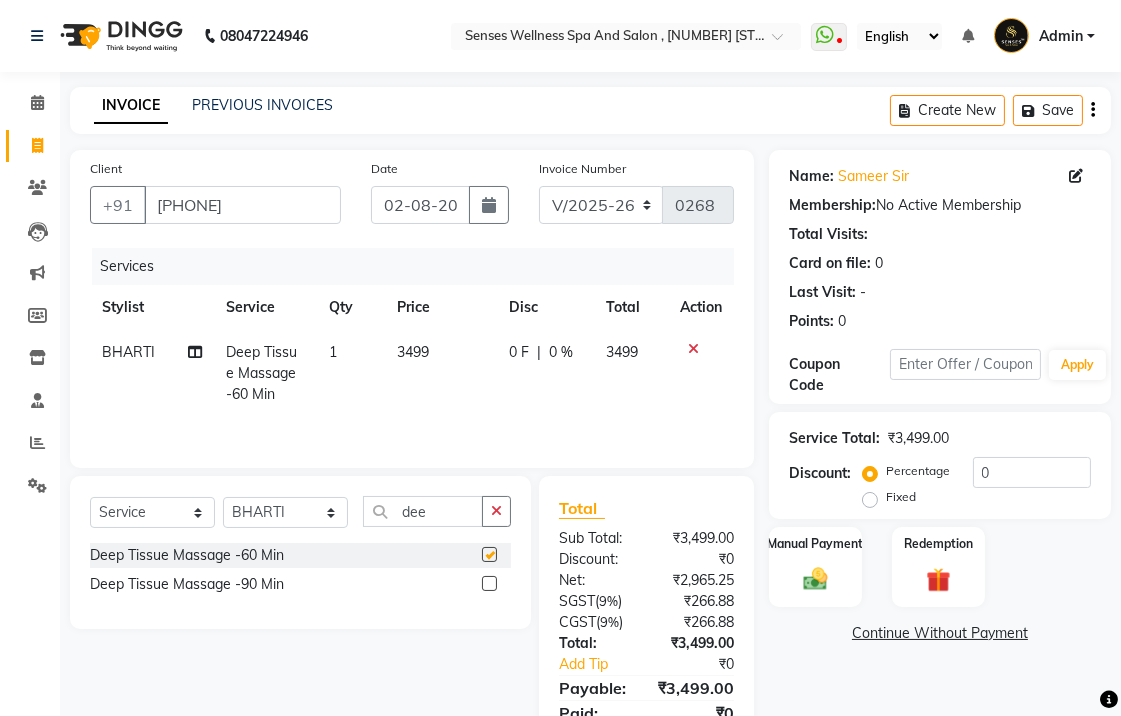 checkbox on "false" 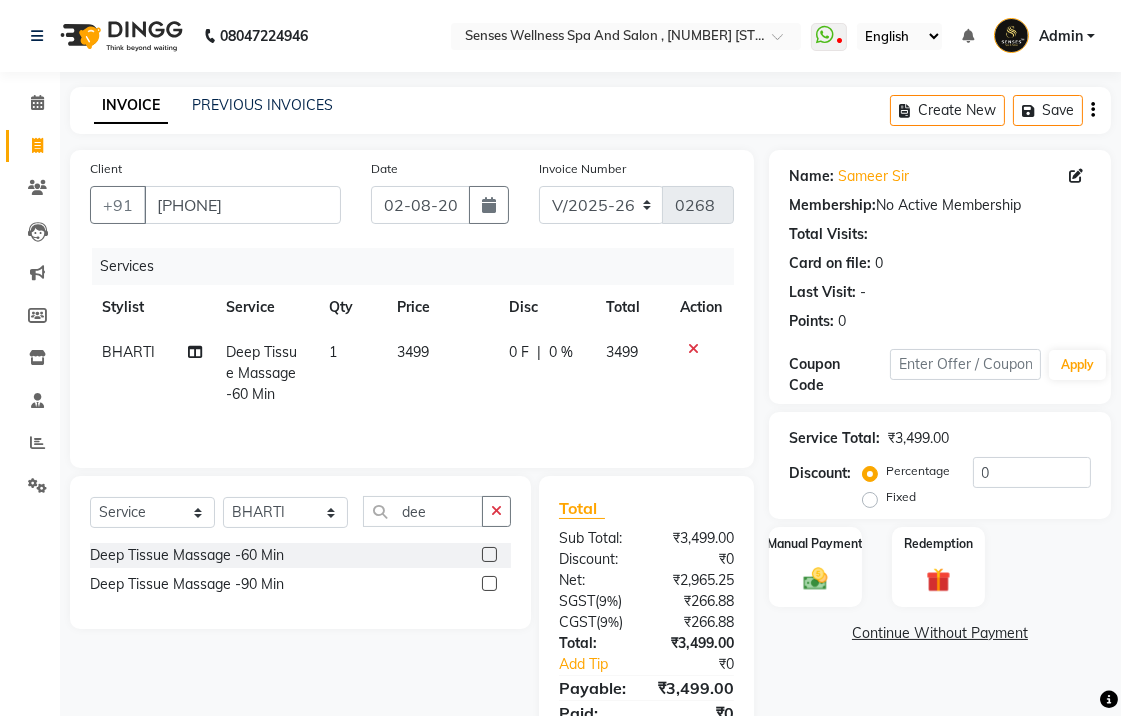 click on "Fixed" 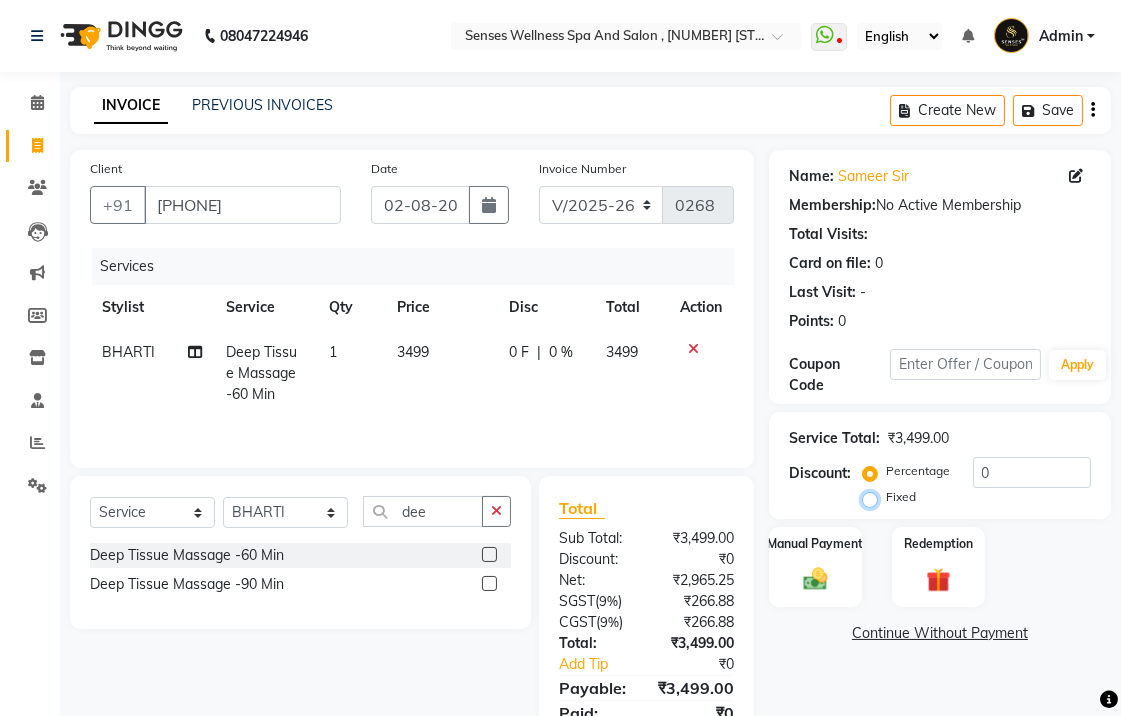 click on "Fixed" at bounding box center [874, 497] 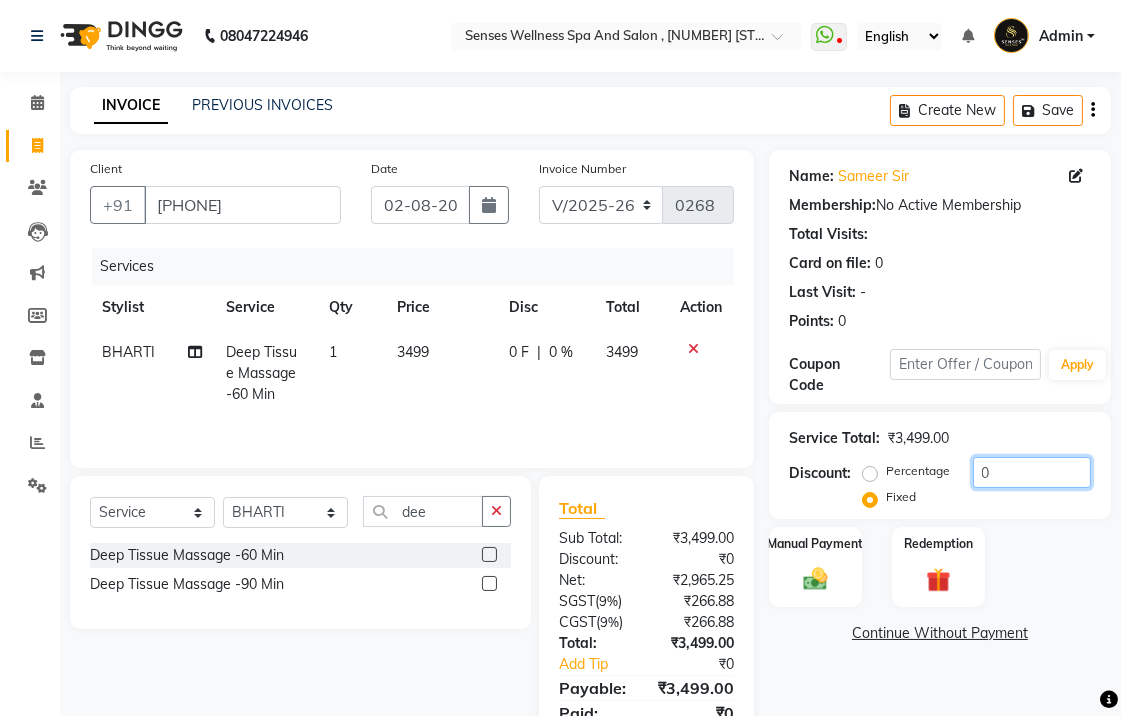 click on "0" 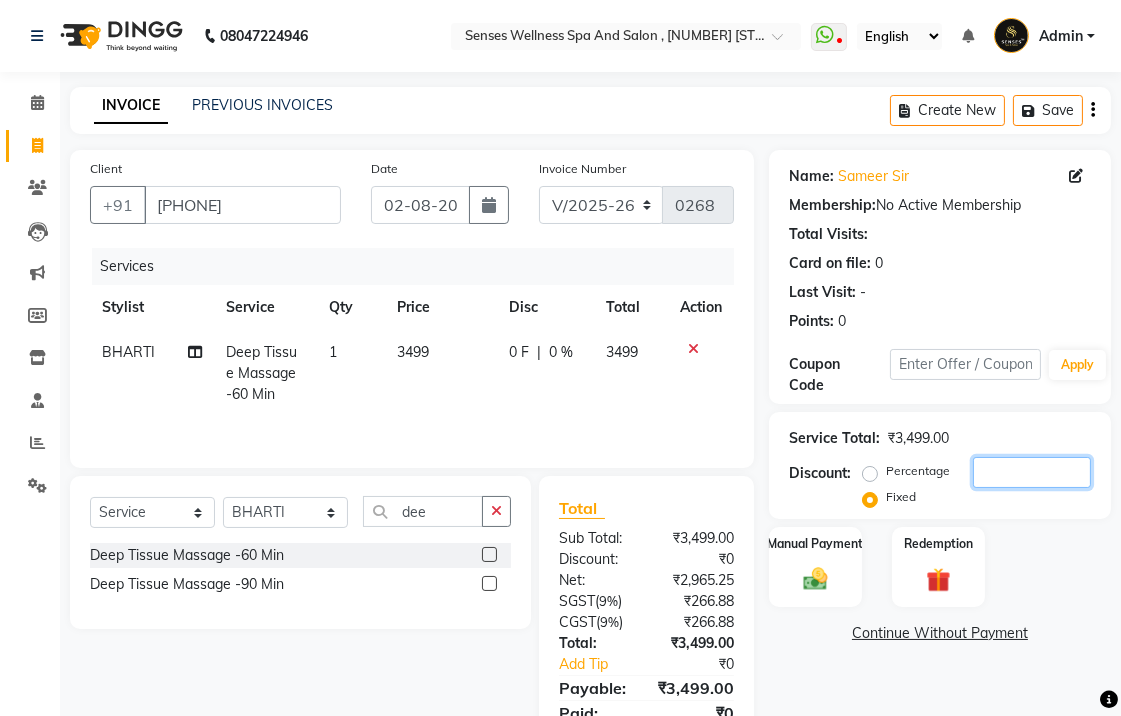 click 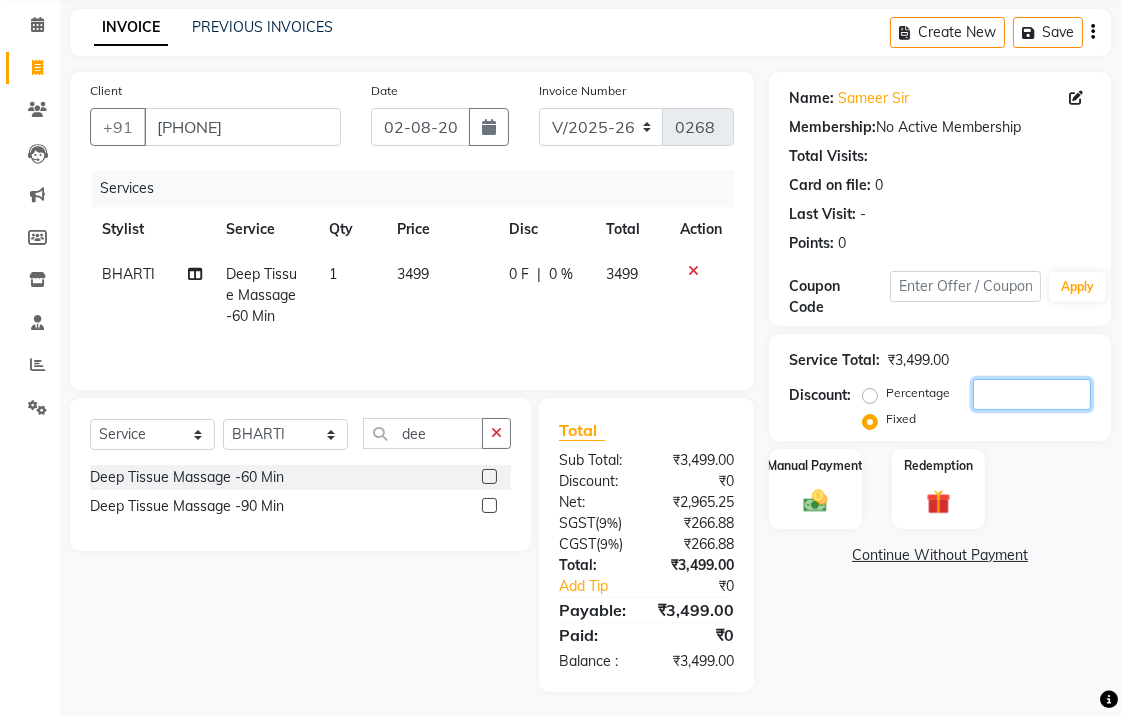 scroll, scrollTop: 85, scrollLeft: 0, axis: vertical 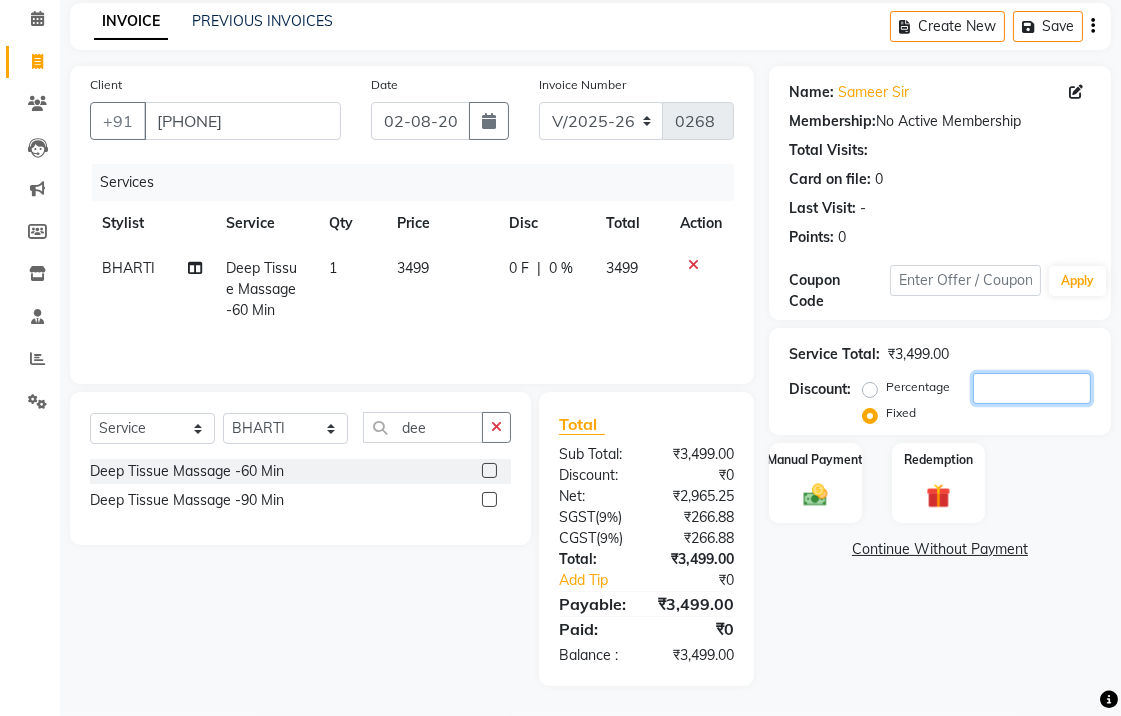 click 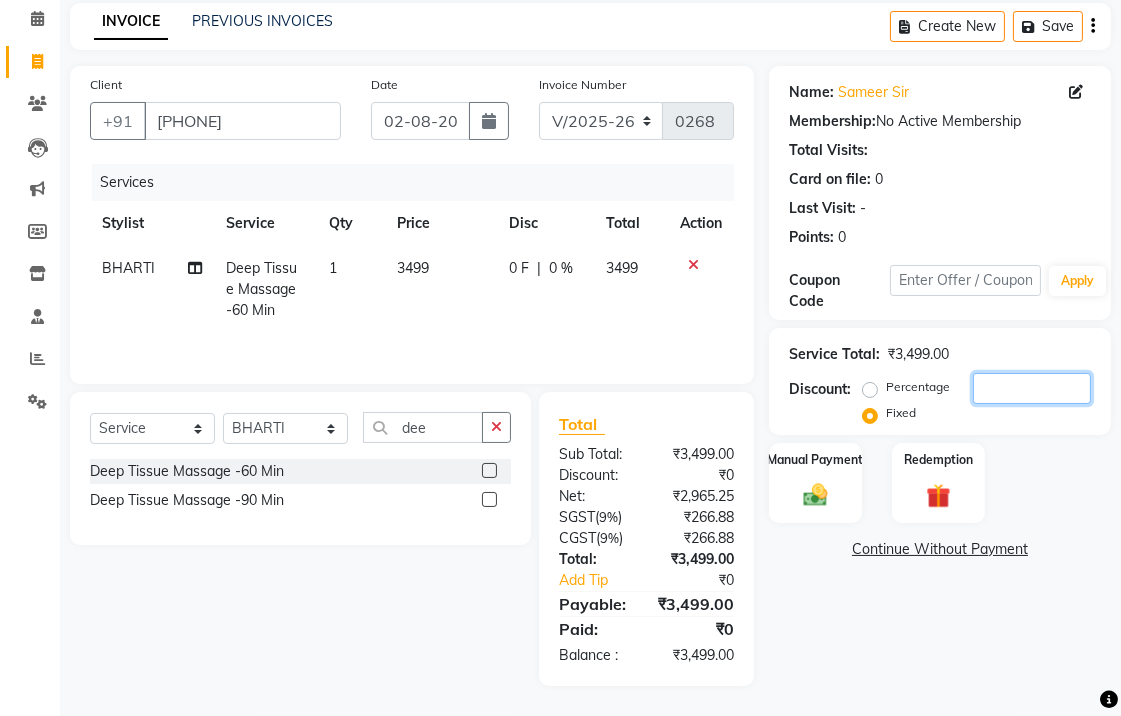 click 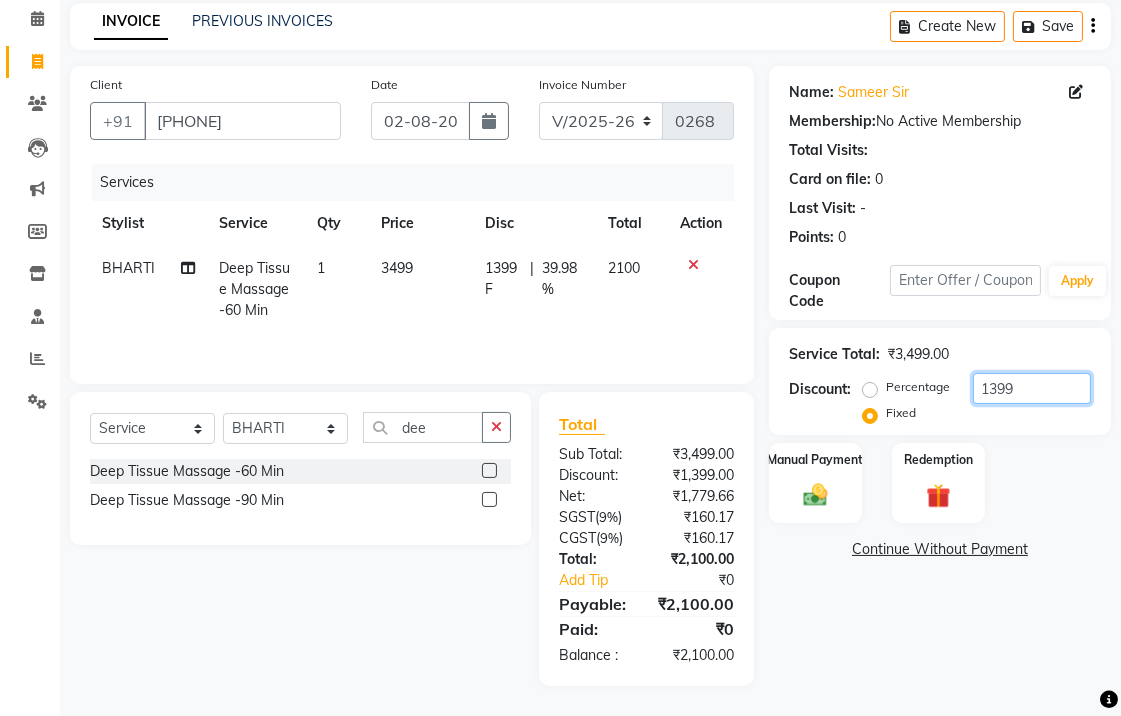 type on "1399" 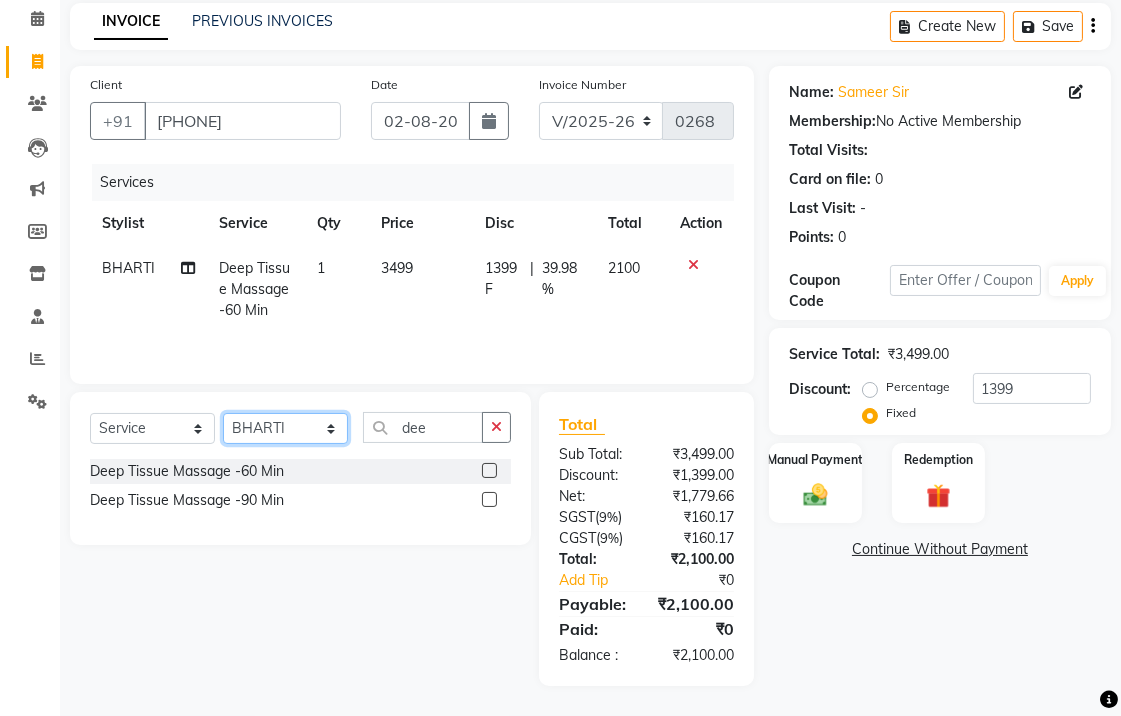 click on "Select Stylist [FIRST] [FIRST] [FIRST] [FIRST]" 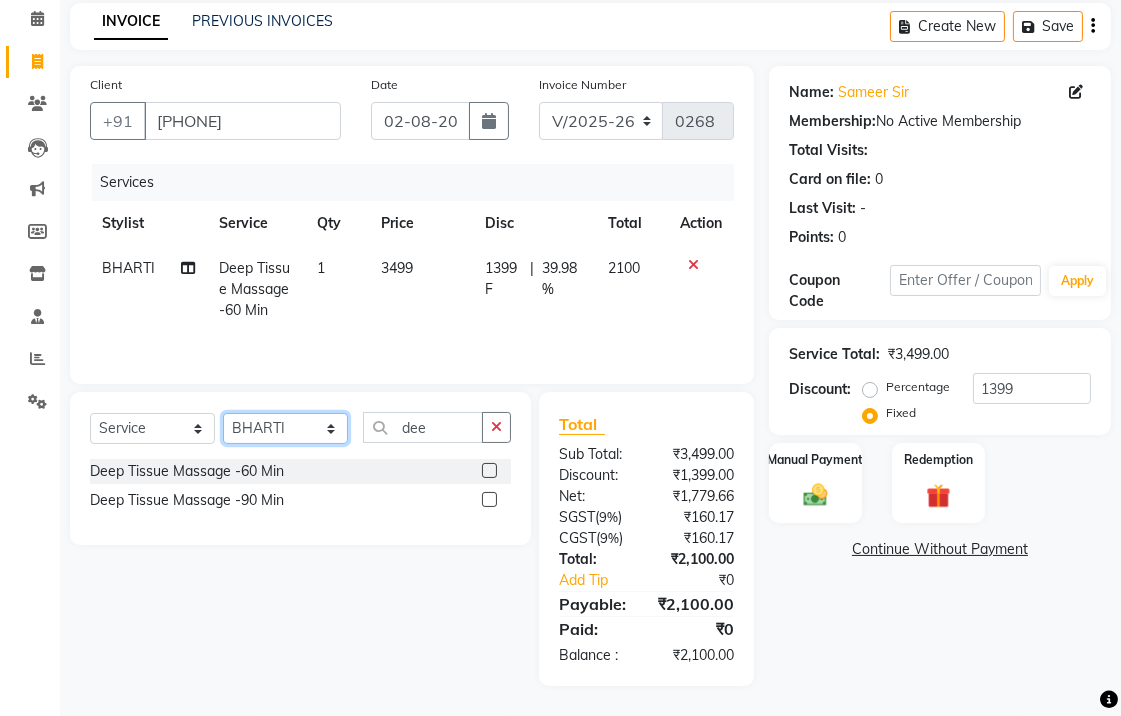 select on "49395" 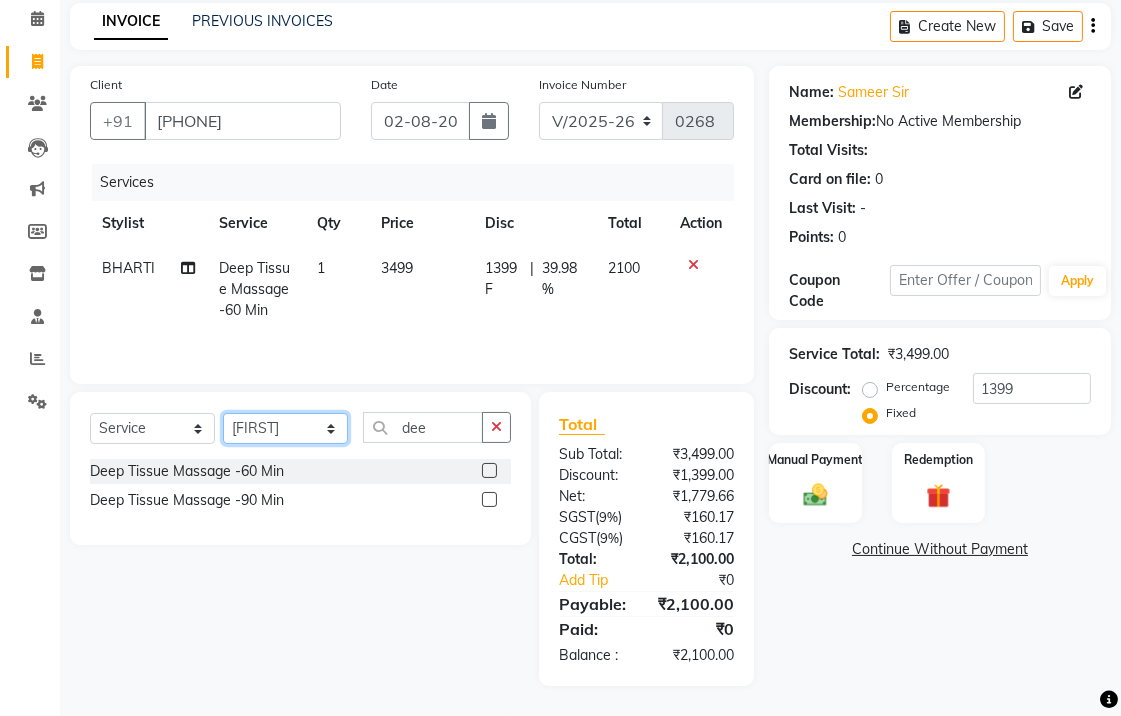 click on "Select Stylist [FIRST] [FIRST] [FIRST] [FIRST]" 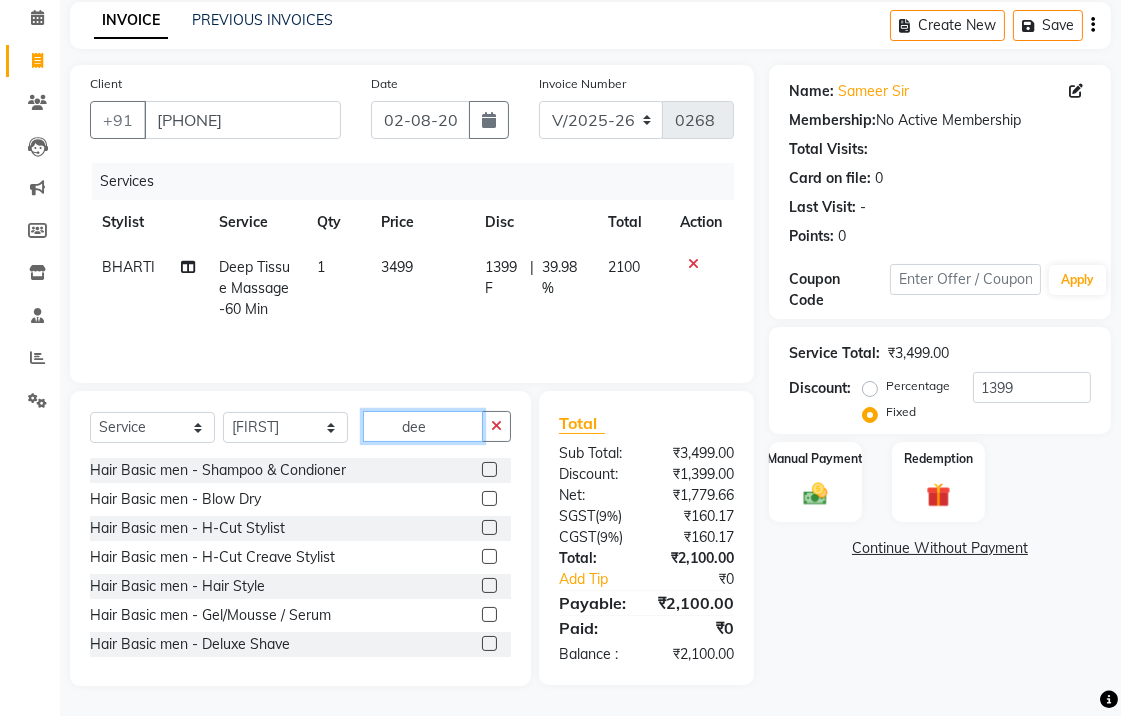 click on "dee" 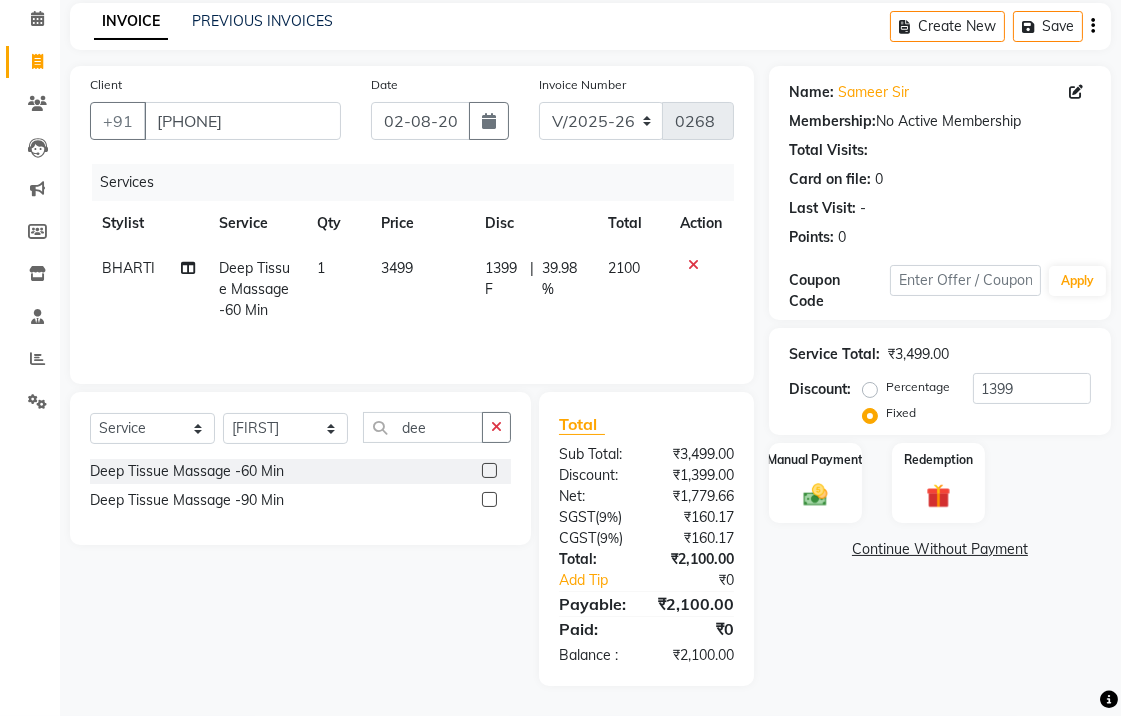 click 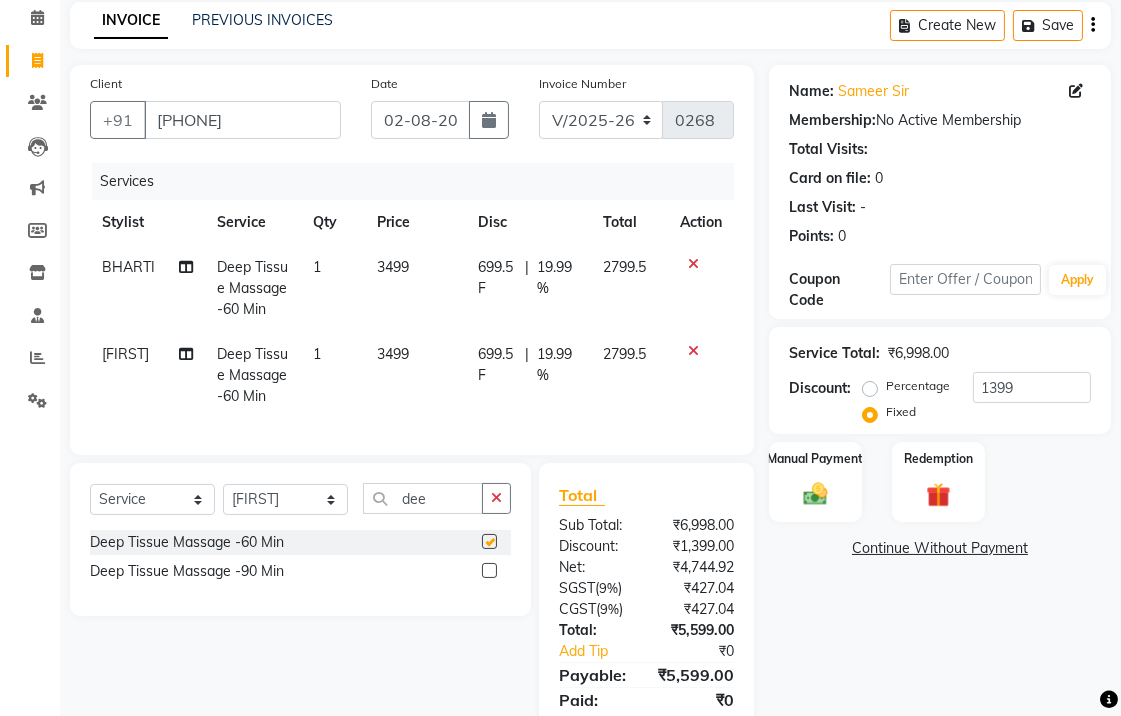 checkbox on "false" 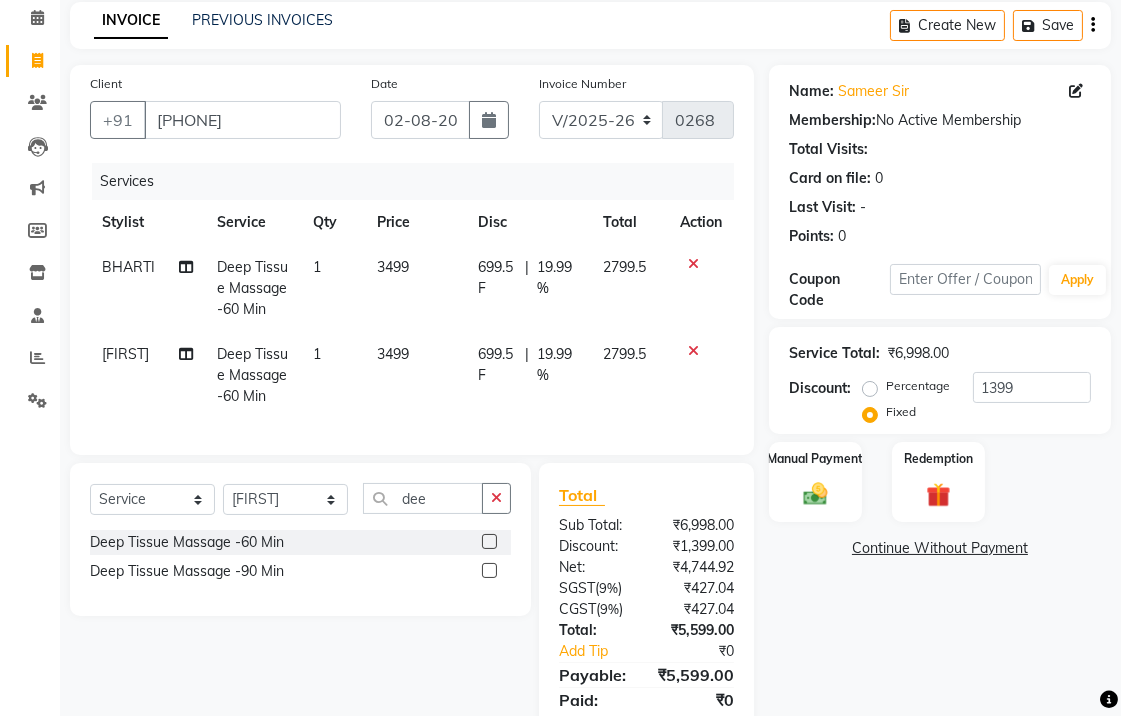 scroll, scrollTop: 151, scrollLeft: 0, axis: vertical 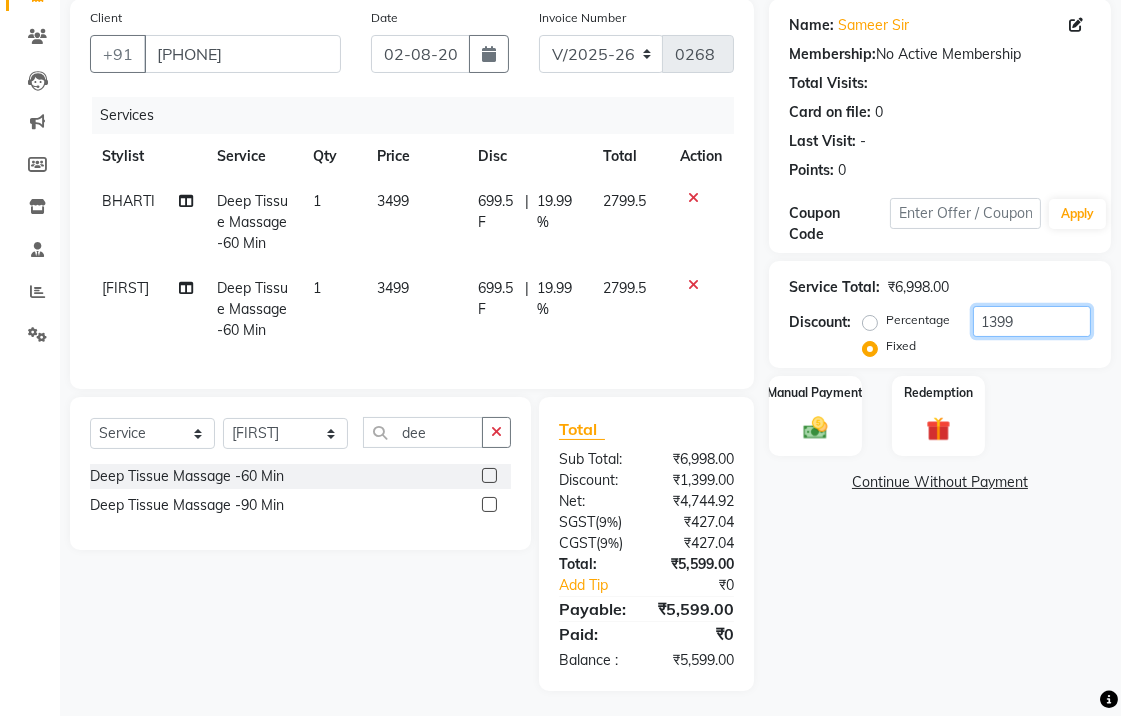 click on "1399" 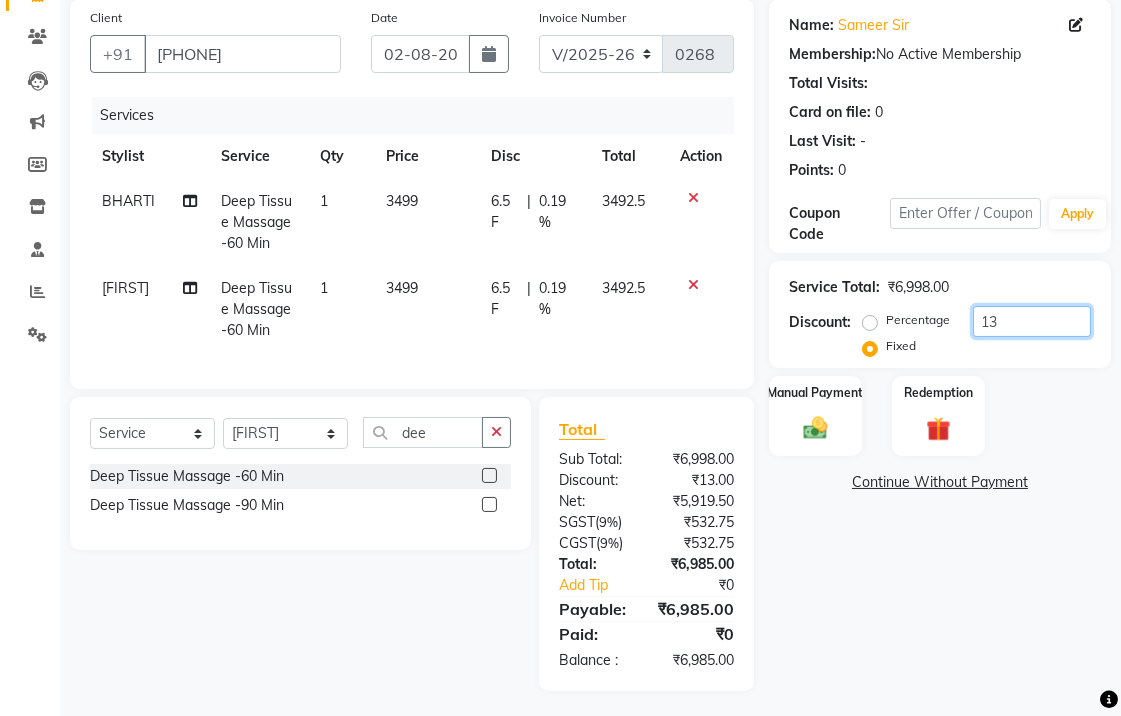 type on "1" 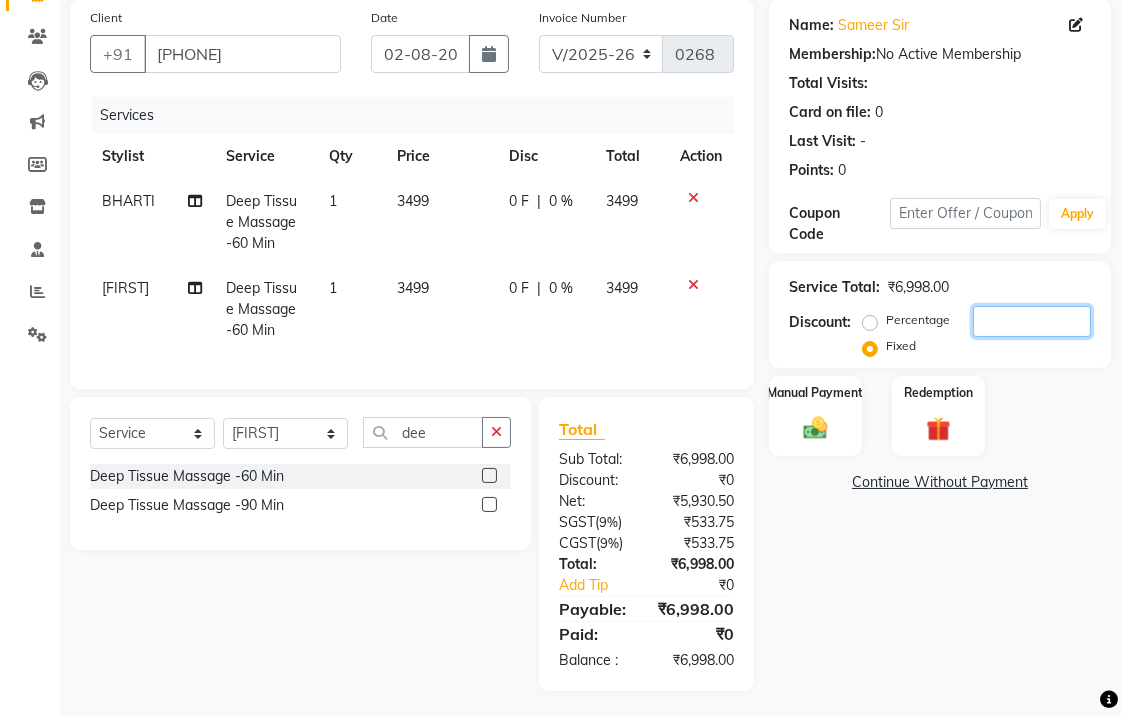 scroll, scrollTop: 172, scrollLeft: 0, axis: vertical 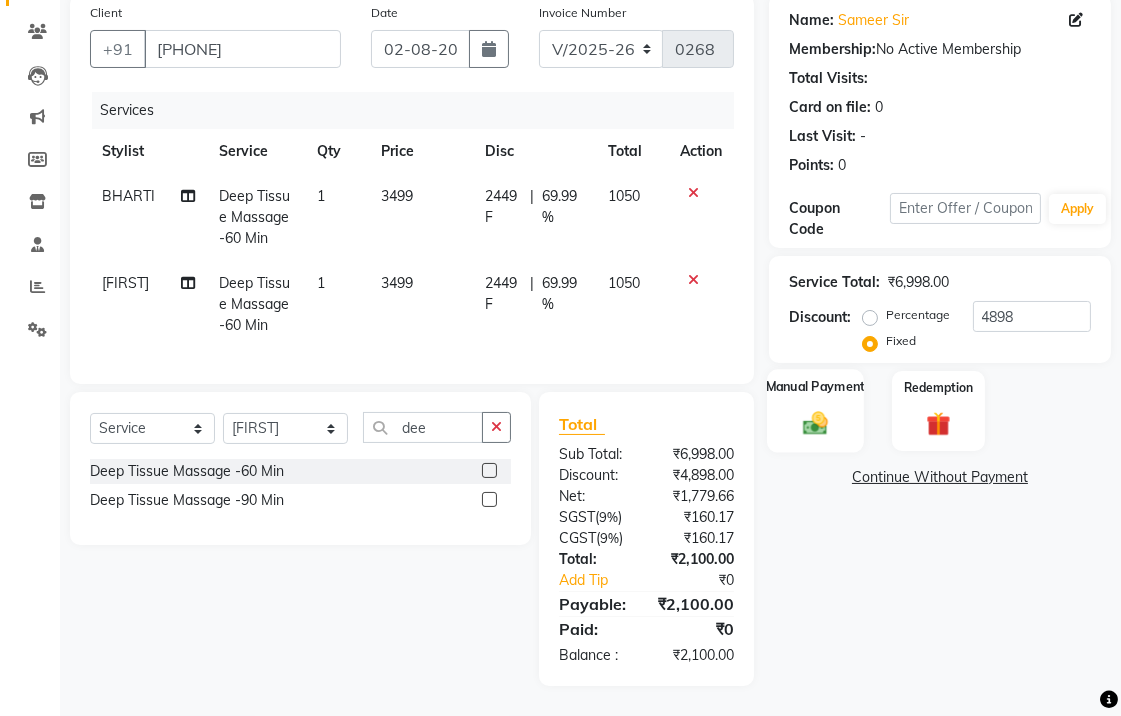 click 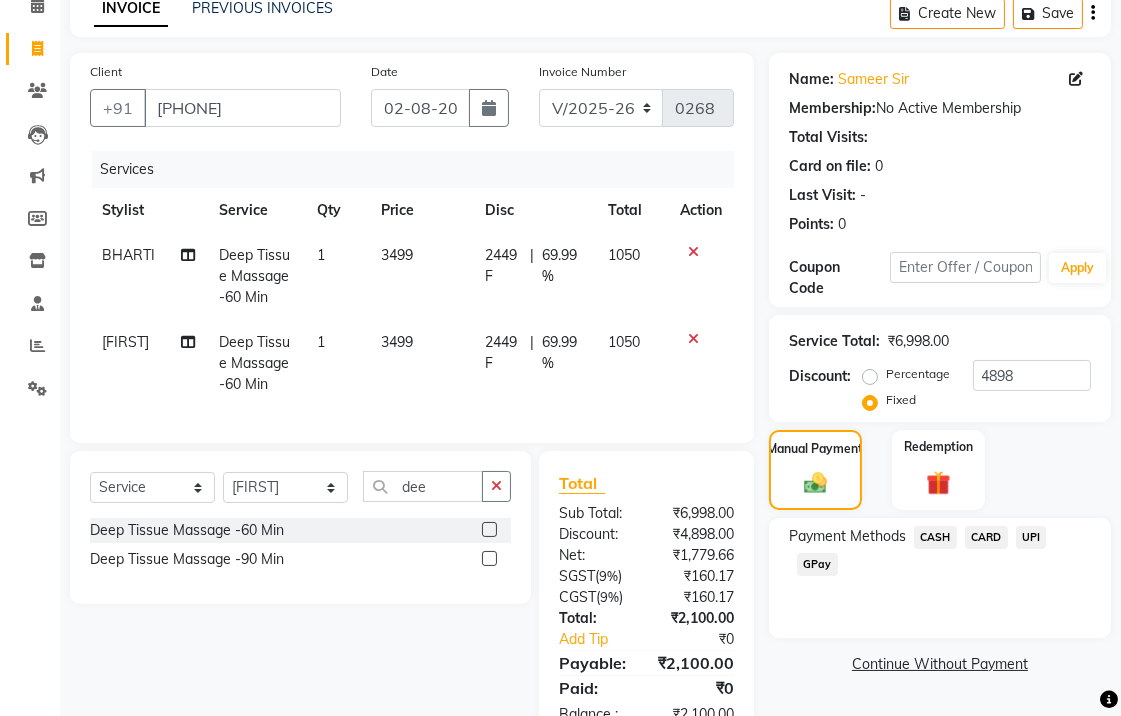 scroll, scrollTop: 172, scrollLeft: 0, axis: vertical 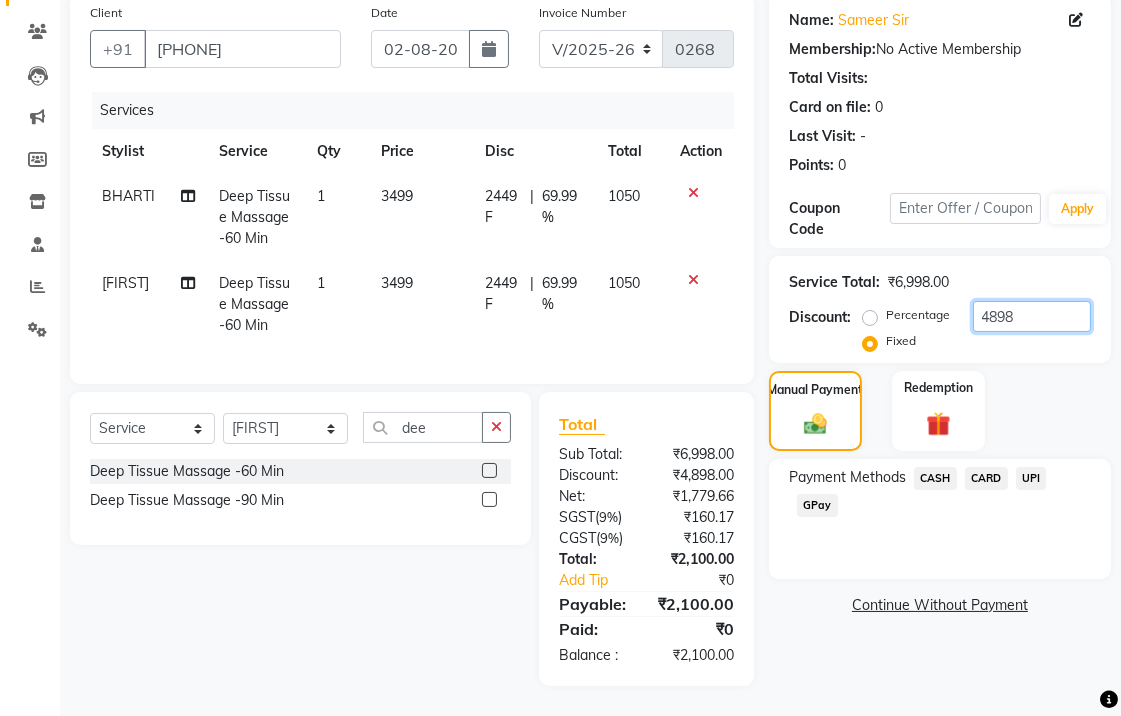 click on "4898" 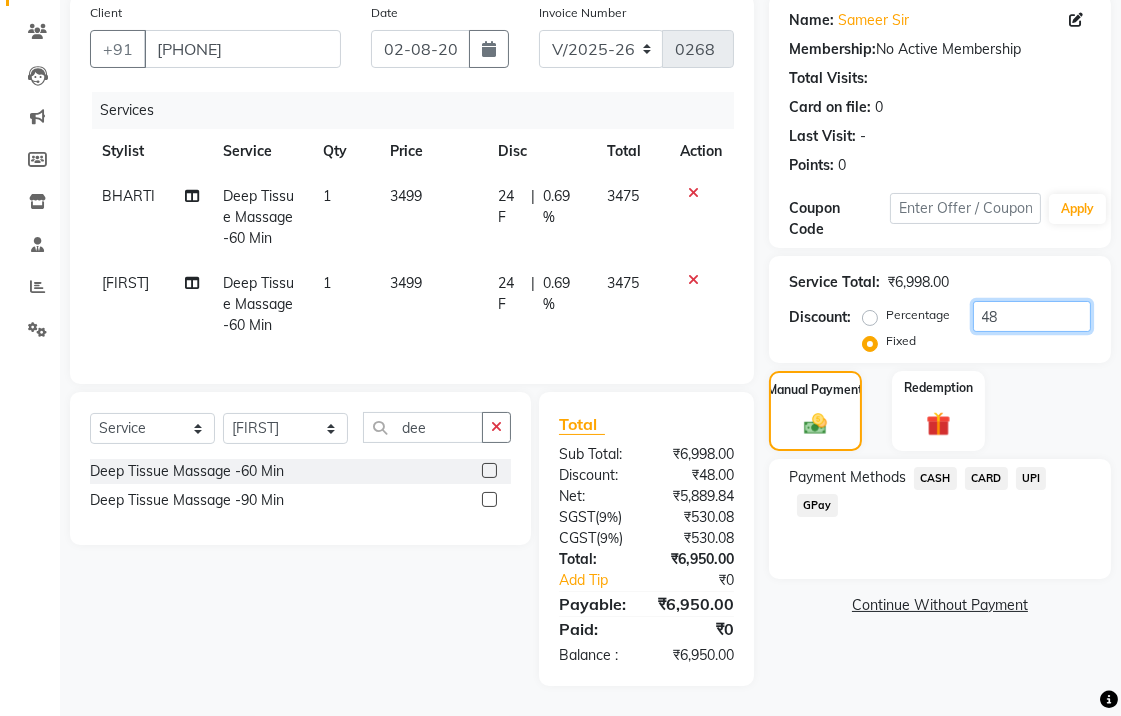 type on "4" 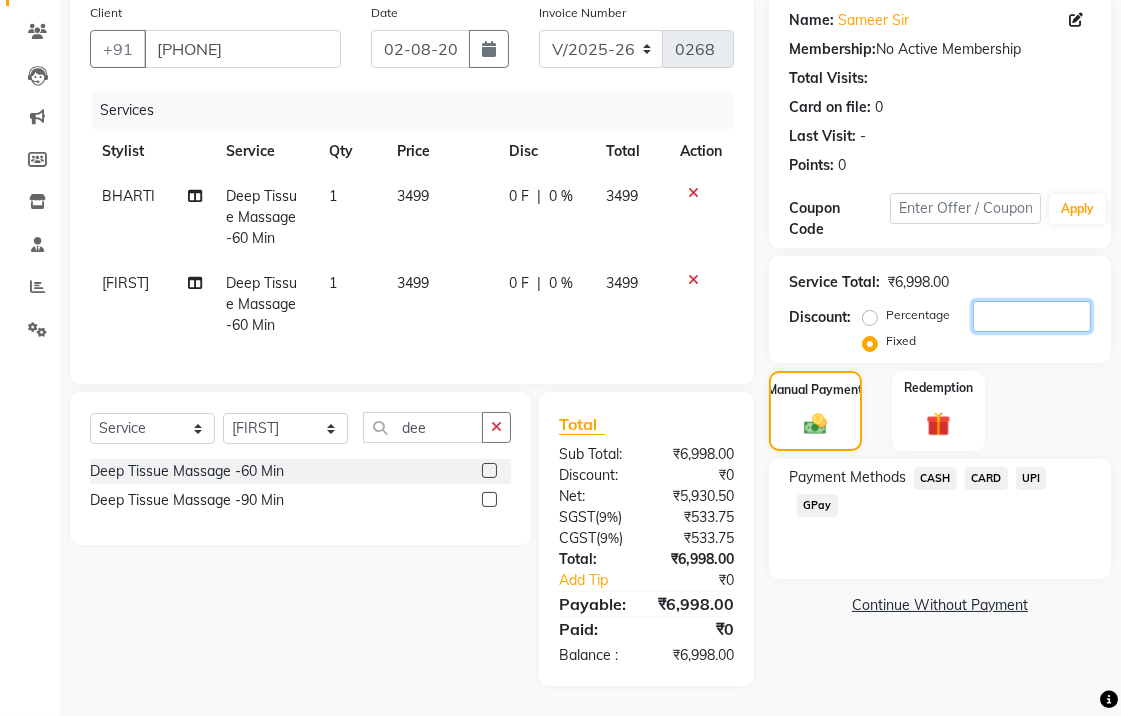 type 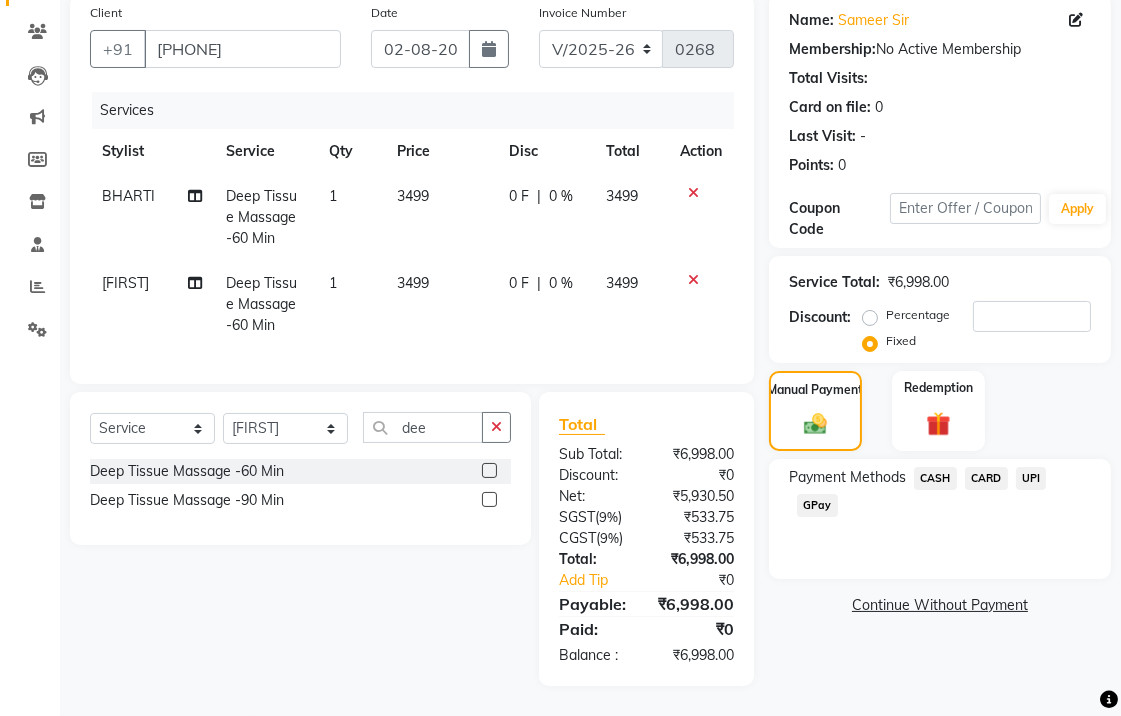 click on "Percentage" 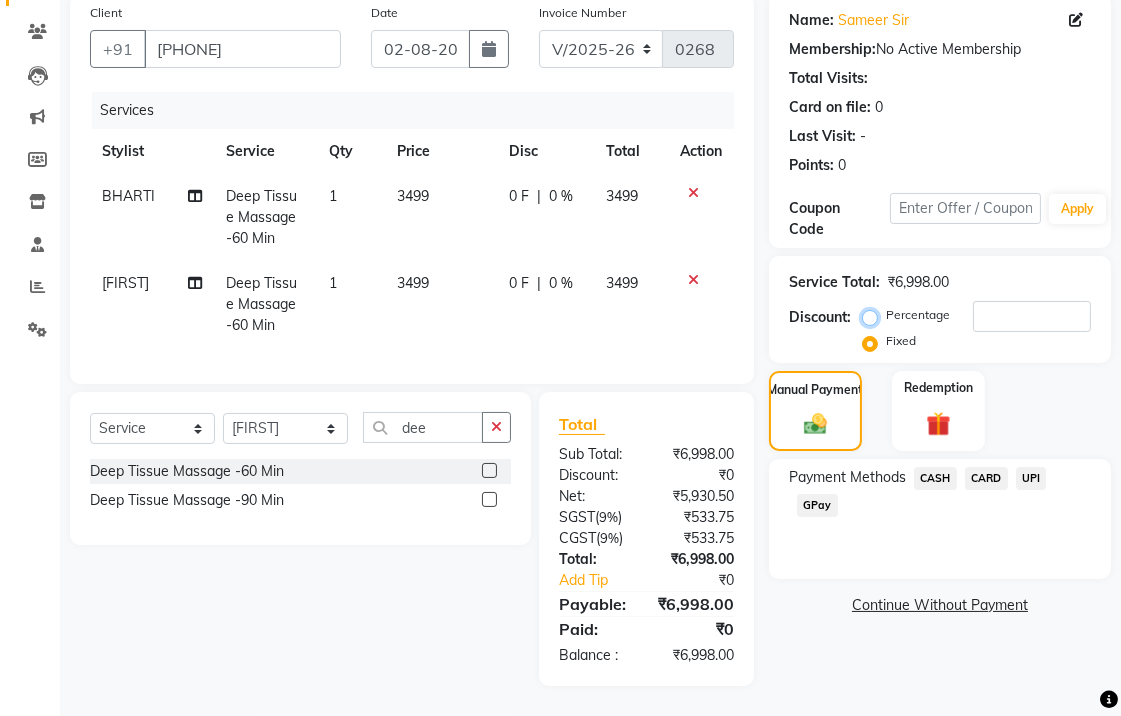 click on "Percentage" at bounding box center [874, 315] 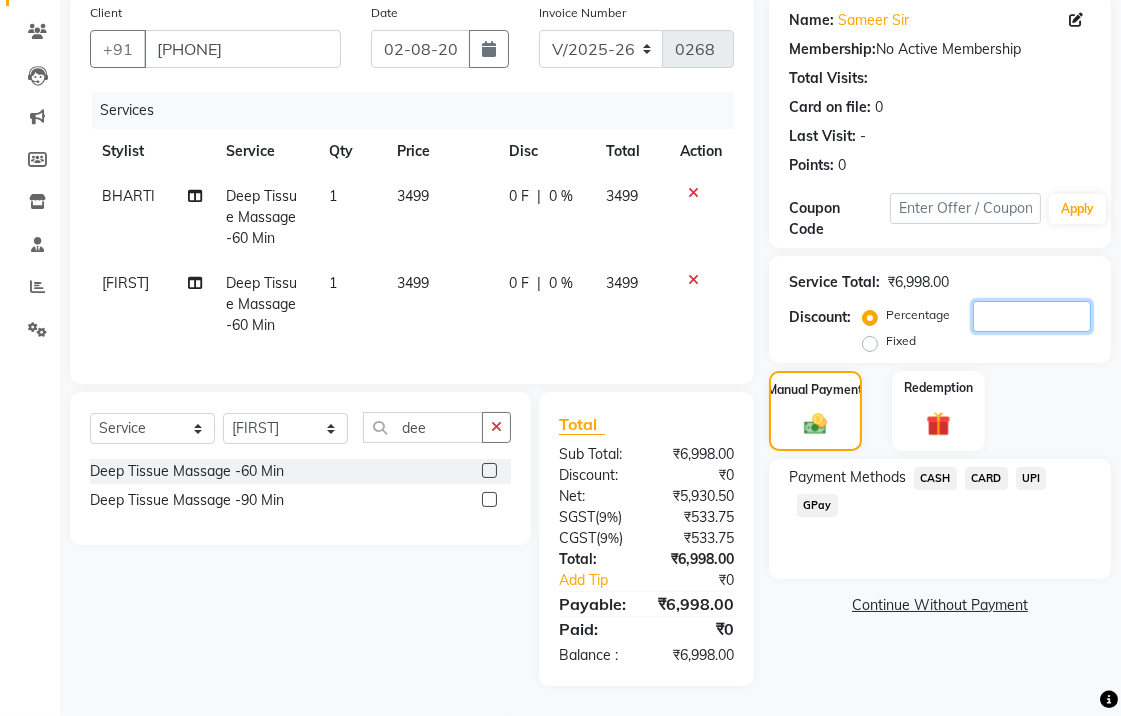 click 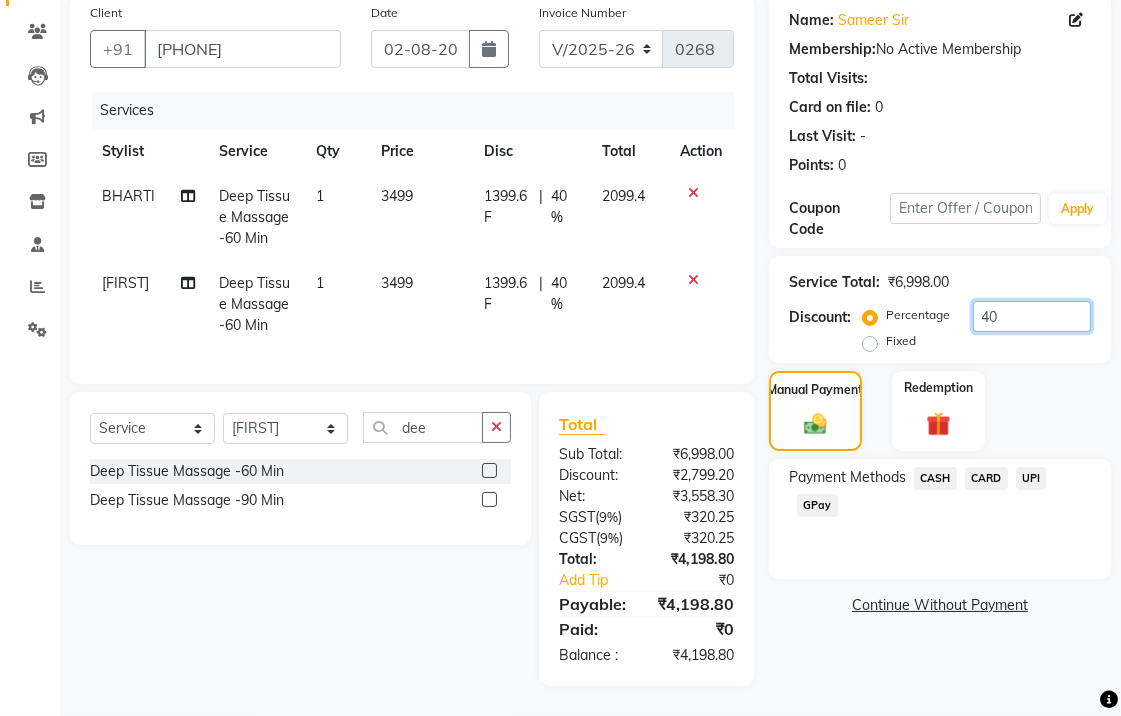 type on "40" 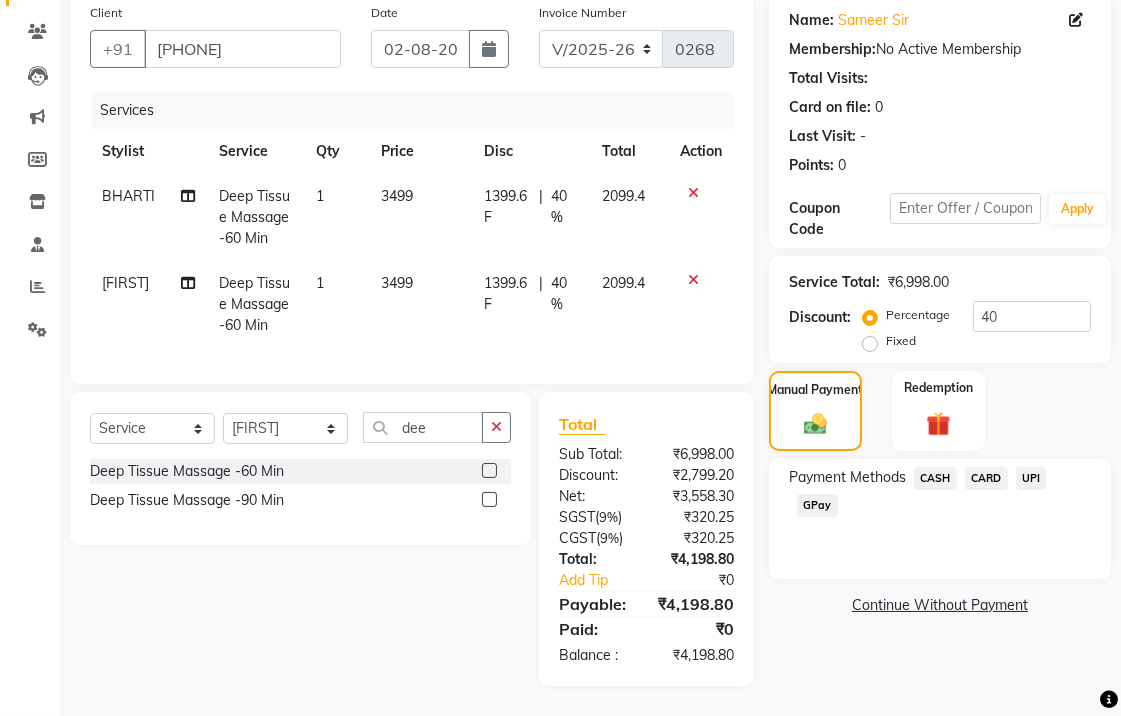 click on "UPI" 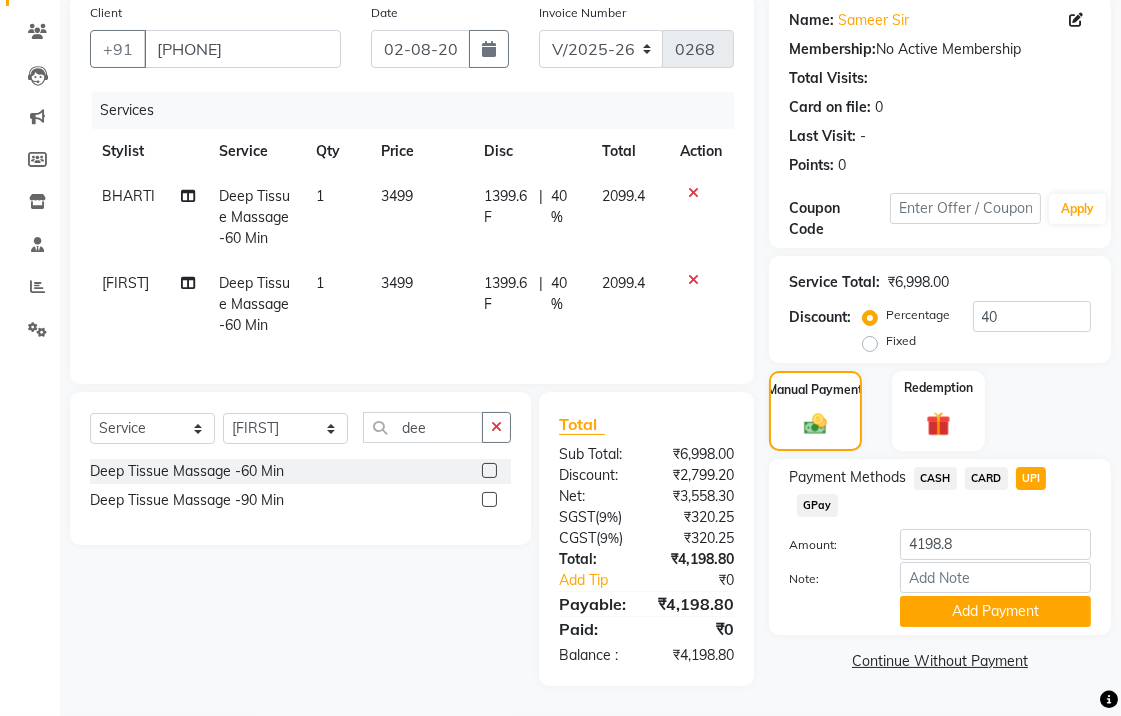 click on "CASH" 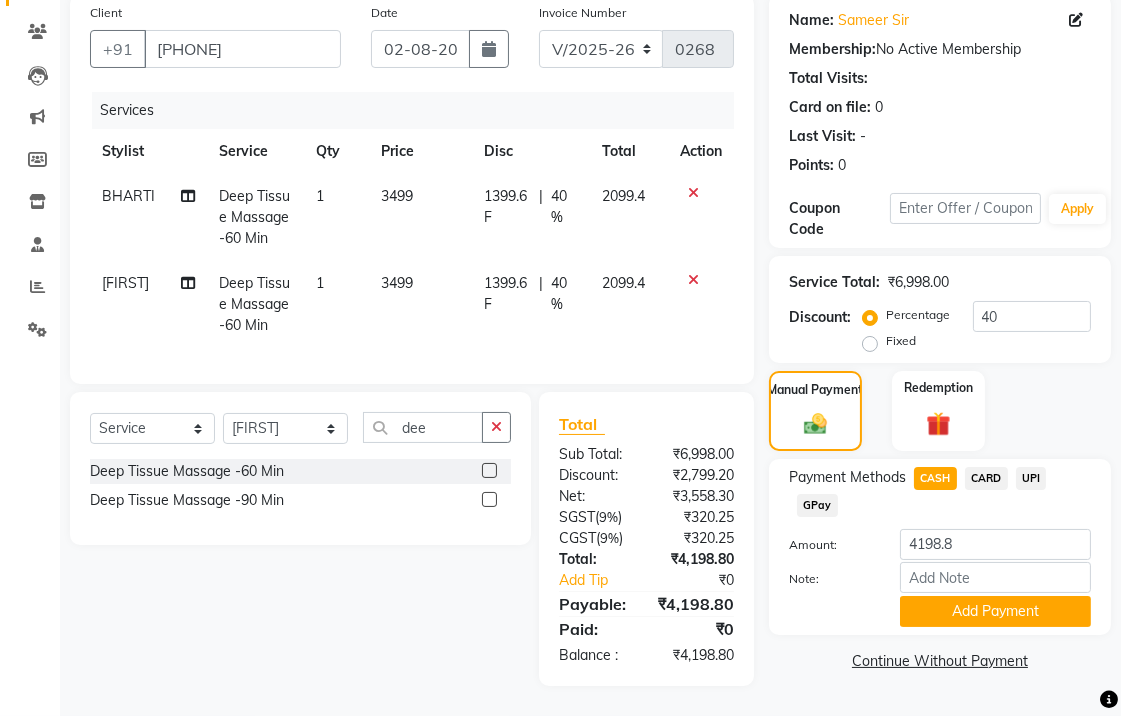 click on "Payment Methods  CASH   CARD   UPI   GPay  Amount: 4198.8 Note: Add Payment" 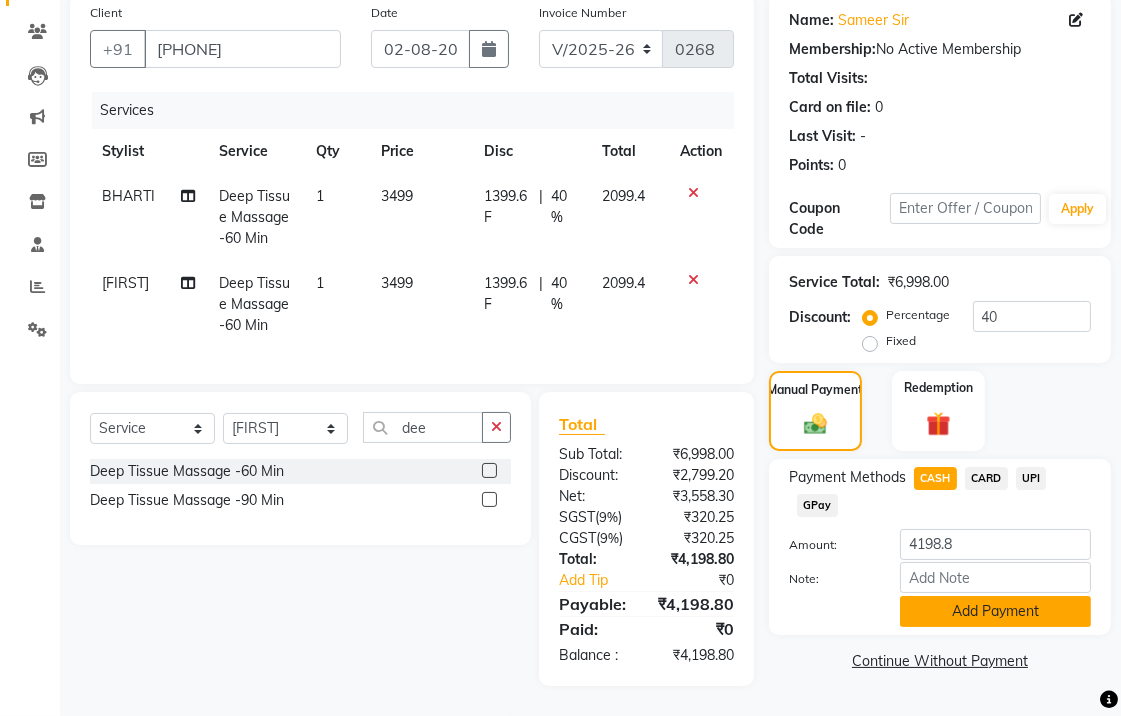 click on "Add Payment" 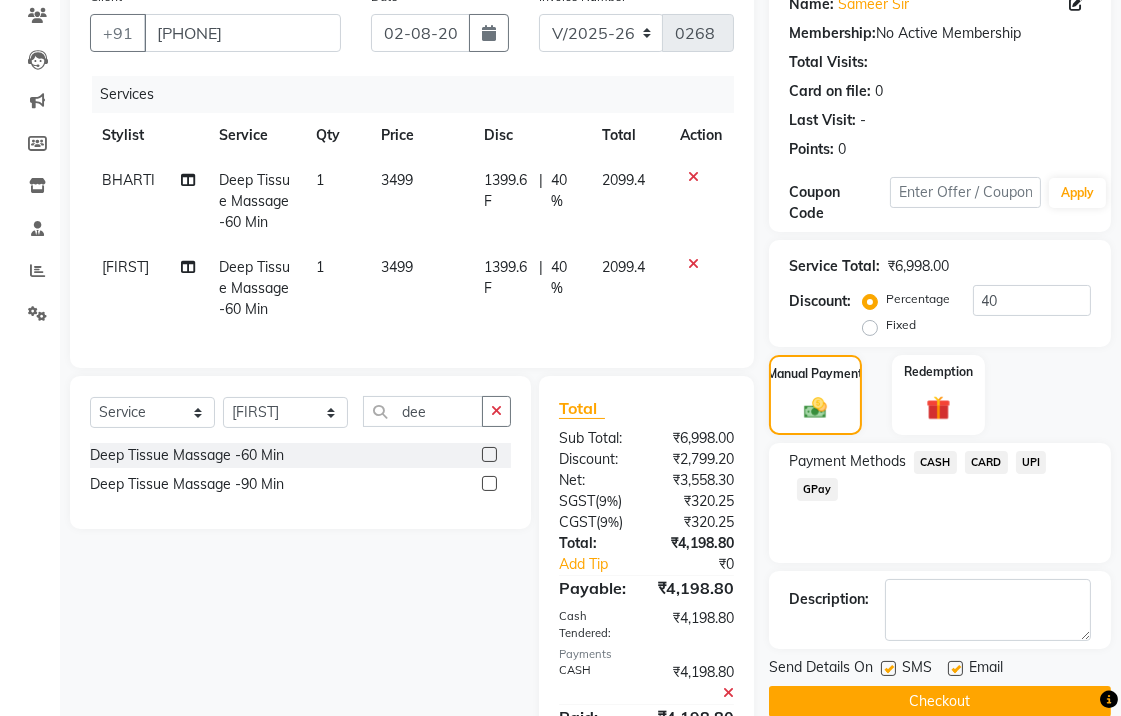 click 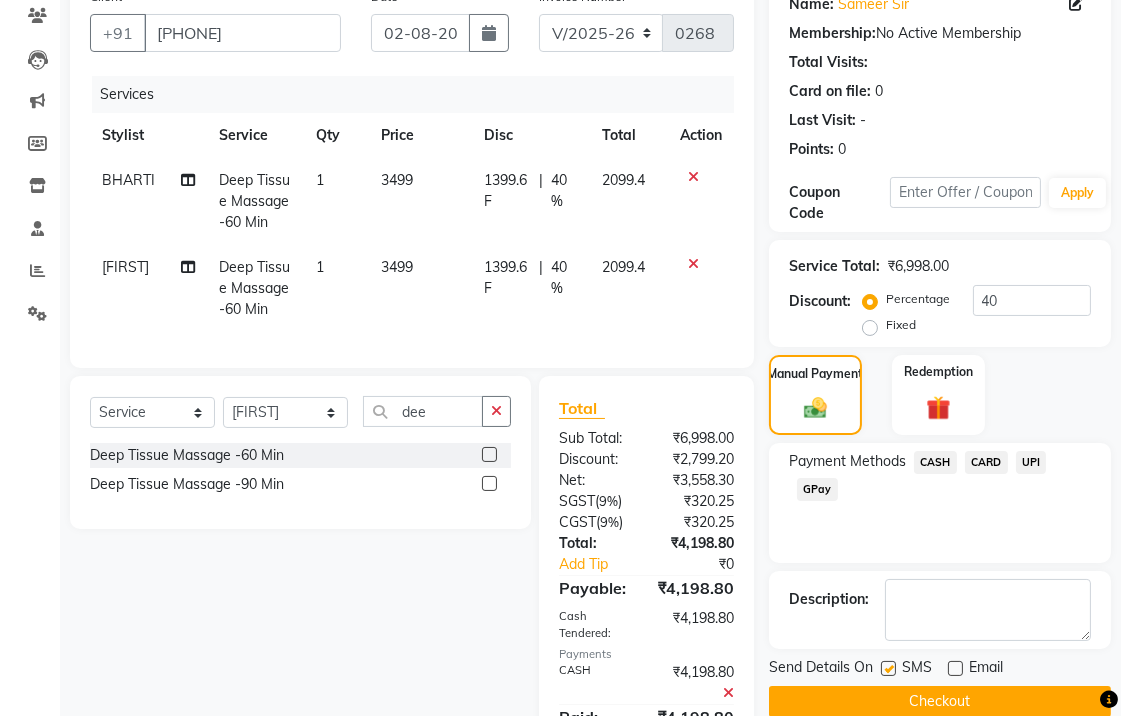 click on "Checkout" 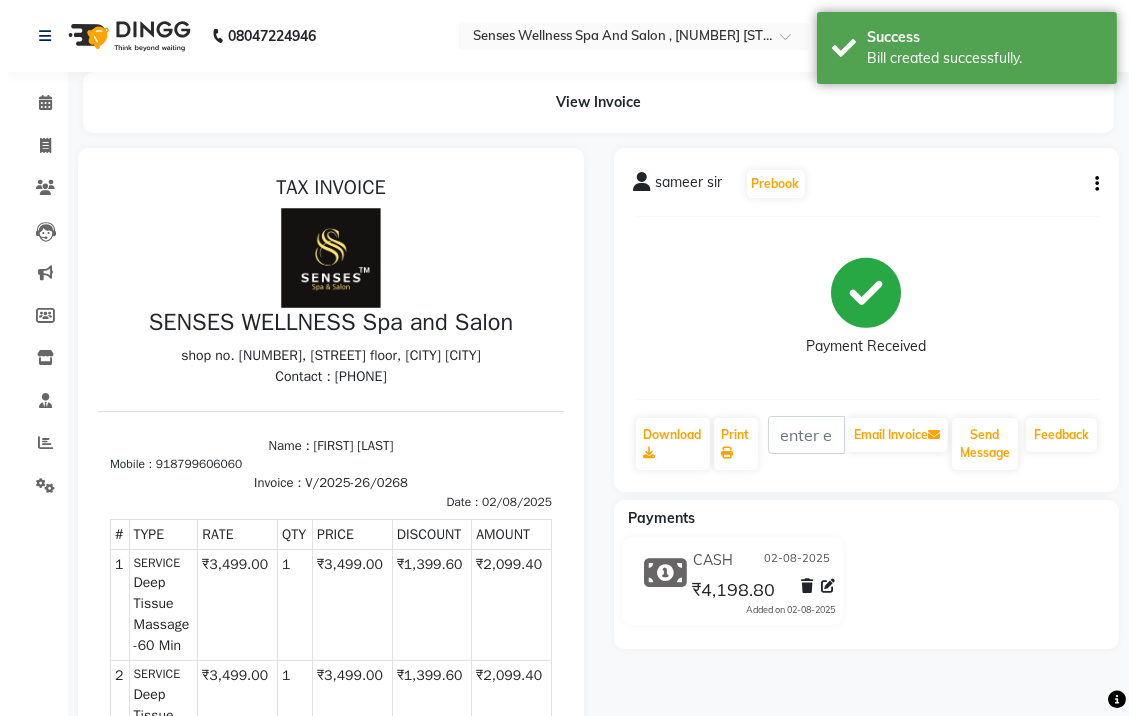 scroll, scrollTop: 0, scrollLeft: 0, axis: both 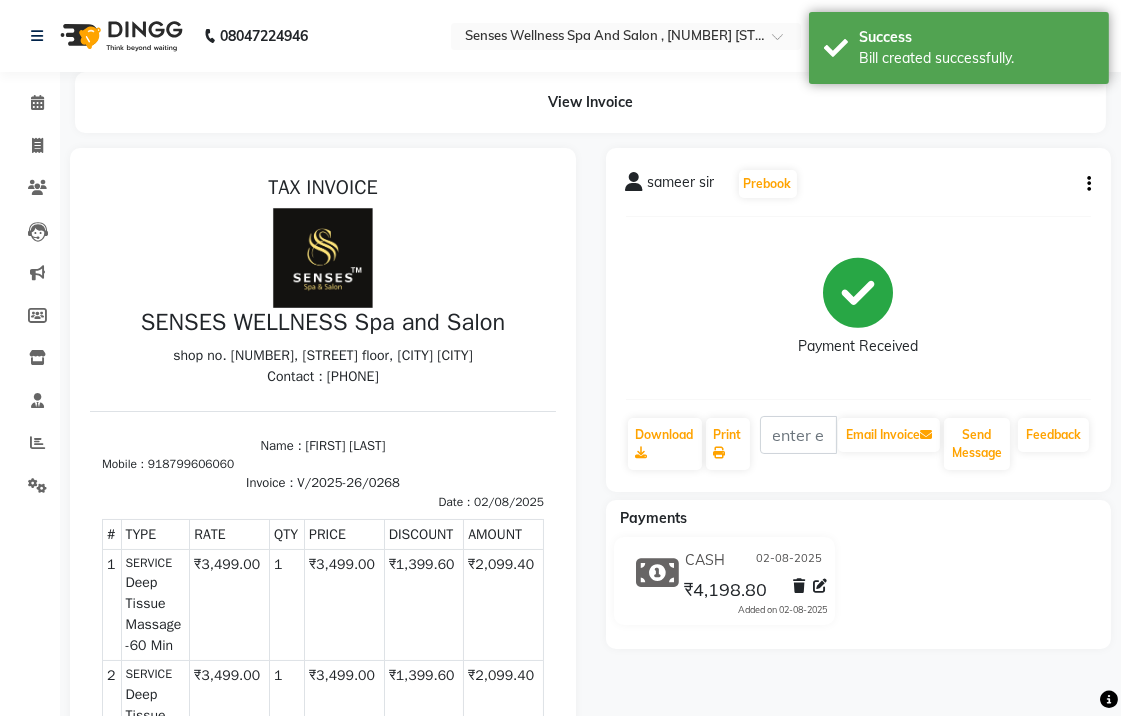 click on "₹3,499.00" at bounding box center [229, 715] 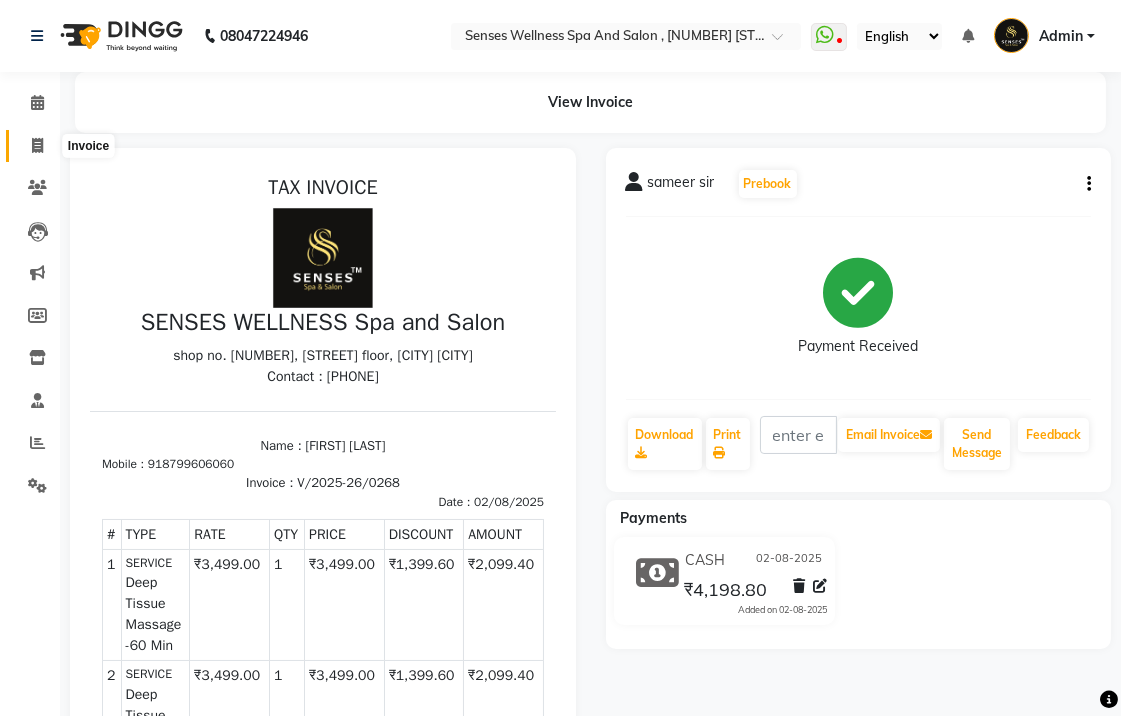 click 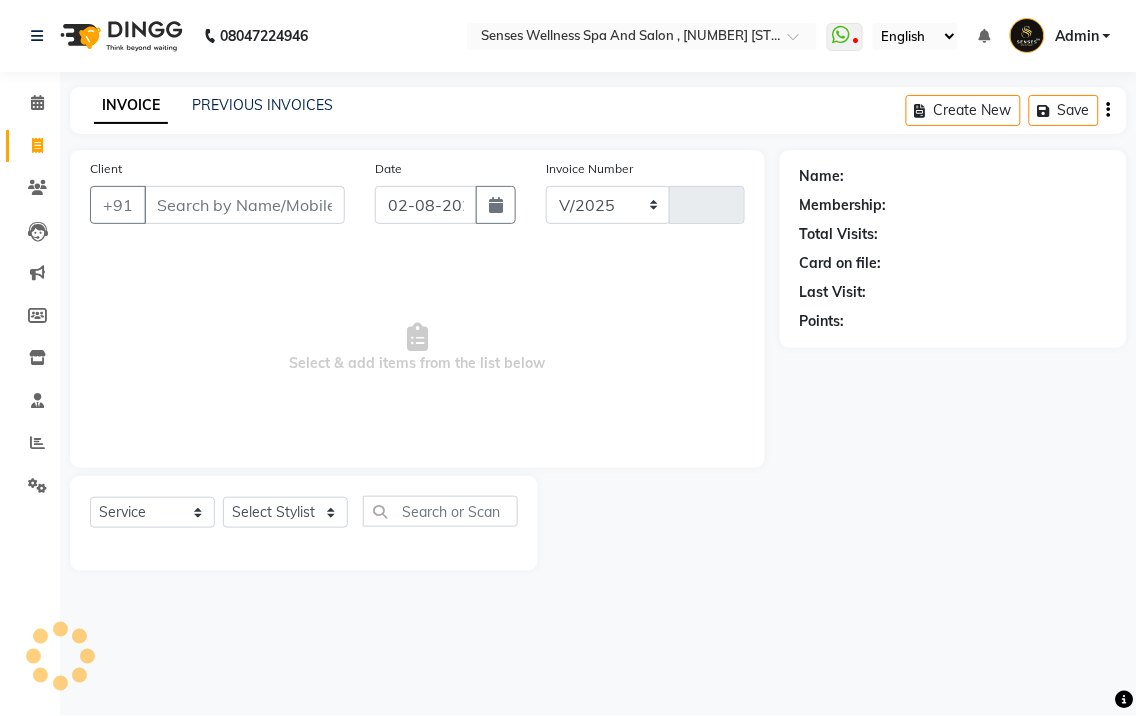 select on "6485" 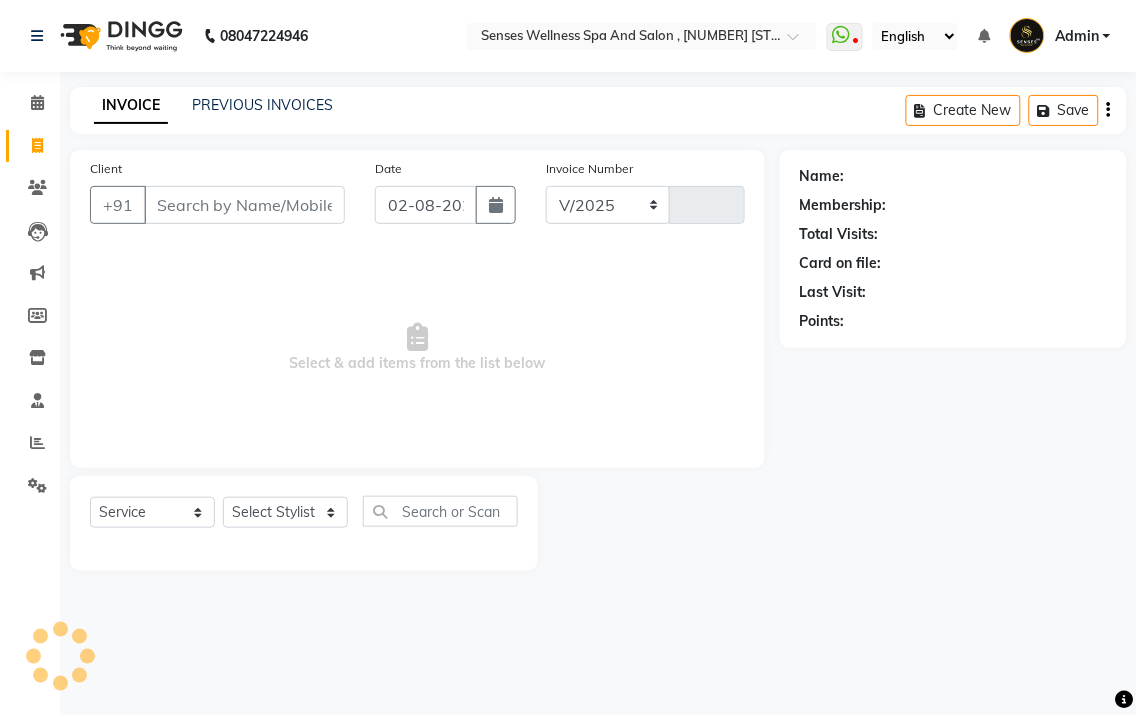 type on "0269" 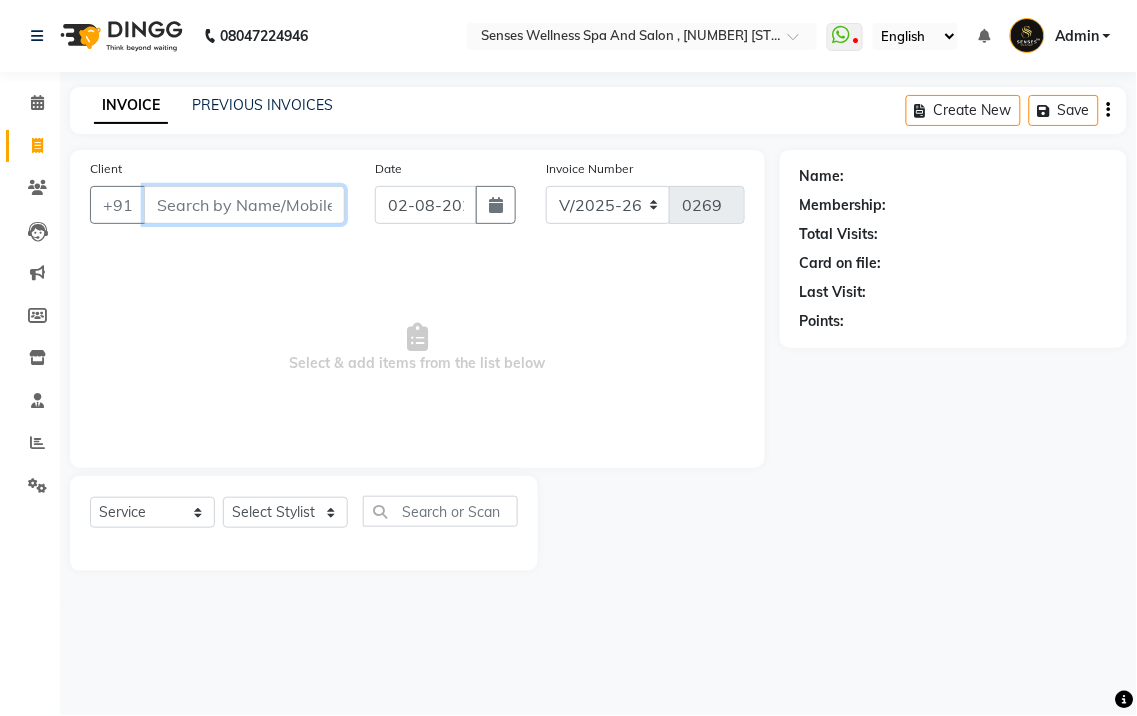 click on "Client" at bounding box center [244, 205] 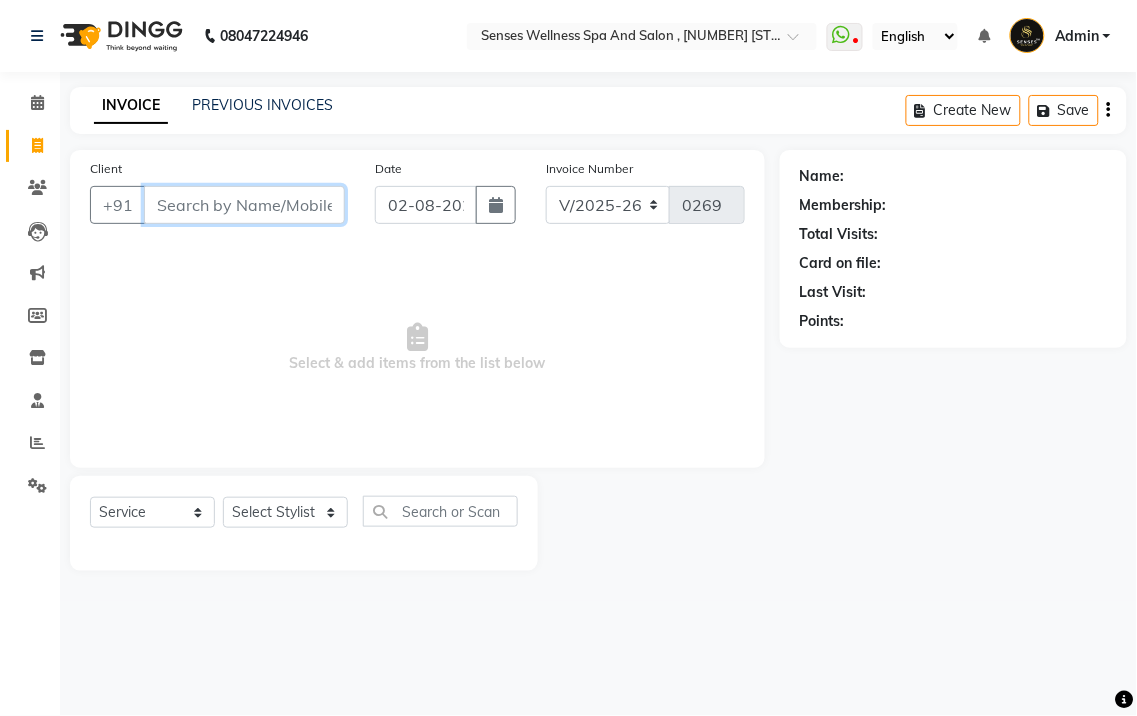 click on "Client" at bounding box center [244, 205] 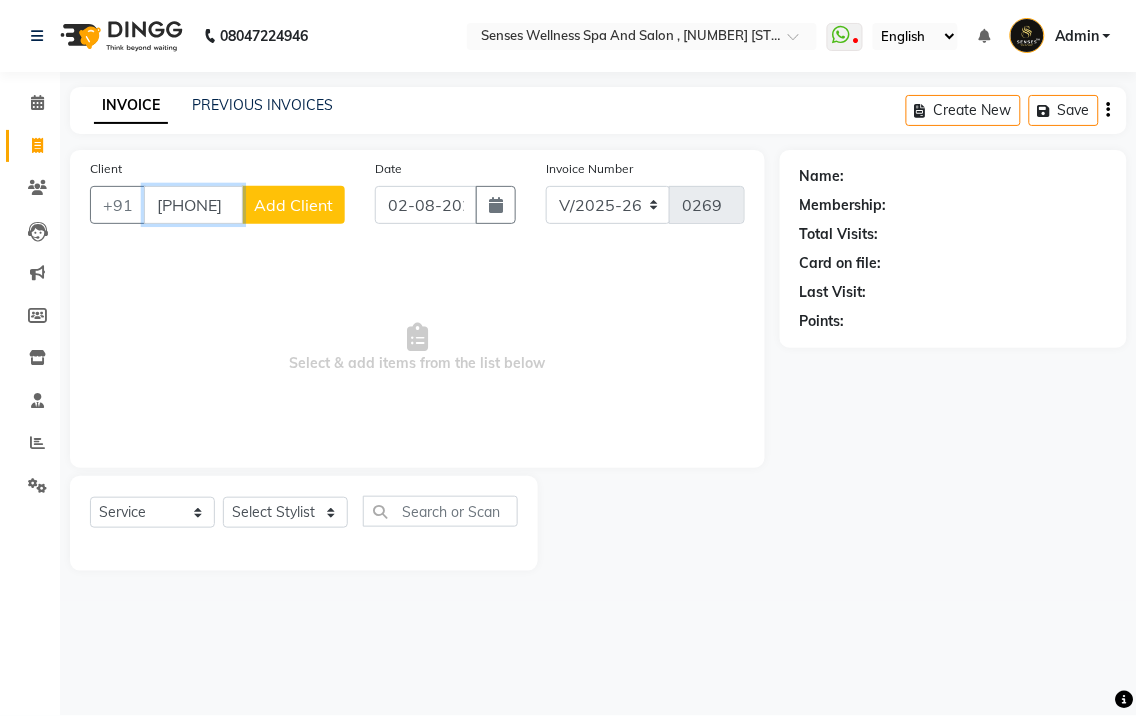 type on "[PHONE]" 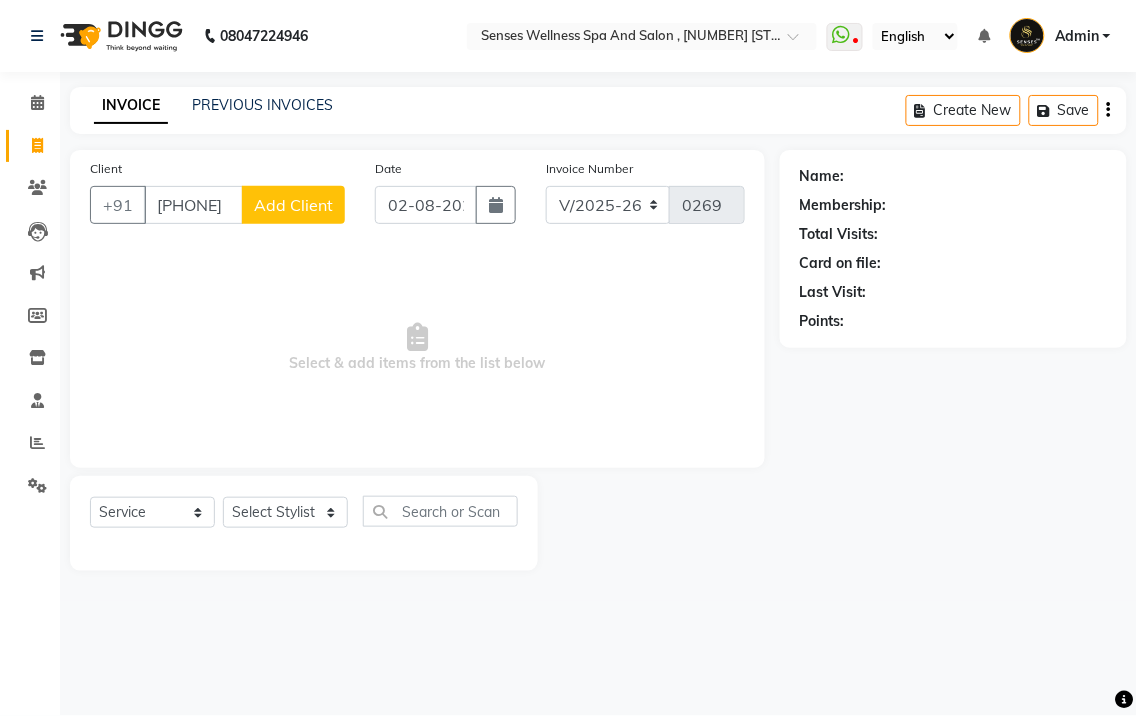 click on "Add Client" 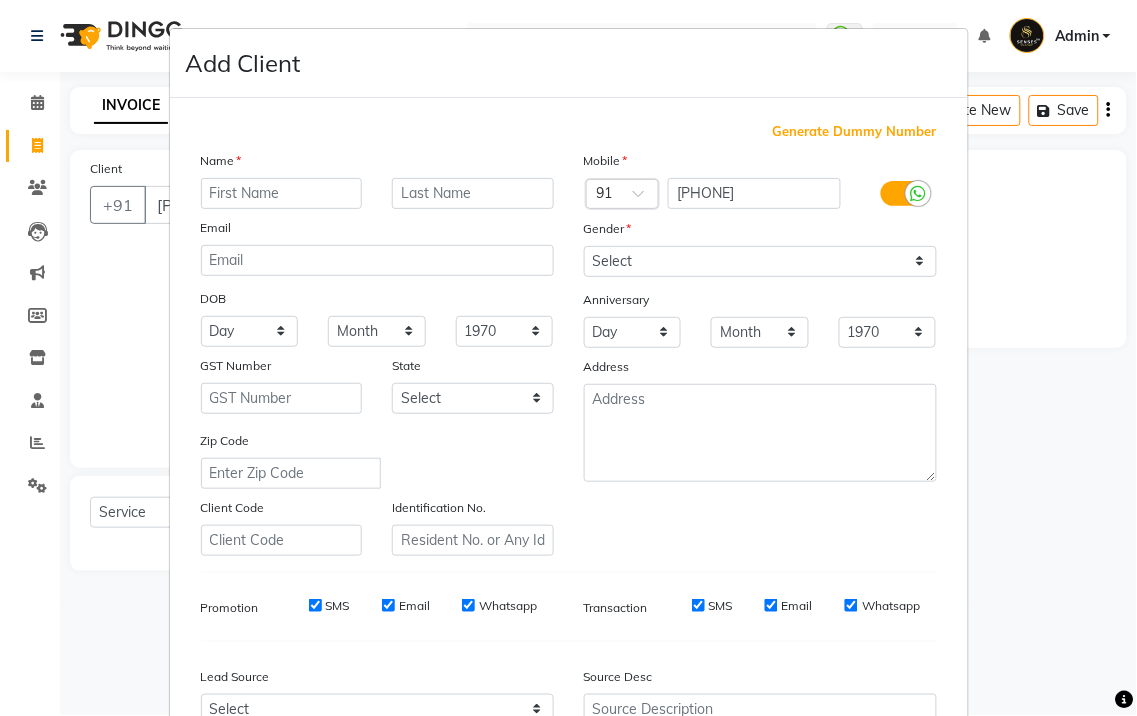 click at bounding box center (282, 193) 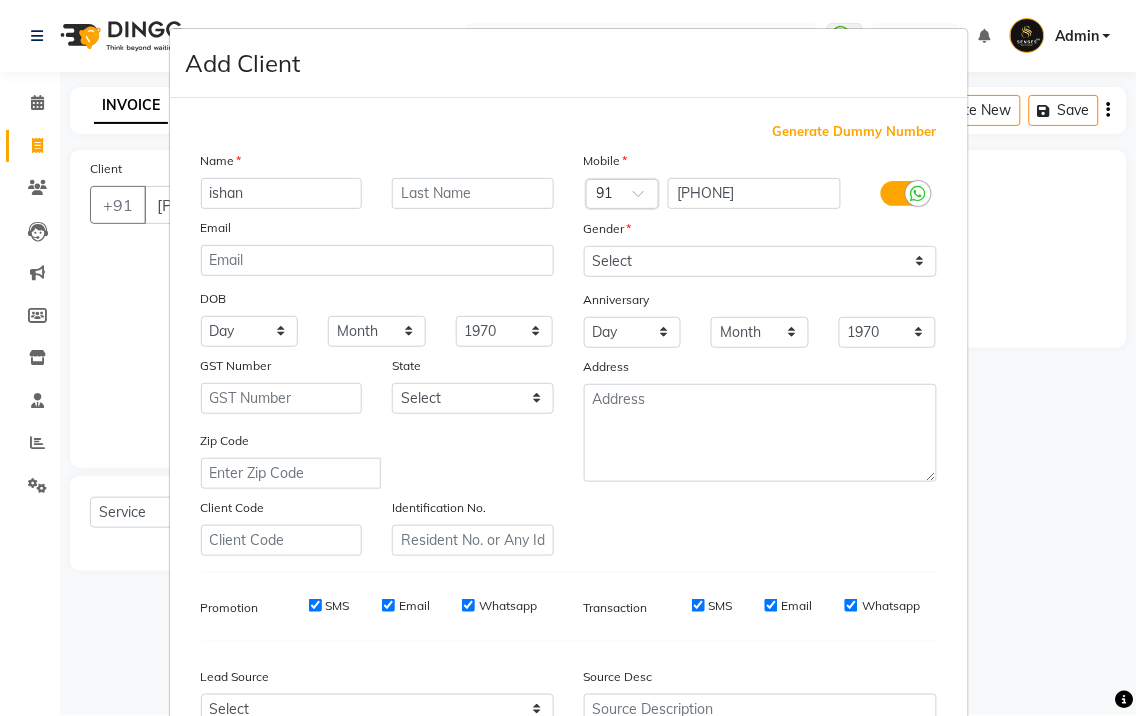 type on "ishan" 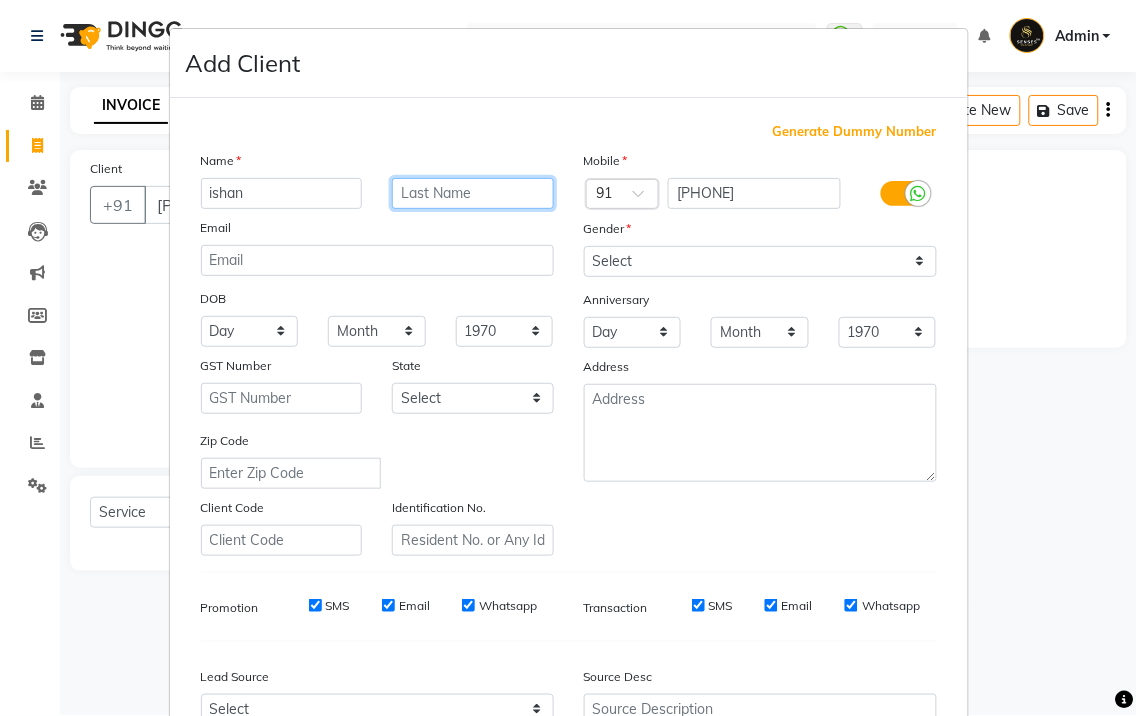 click at bounding box center (473, 193) 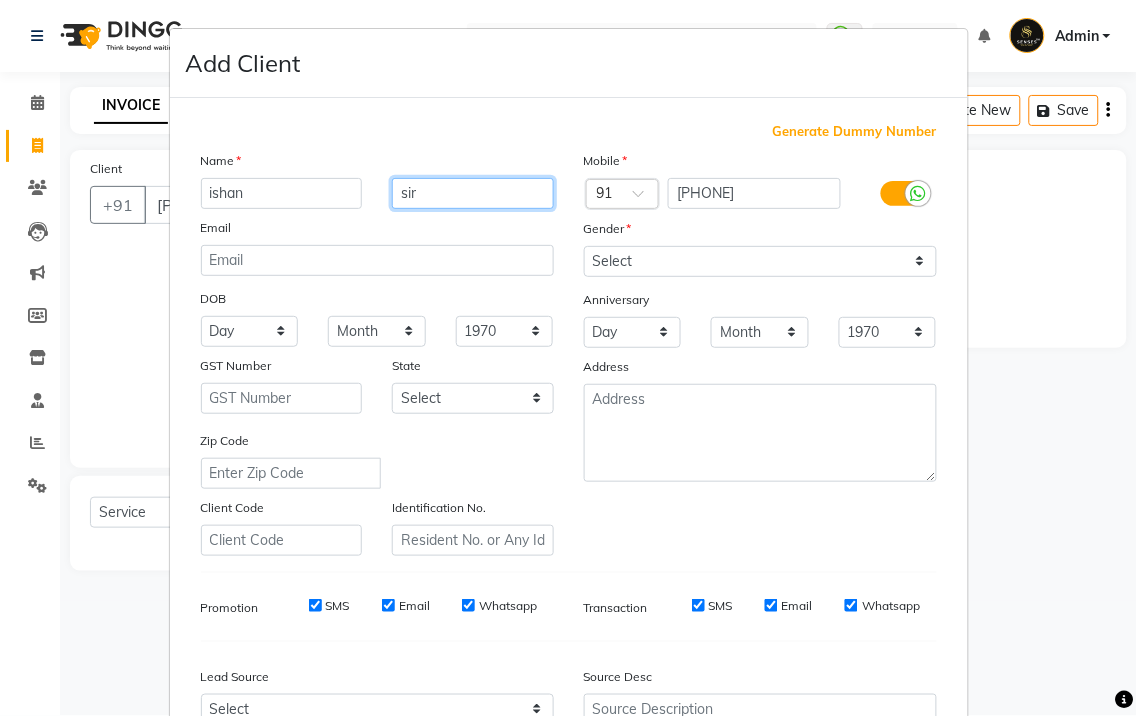 type on "sir" 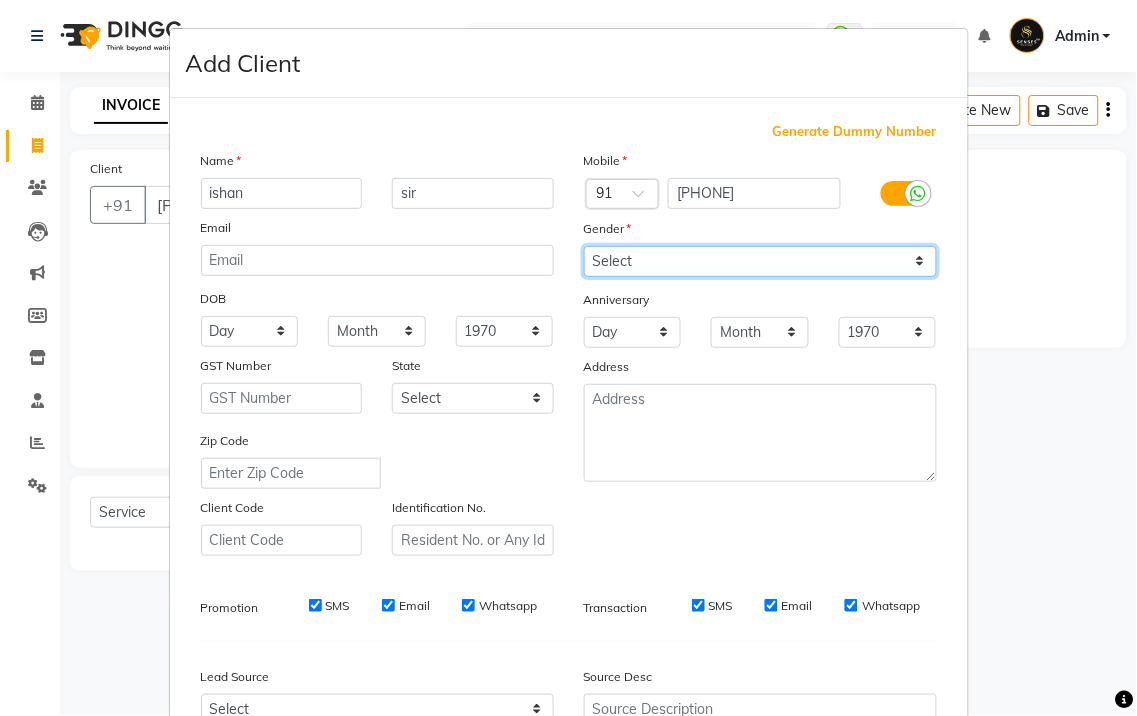 click on "Select Male Female Other Prefer Not To Say" at bounding box center (760, 261) 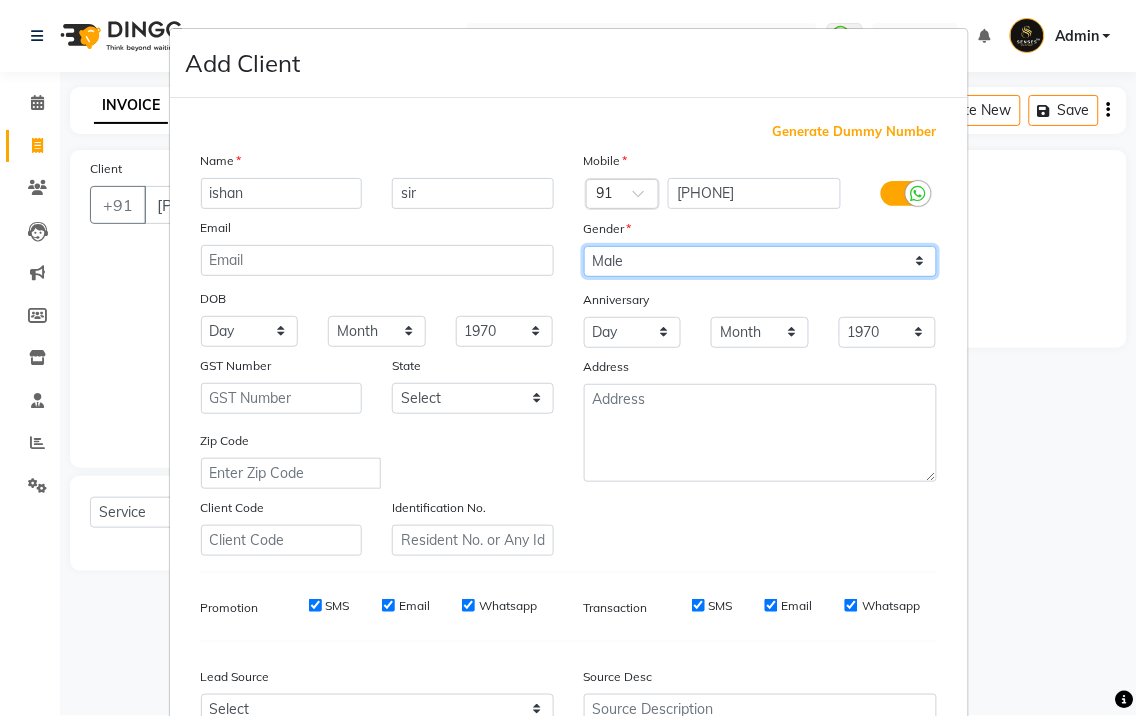 click on "Select Male Female Other Prefer Not To Say" at bounding box center [760, 261] 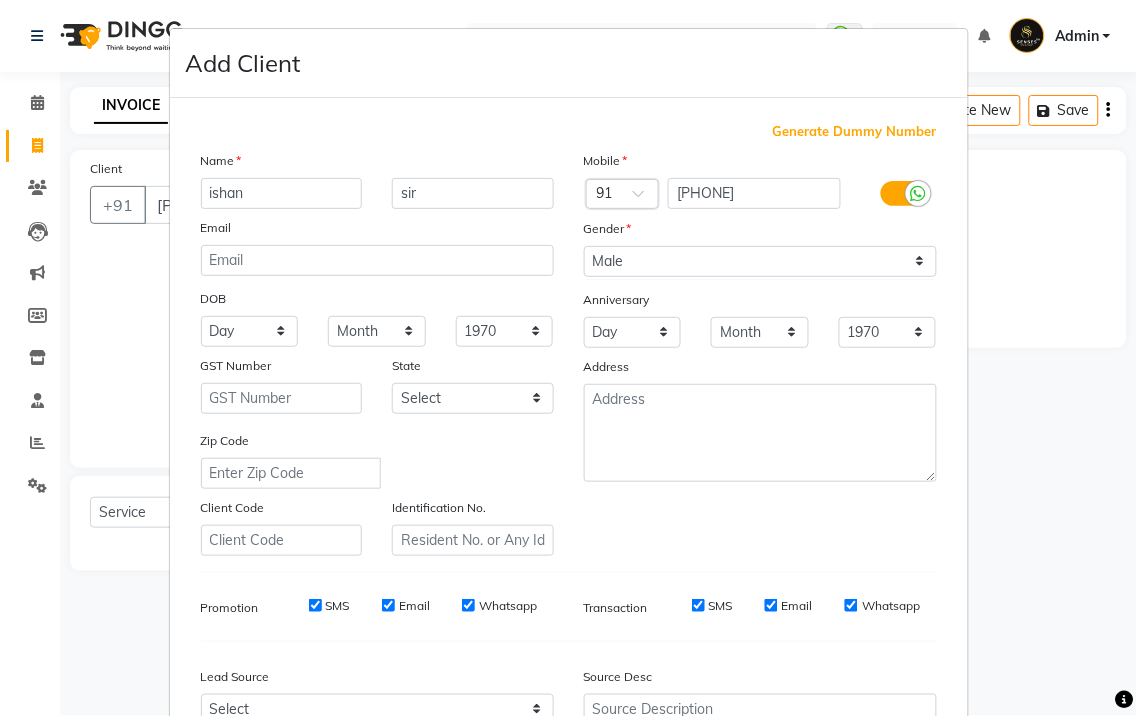 scroll, scrollTop: 103, scrollLeft: 0, axis: vertical 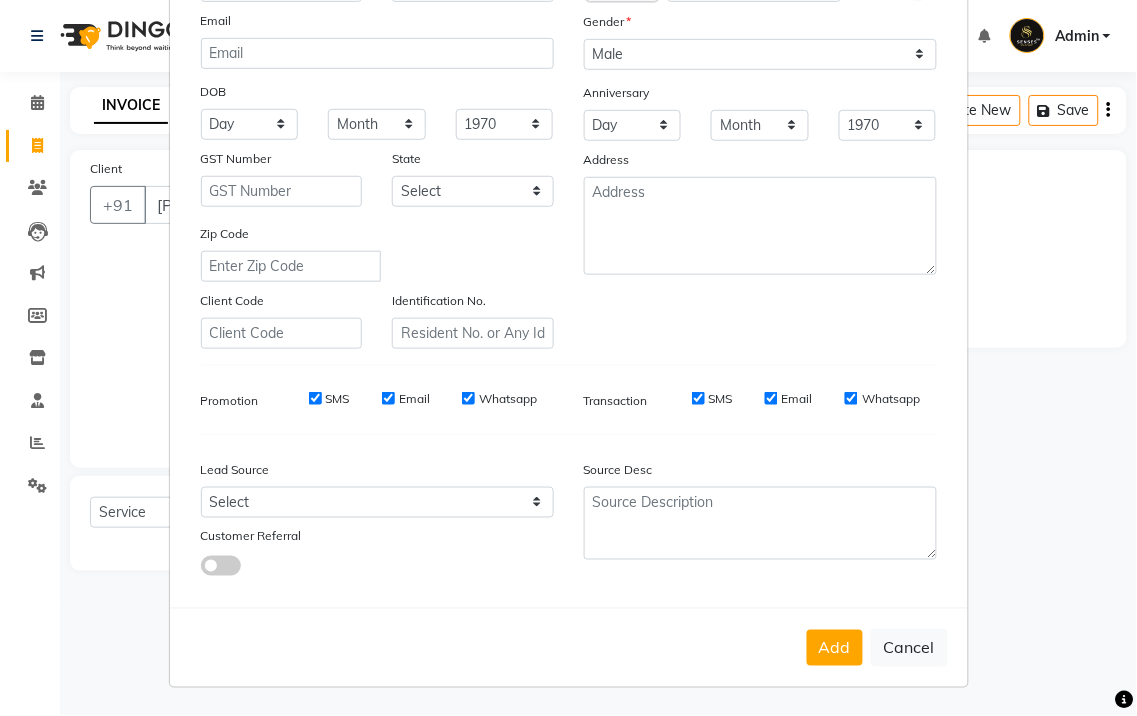 click on "Add   Cancel" at bounding box center [569, 647] 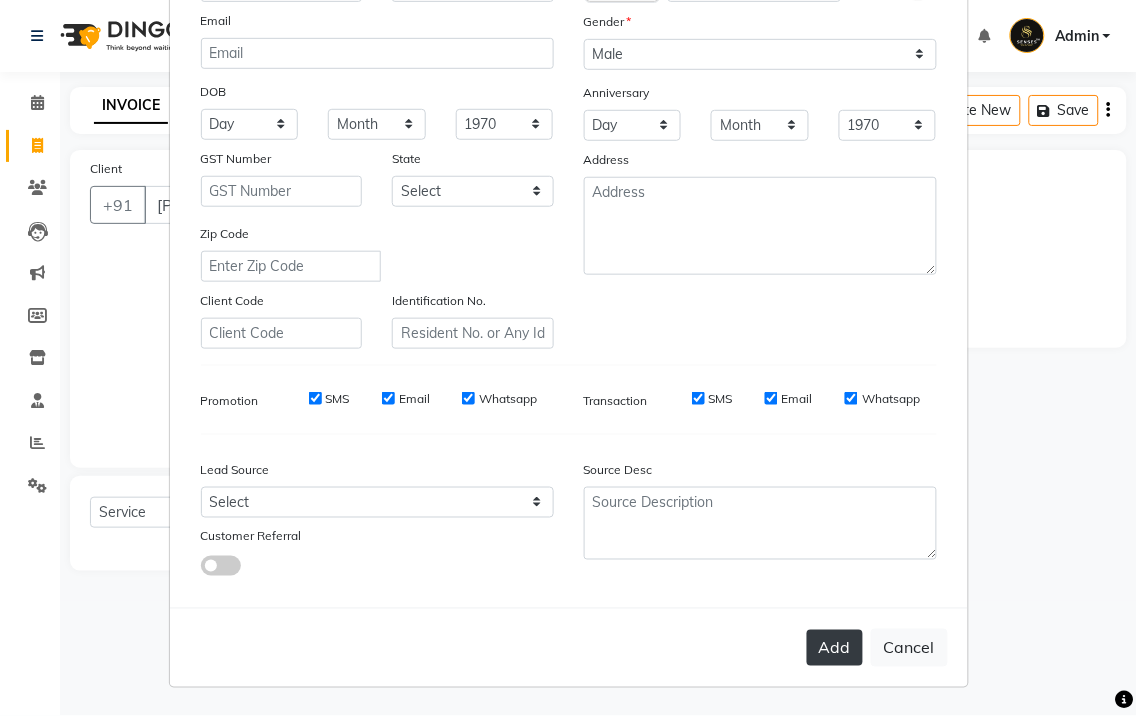 click on "Add" at bounding box center (835, 648) 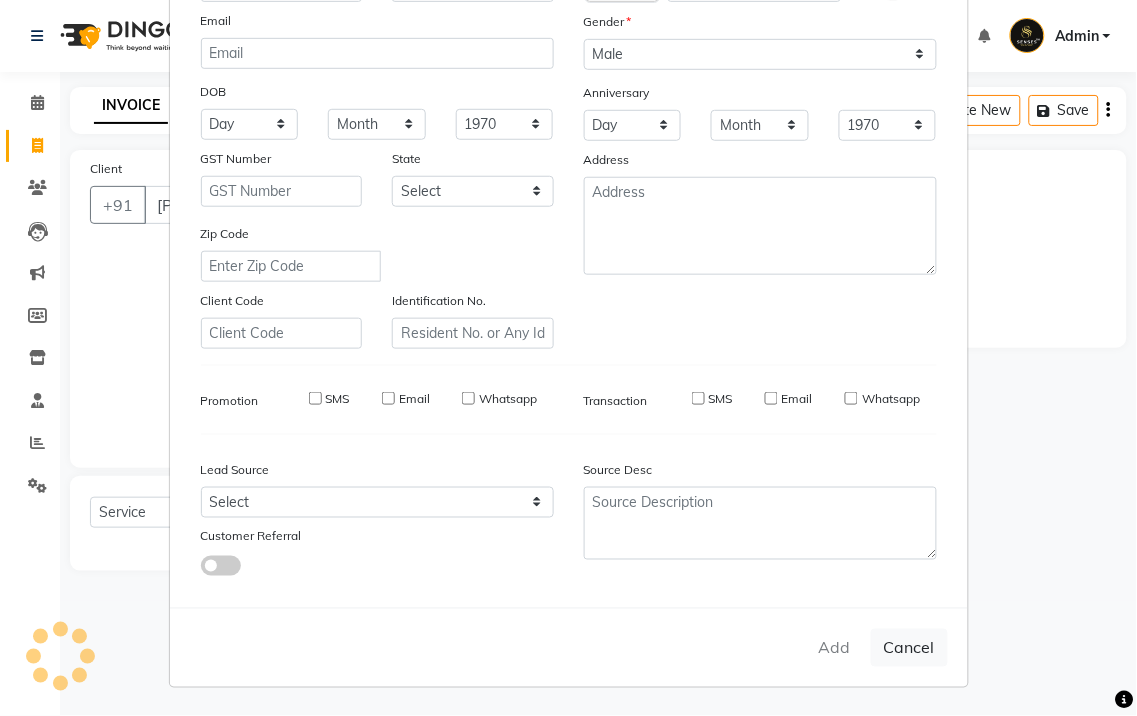 type 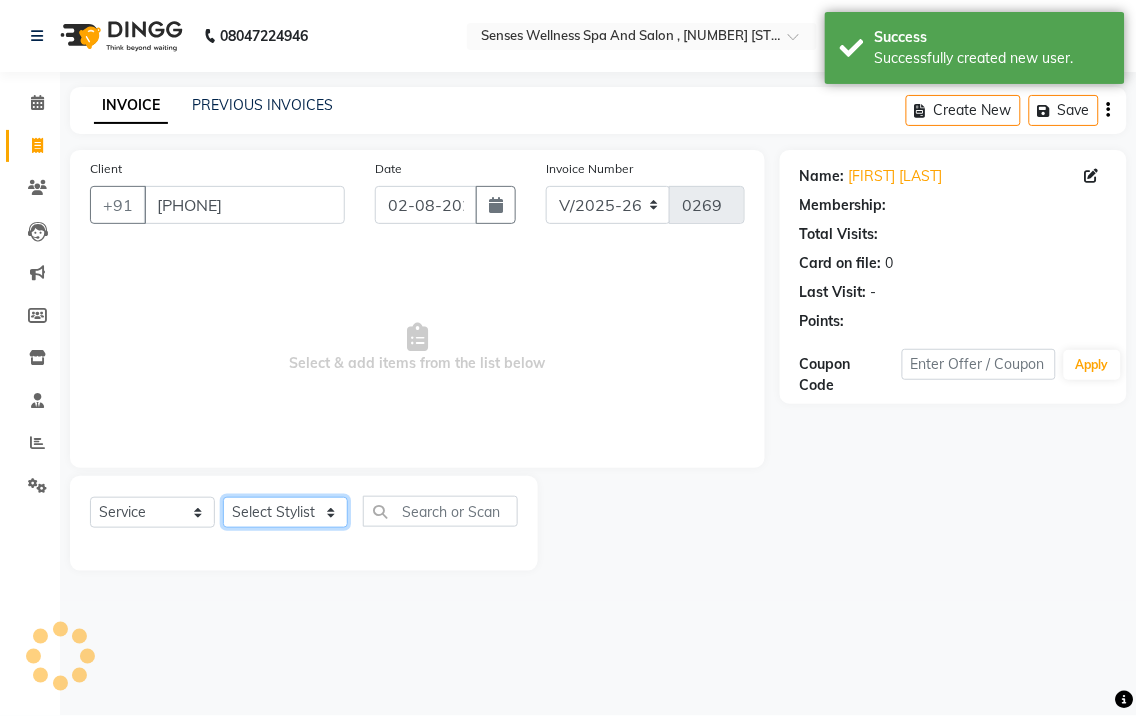 click on "Select Stylist [FIRST] [FIRST] [FIRST] [FIRST]" 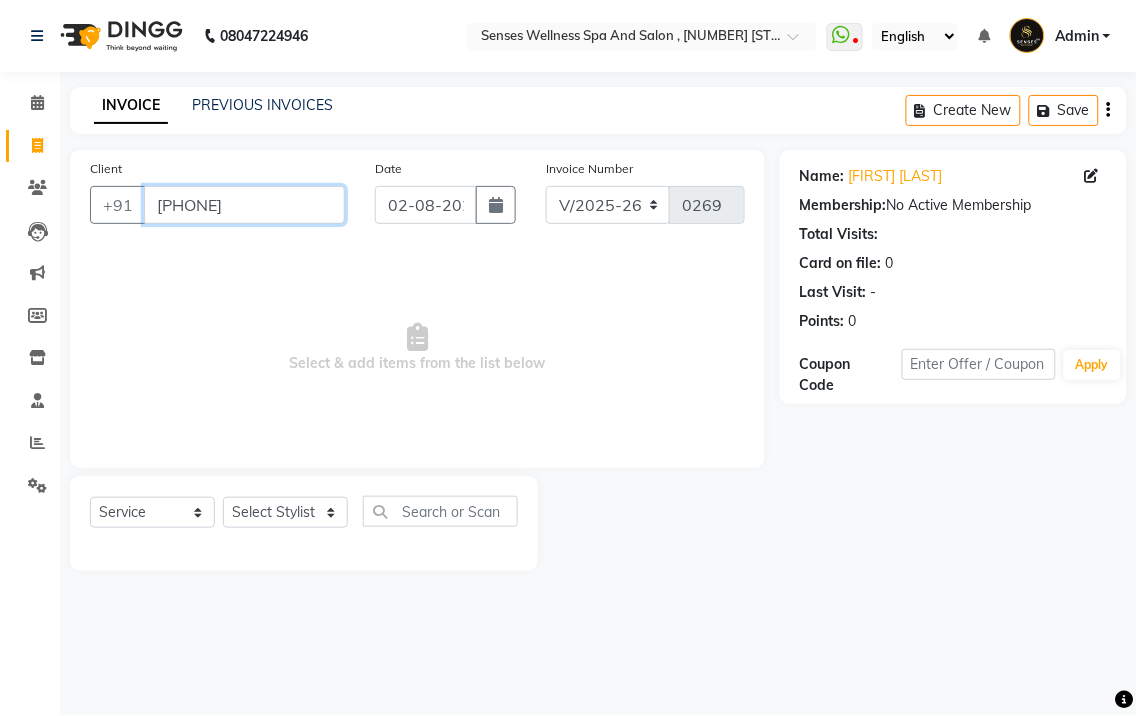click on "[PHONE]" at bounding box center (244, 205) 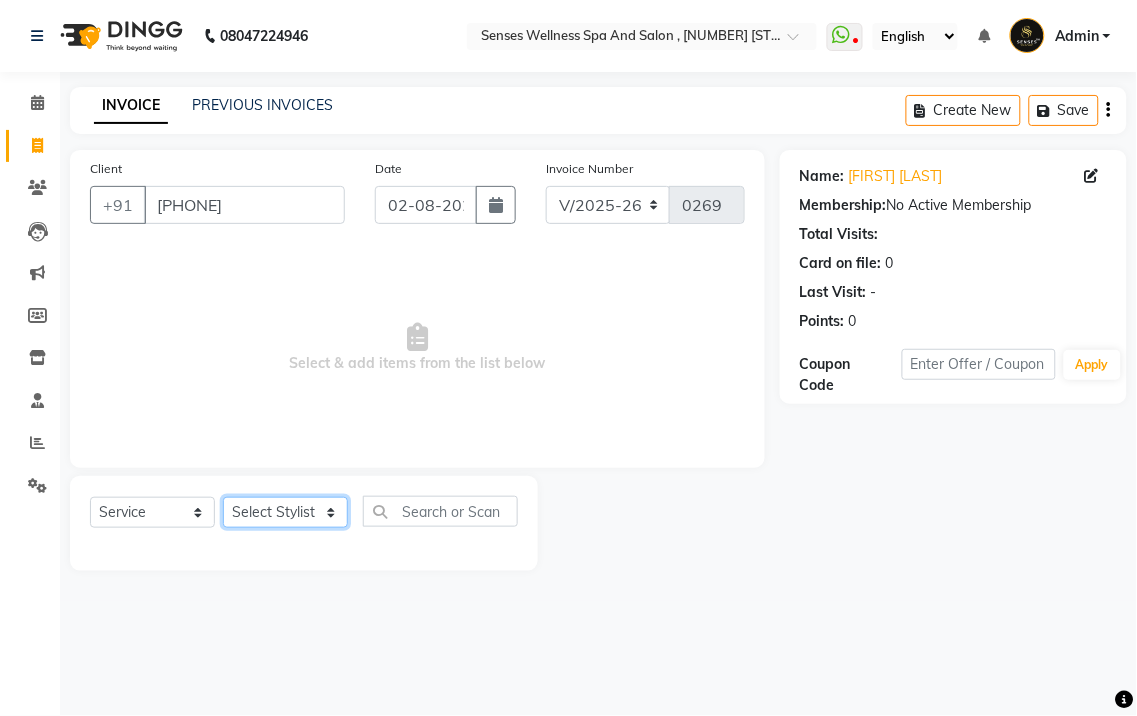 click on "Select Stylist [FIRST] [FIRST] [FIRST] [FIRST]" 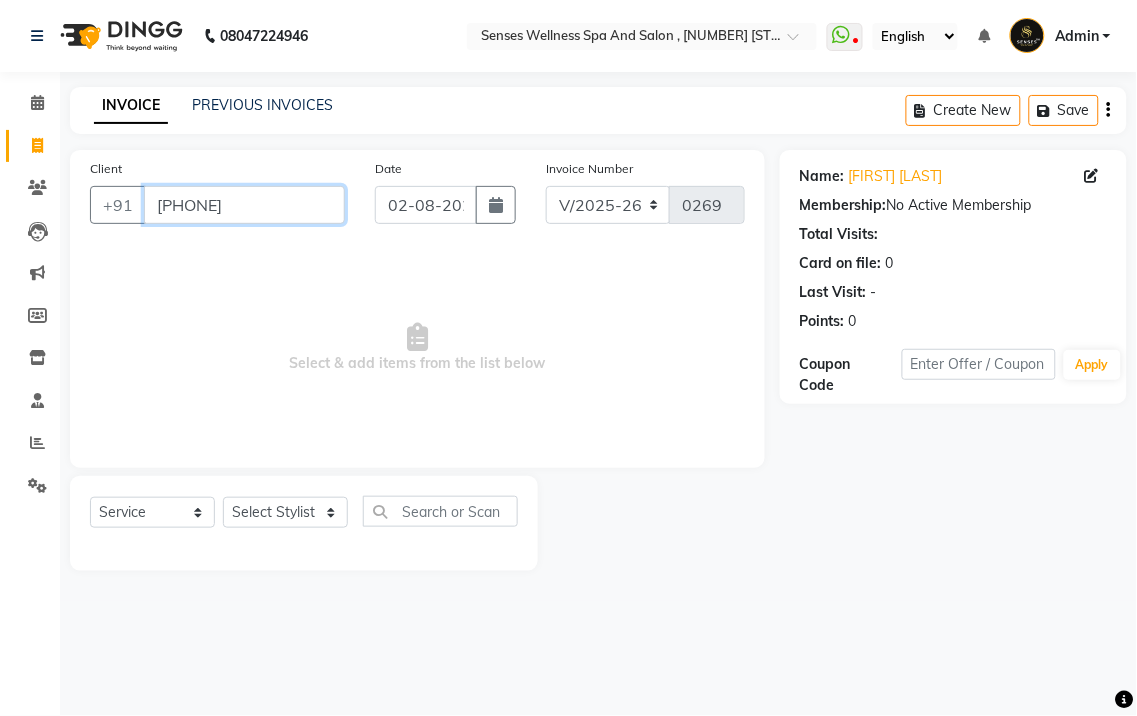 click on "[PHONE]" at bounding box center (244, 205) 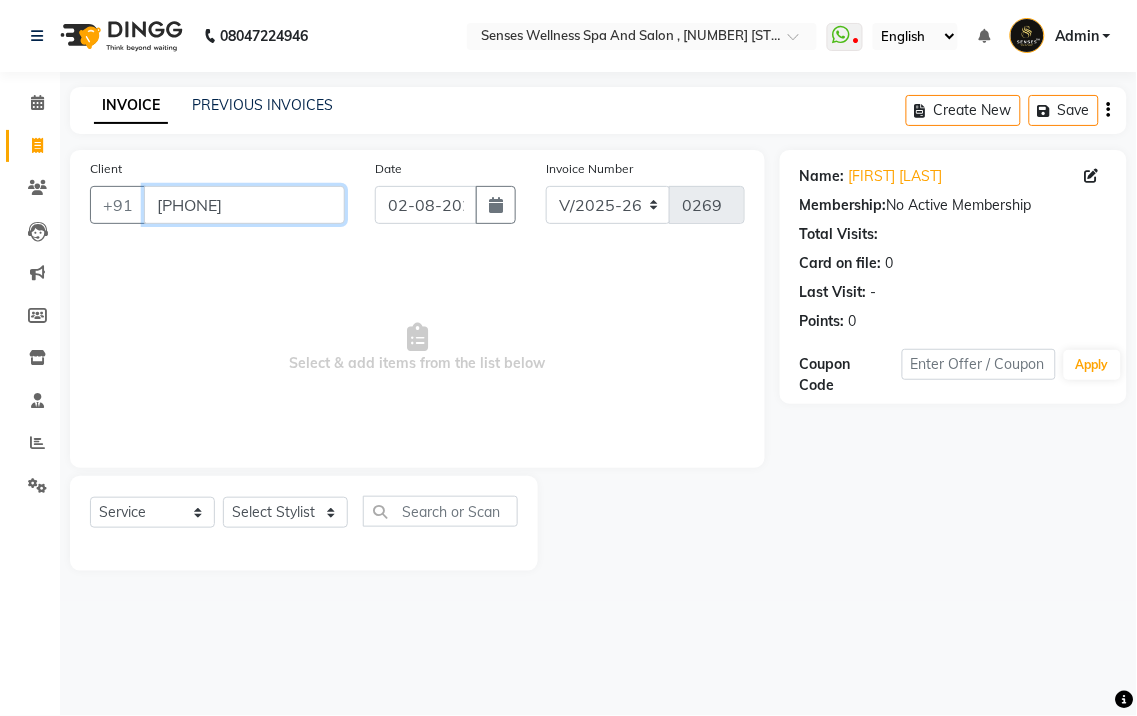 click on "[PHONE]" at bounding box center [244, 205] 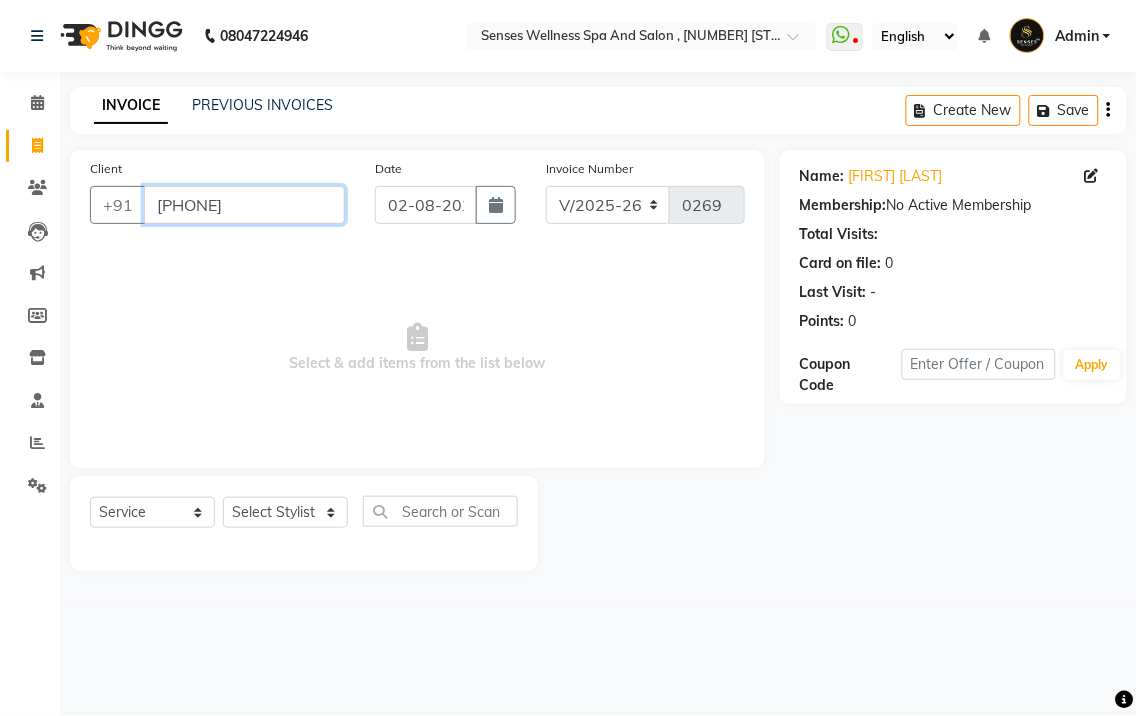 click on "[PHONE]" at bounding box center [244, 205] 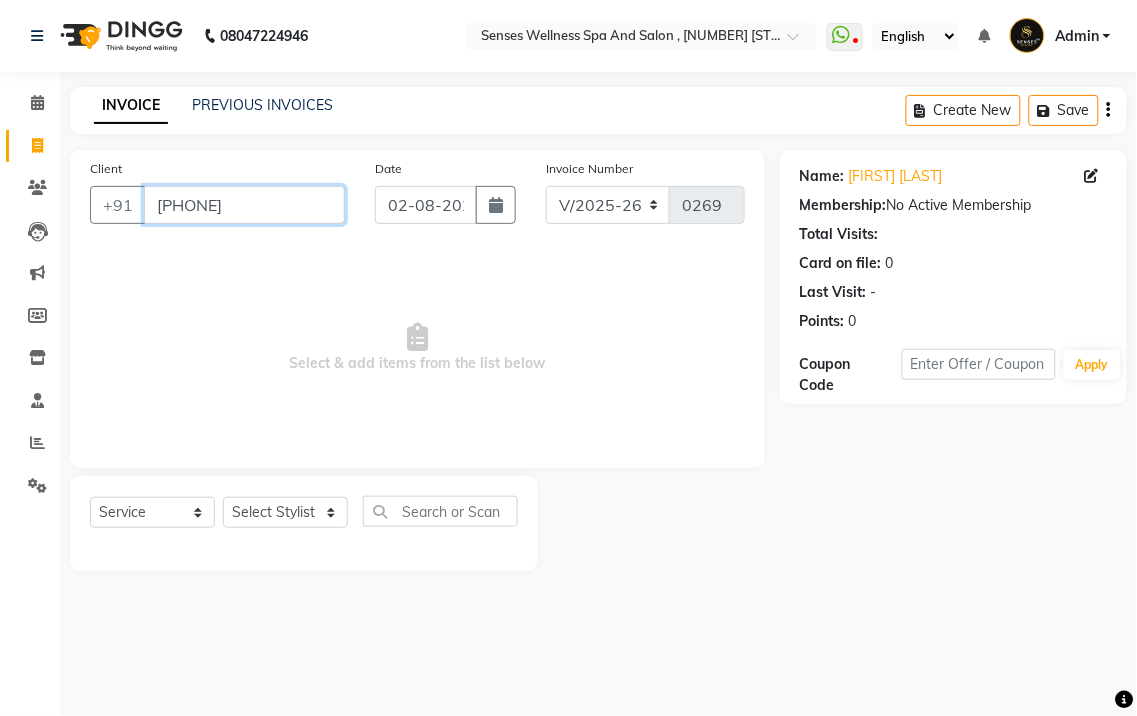 click on "[PHONE]" at bounding box center [244, 205] 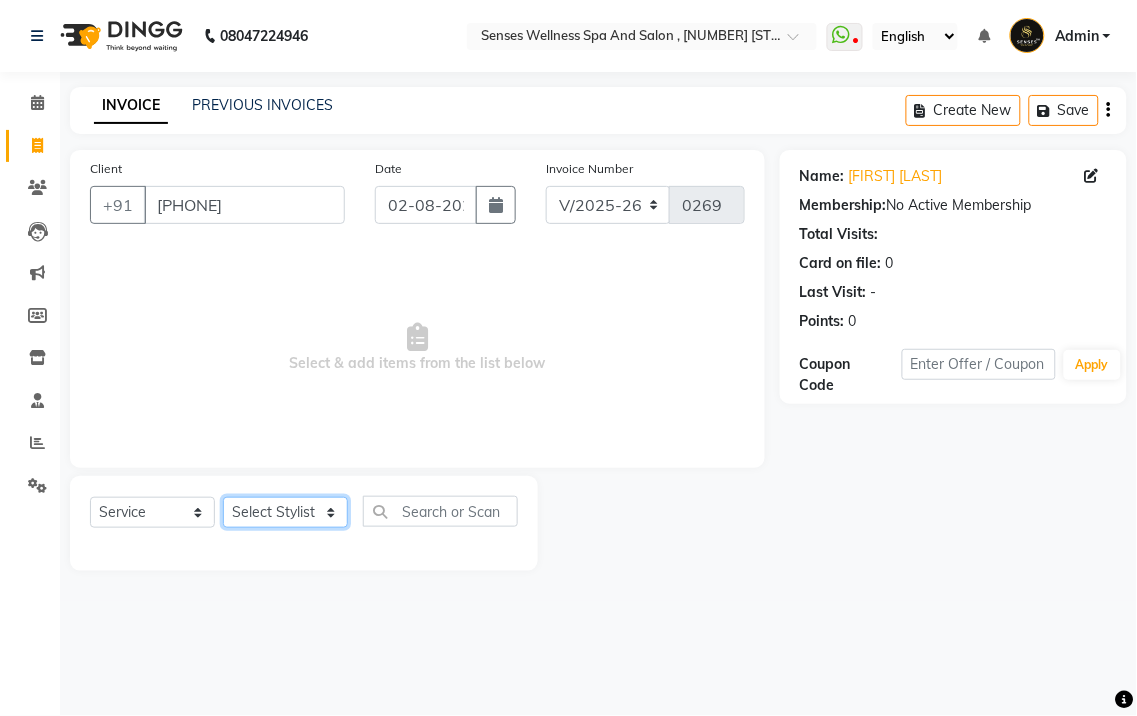 click on "Select Stylist [FIRST] [FIRST] [FIRST] [FIRST]" 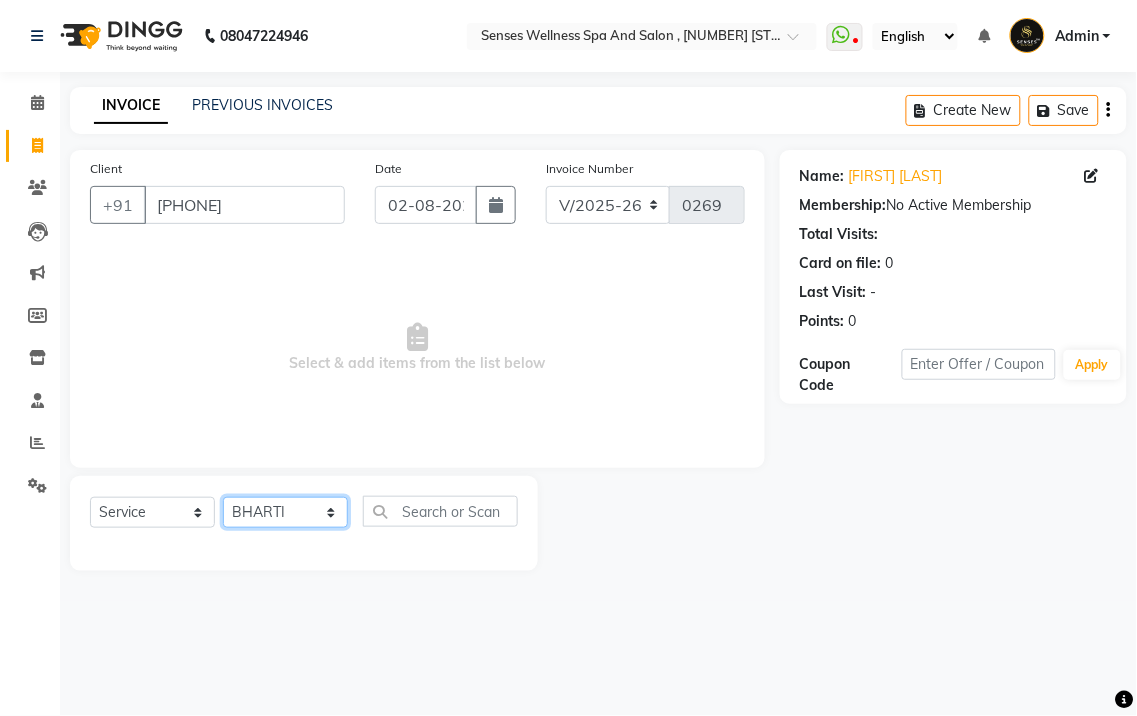 click on "Select Stylist [FIRST] [FIRST] [FIRST] [FIRST]" 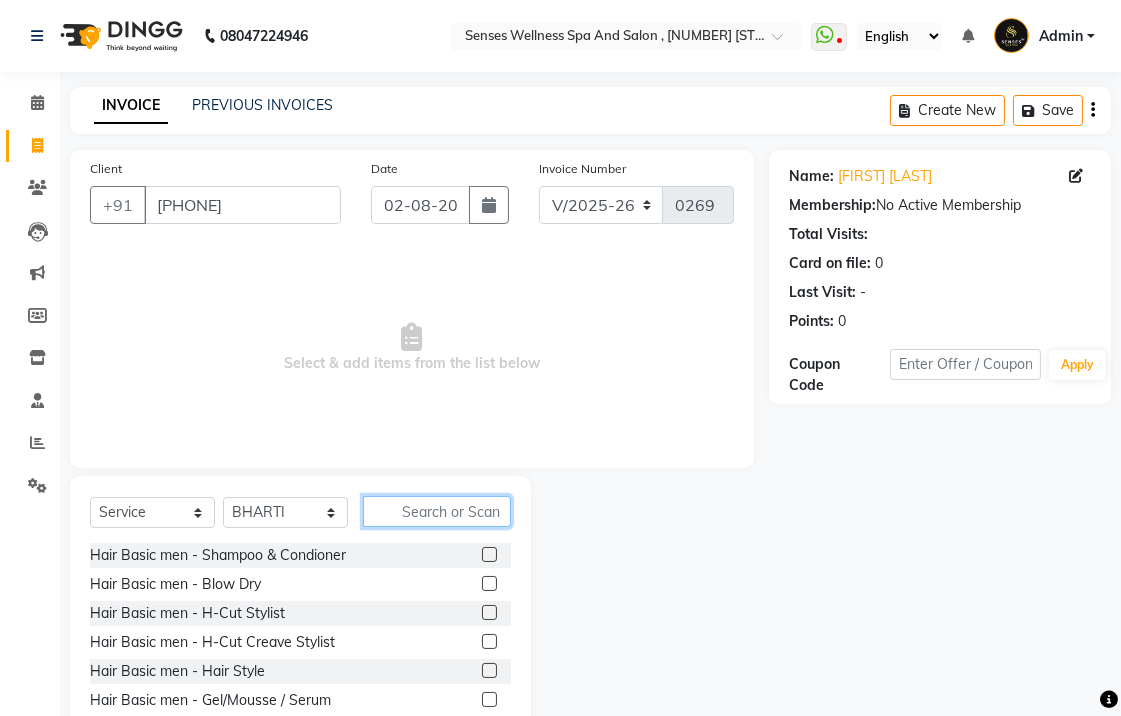 click 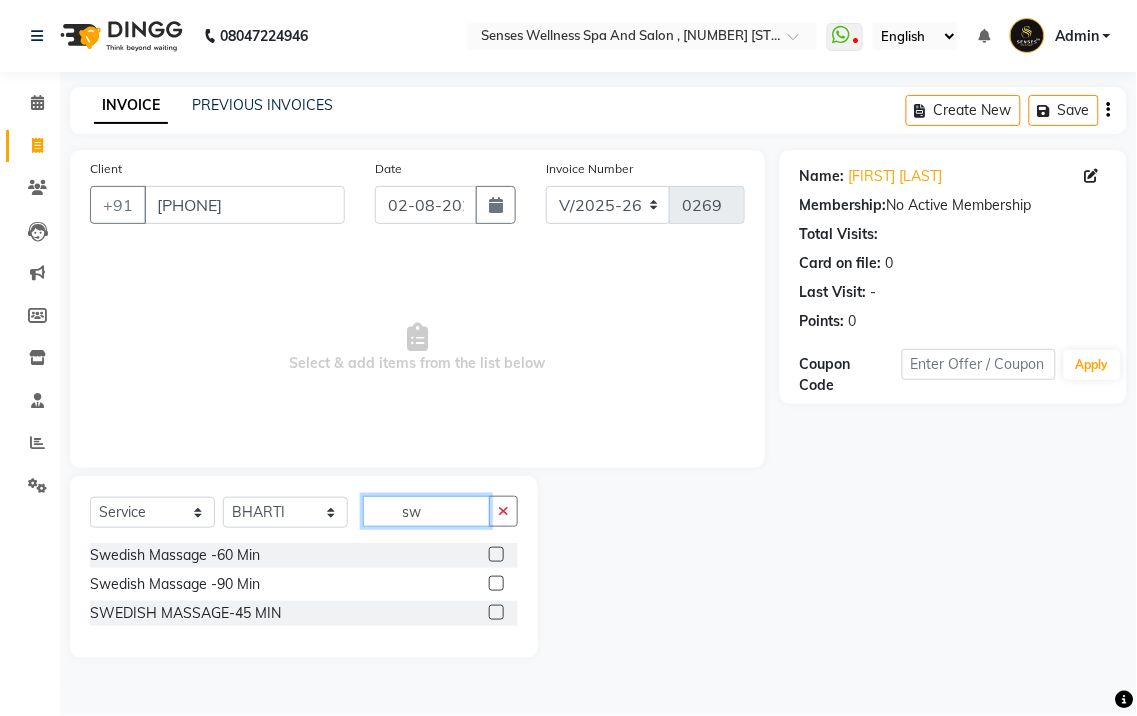 type on "sw" 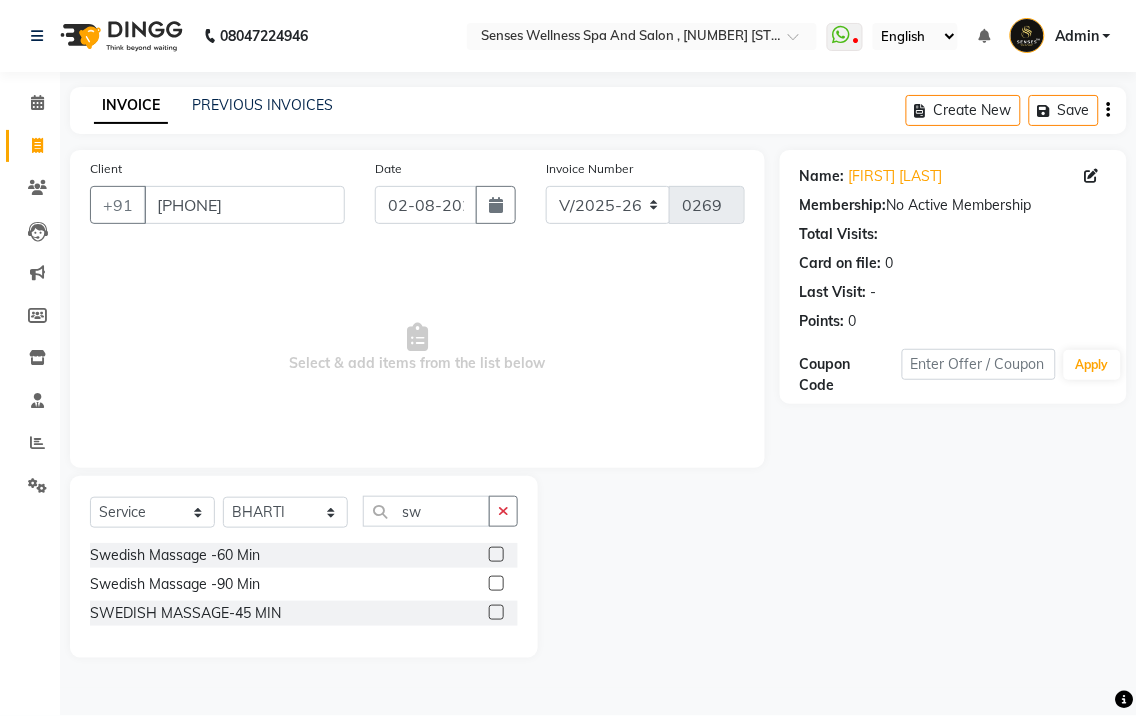 click 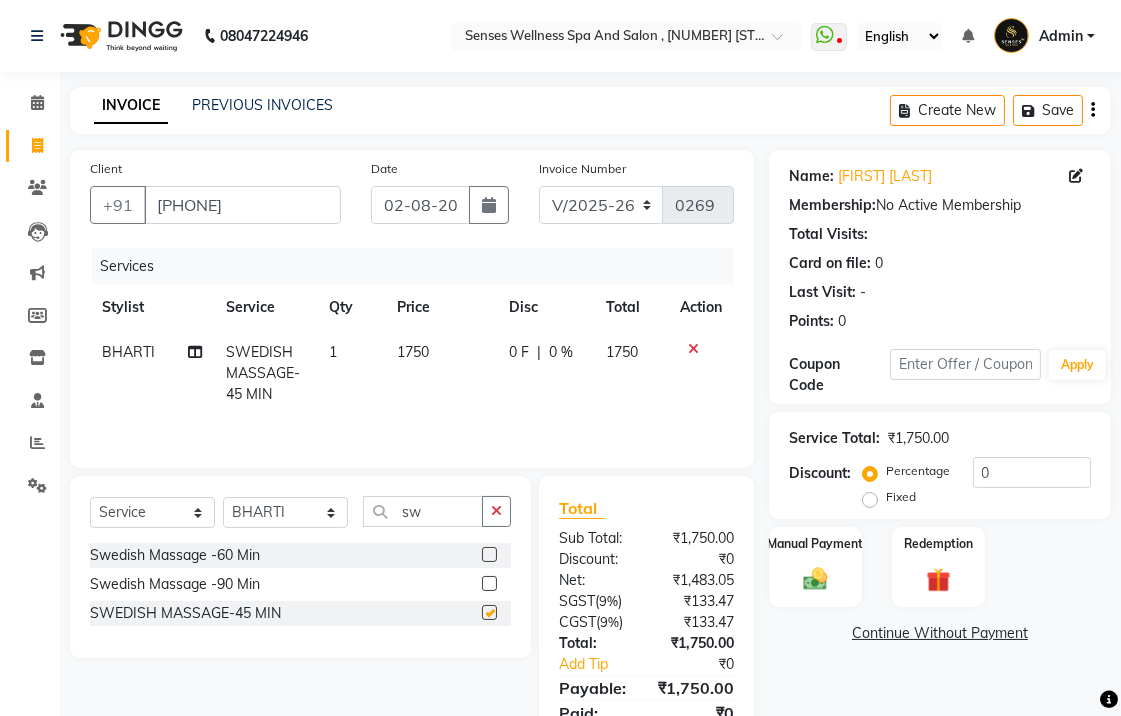 checkbox on "false" 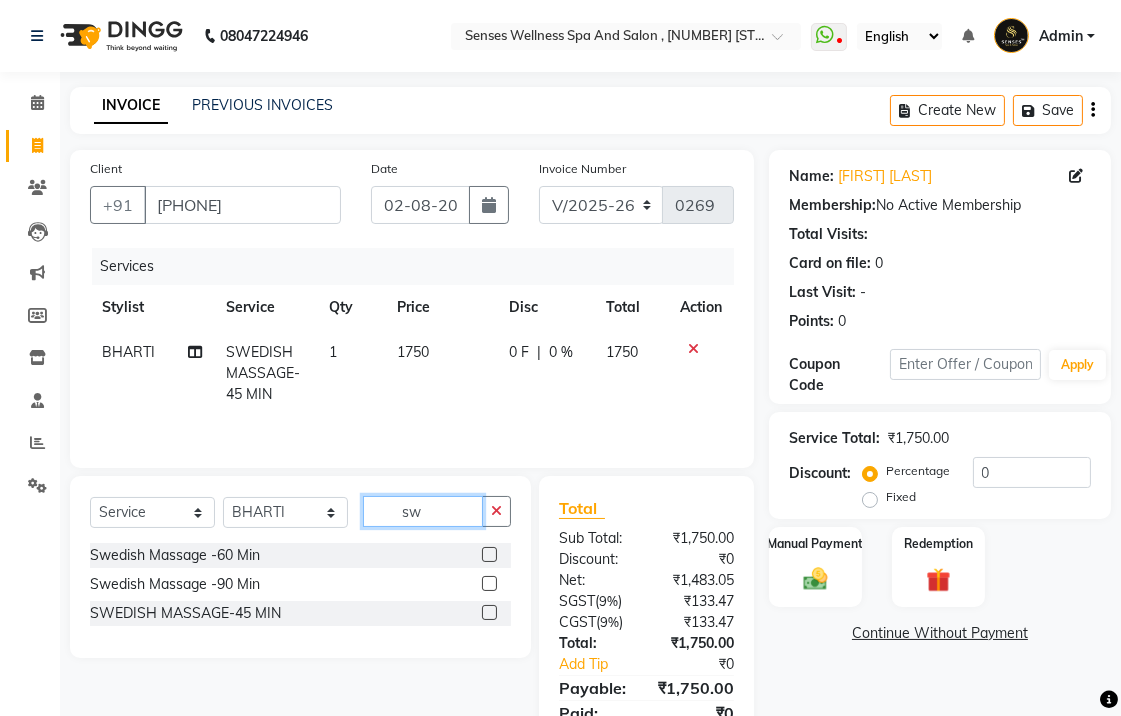 click on "sw" 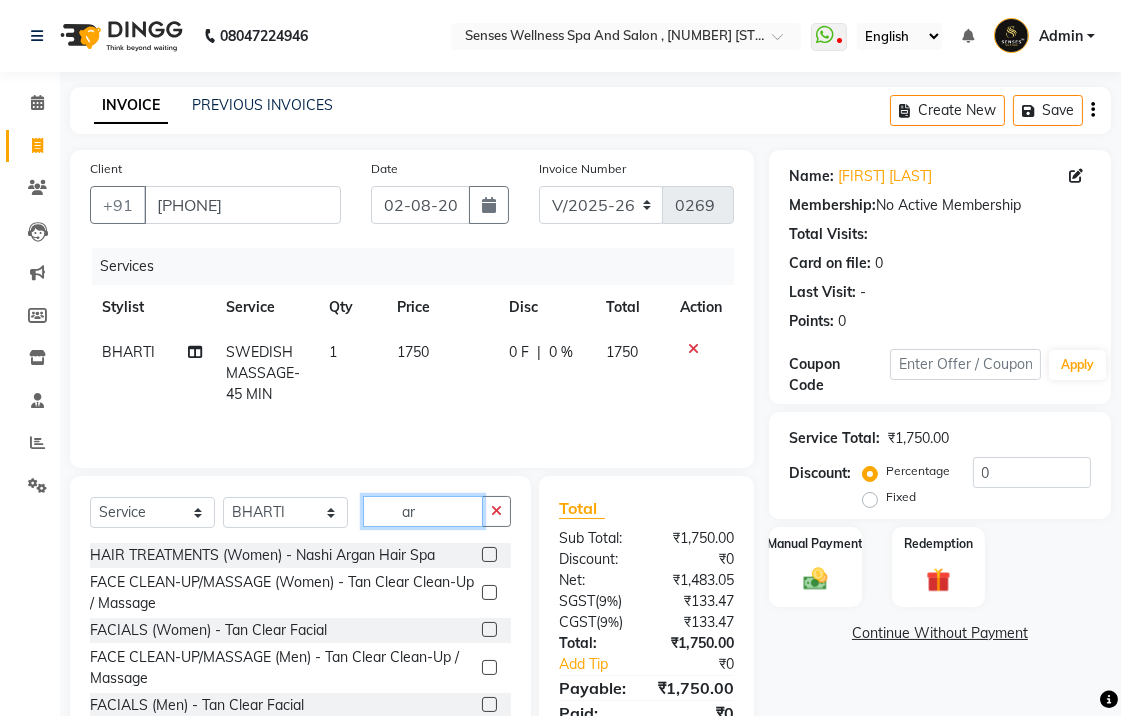 type on "a" 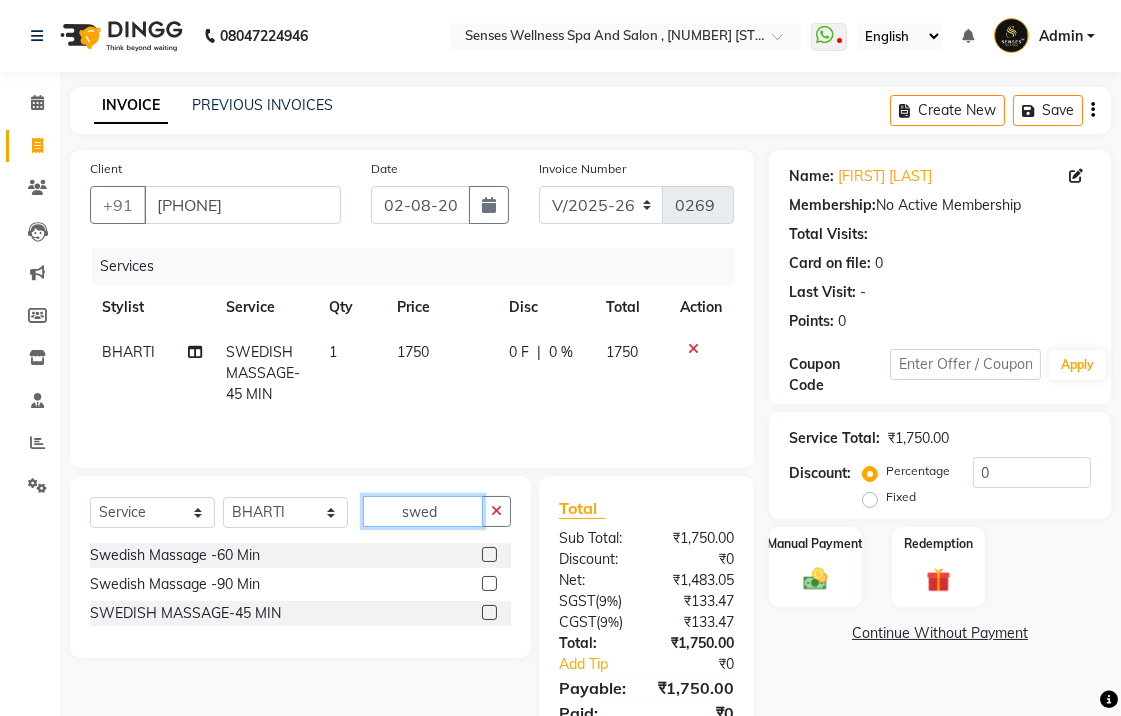 type on "swed" 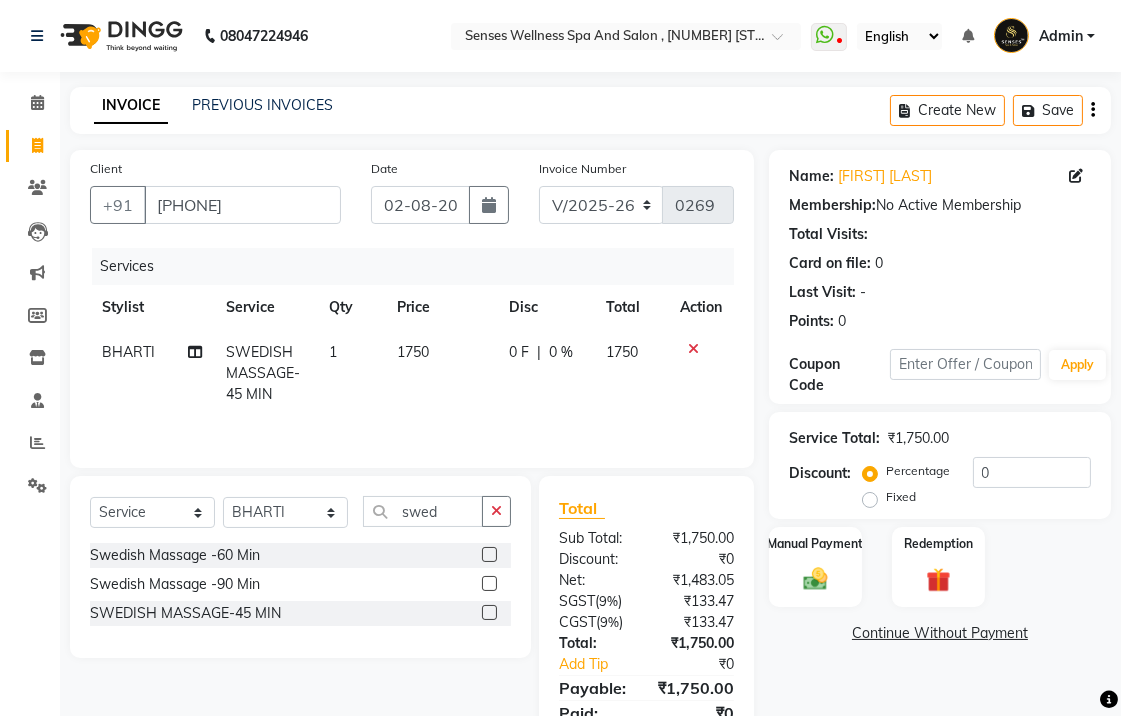 click 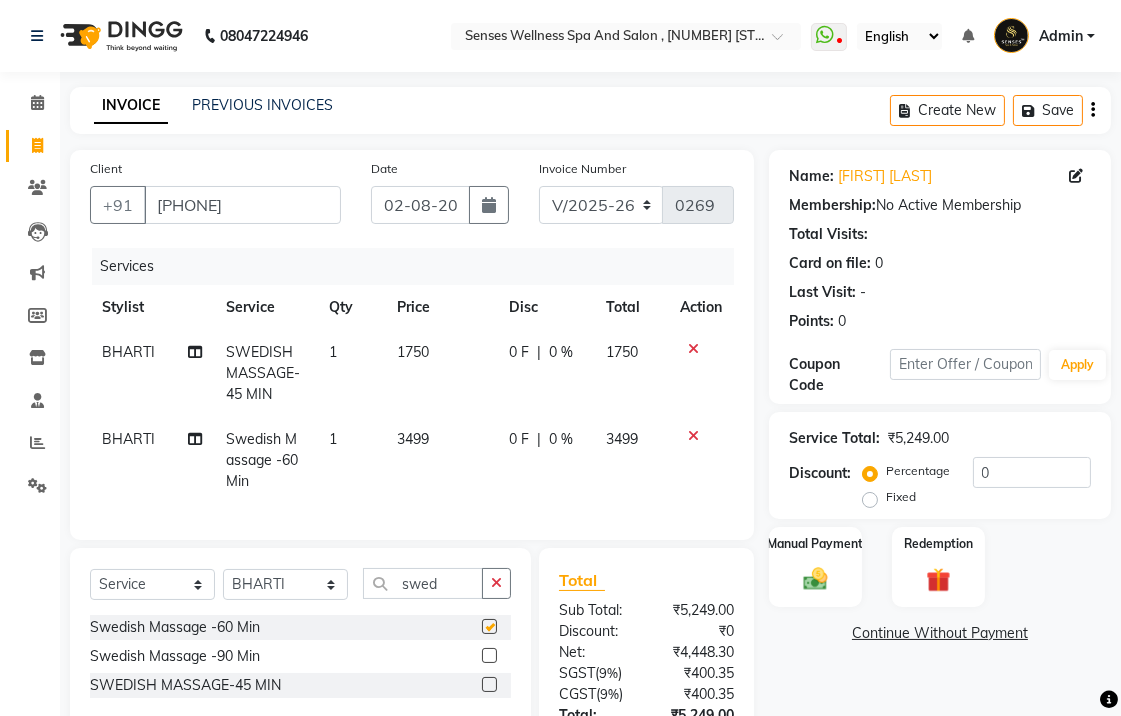 checkbox on "false" 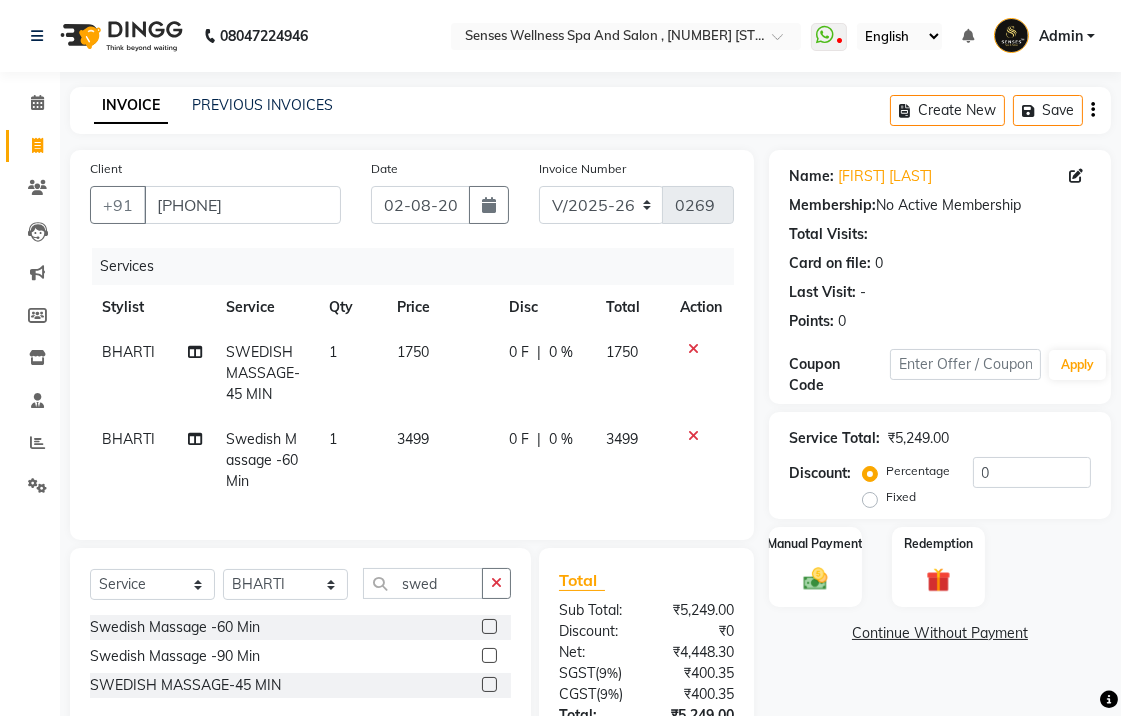click 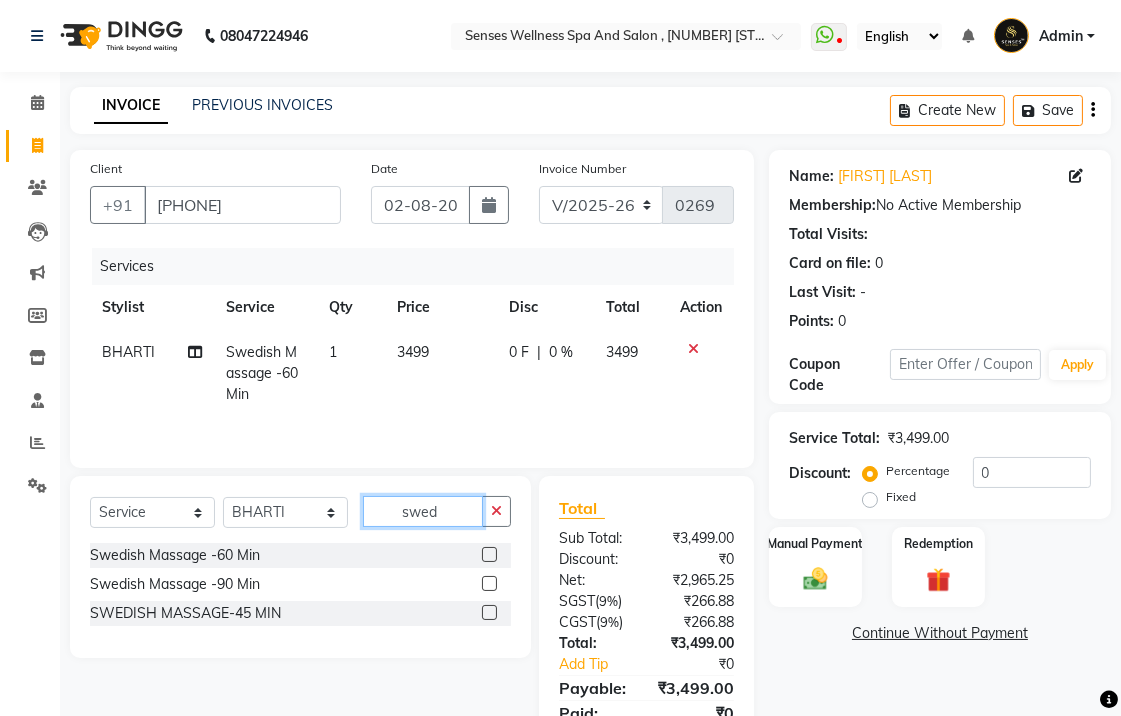 click on "swed" 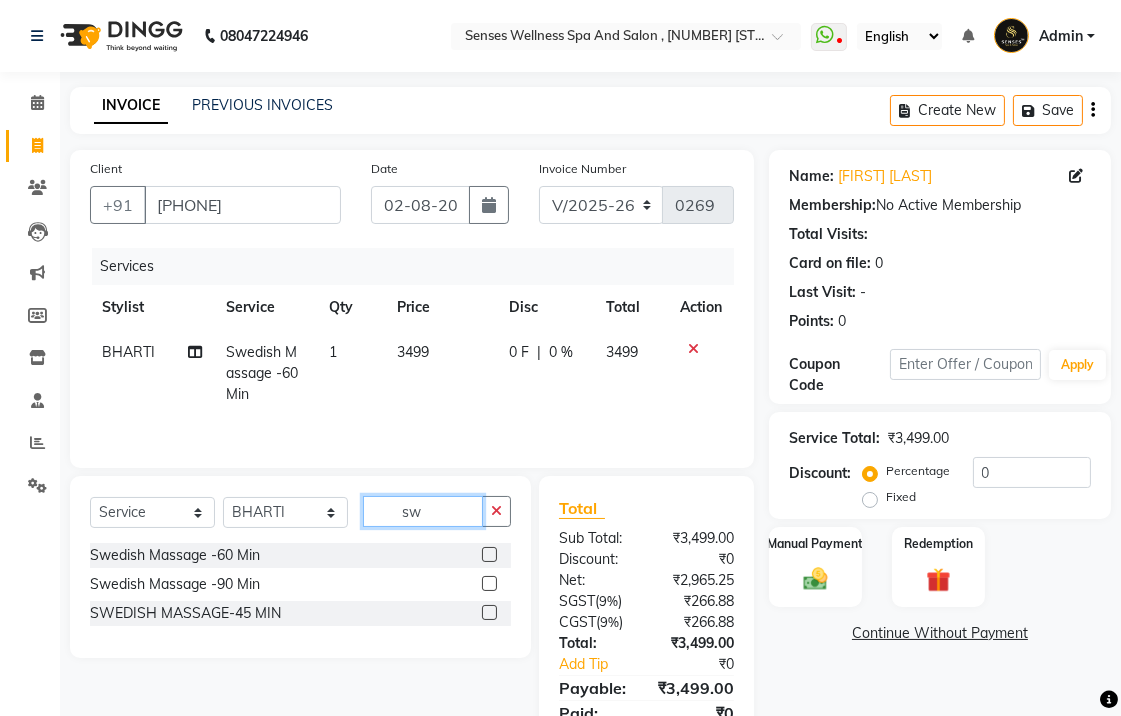 type on "s" 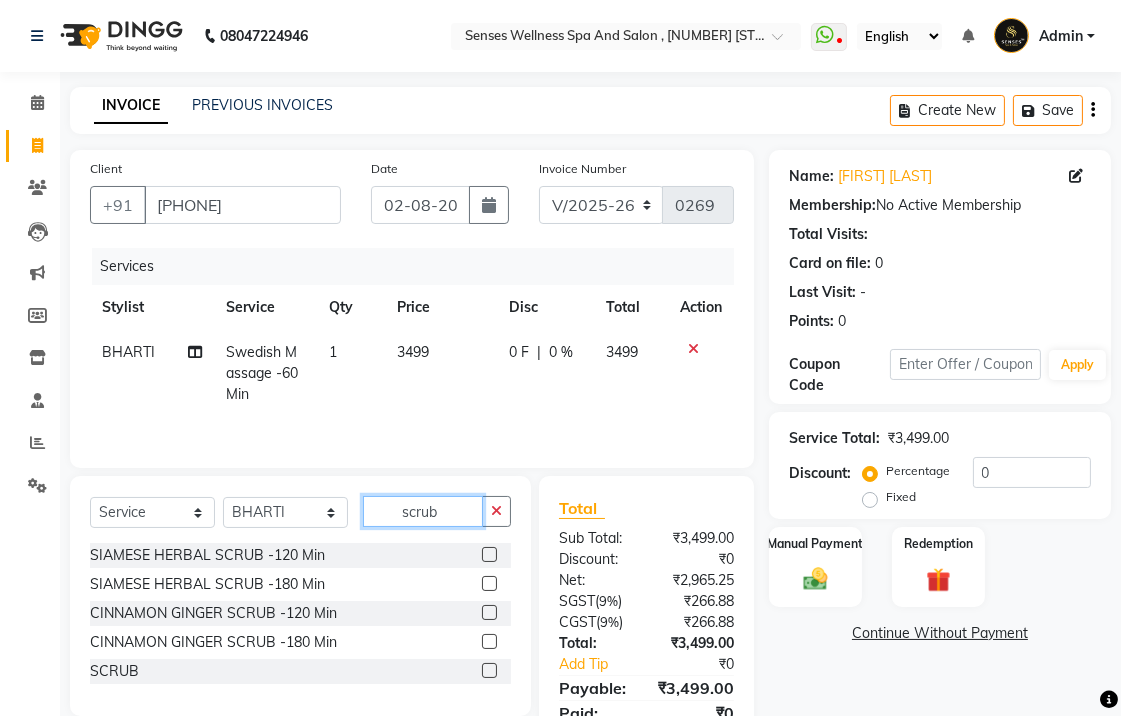 type on "scrub" 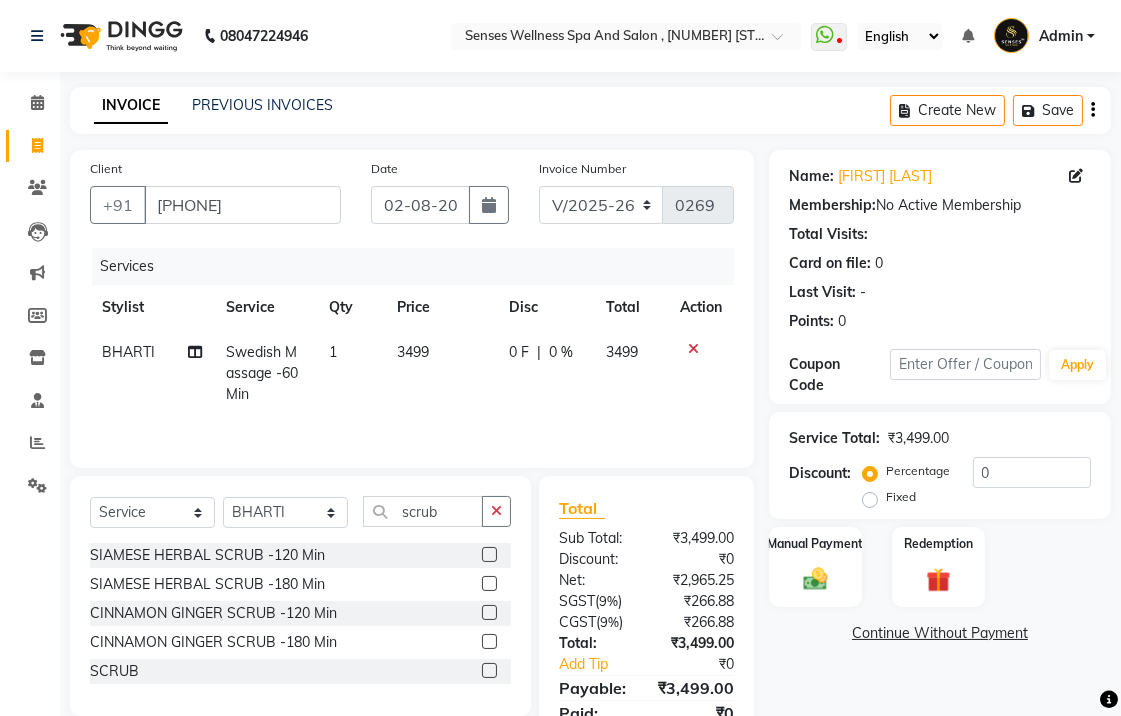 click 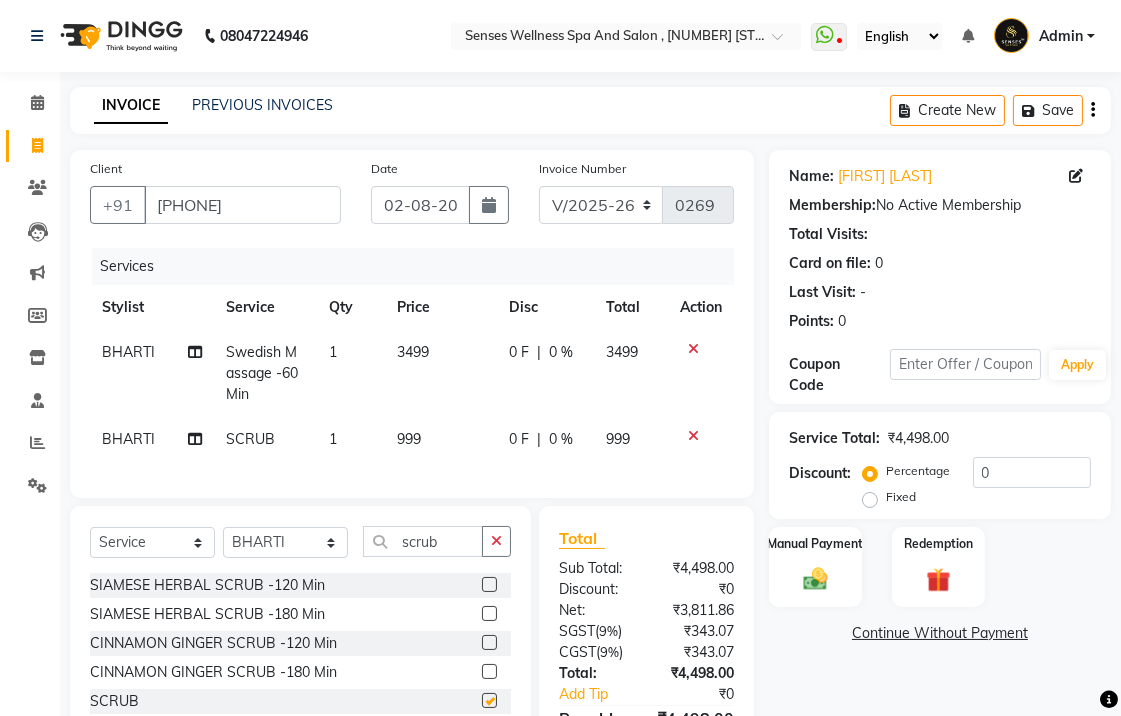 checkbox on "false" 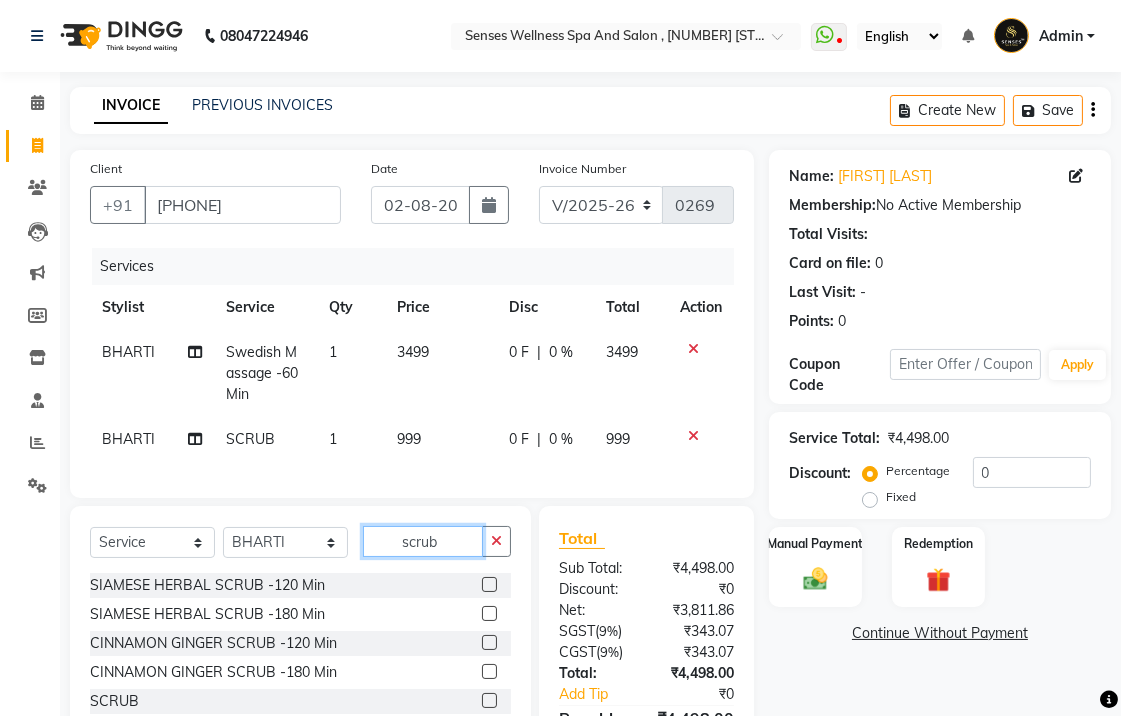 click on "scrub" 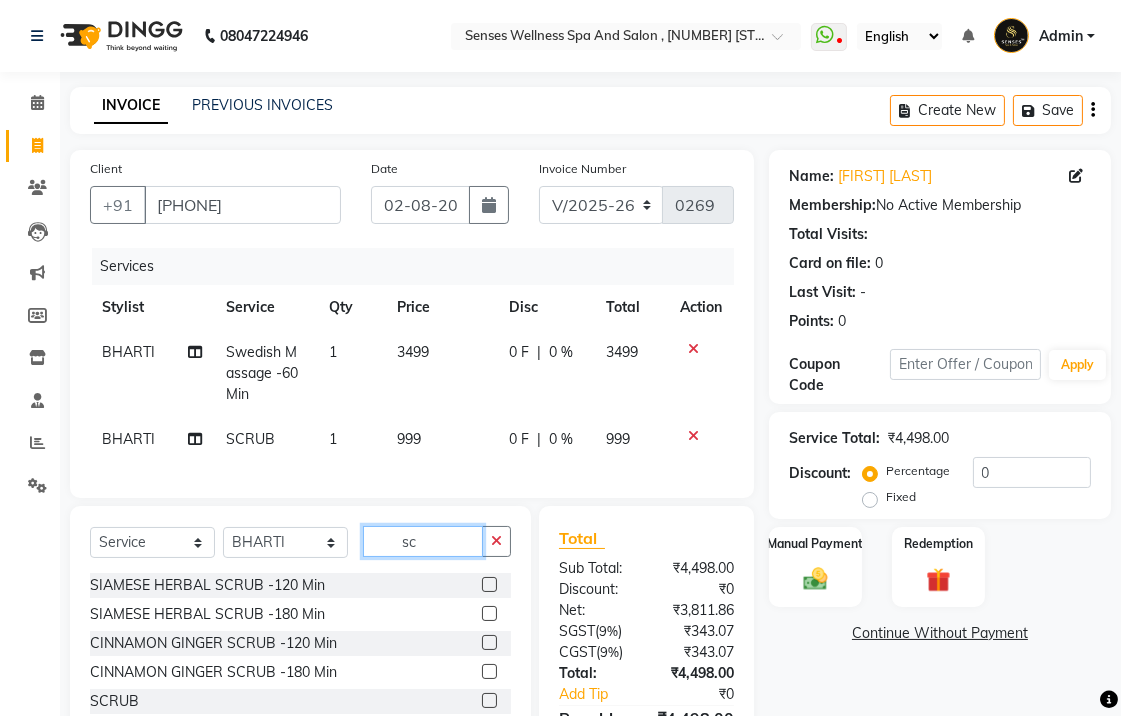 type on "s" 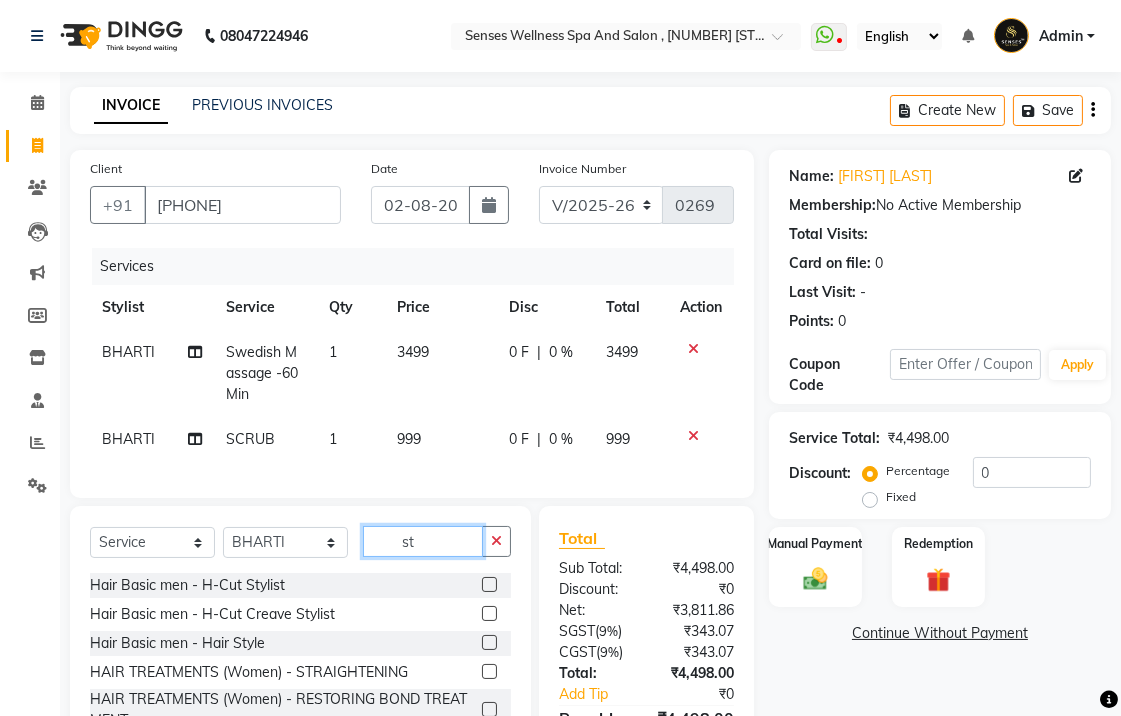 type on "s" 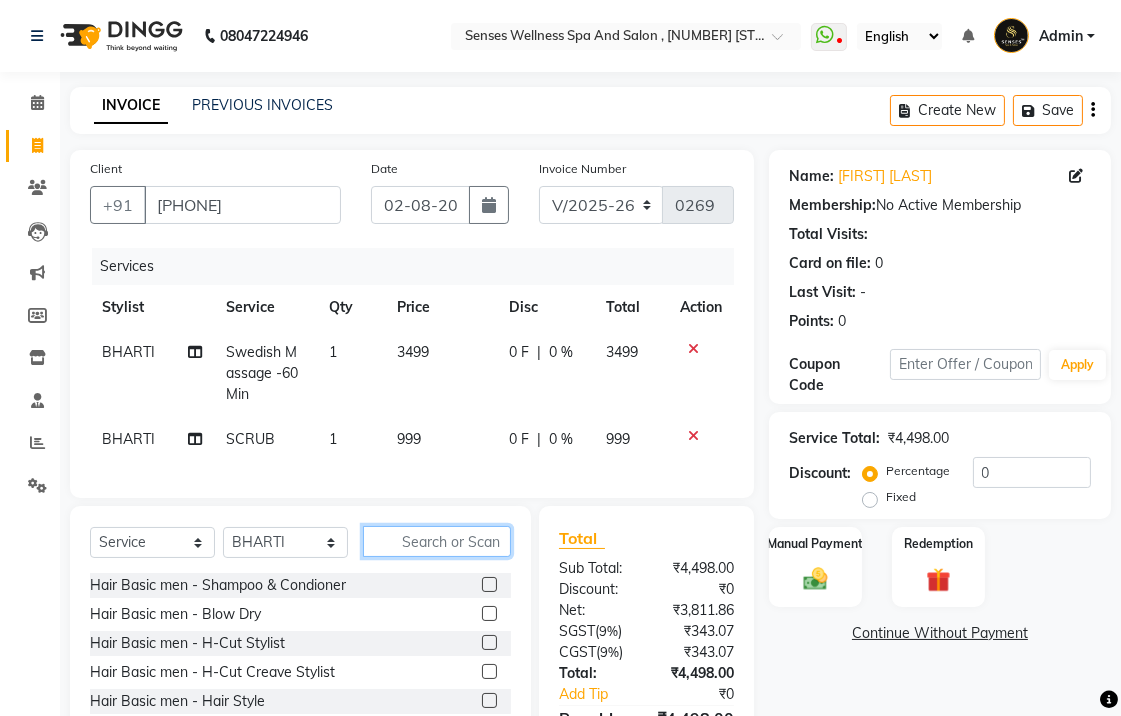 scroll, scrollTop: 131, scrollLeft: 0, axis: vertical 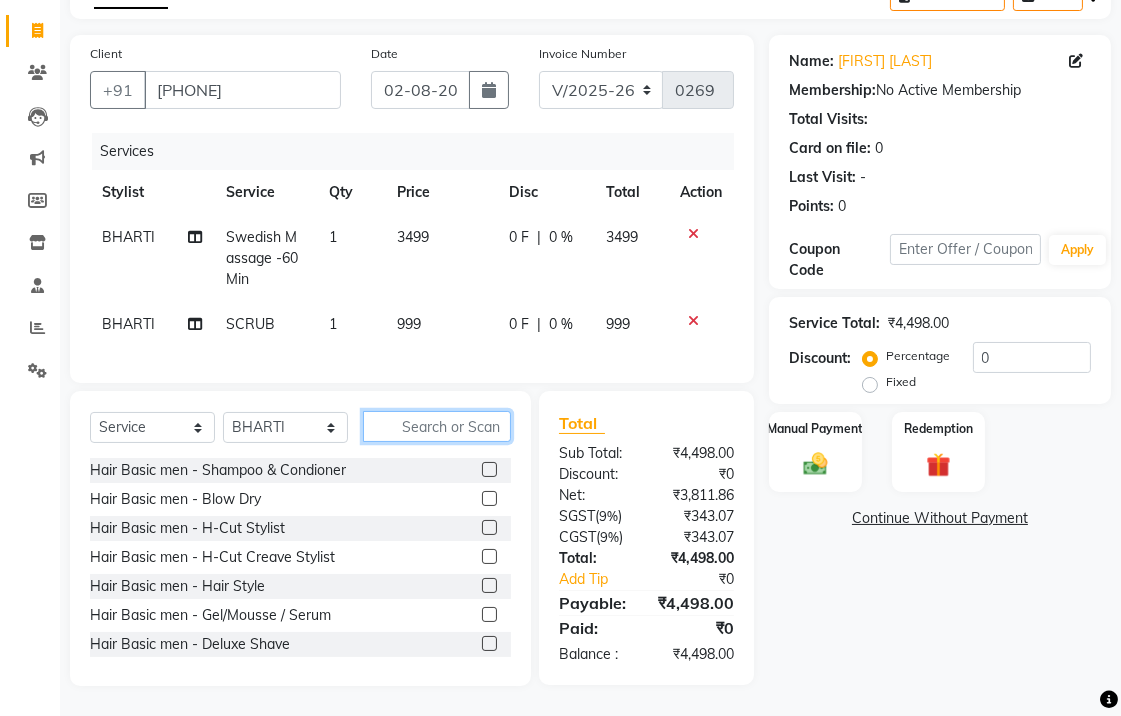 type 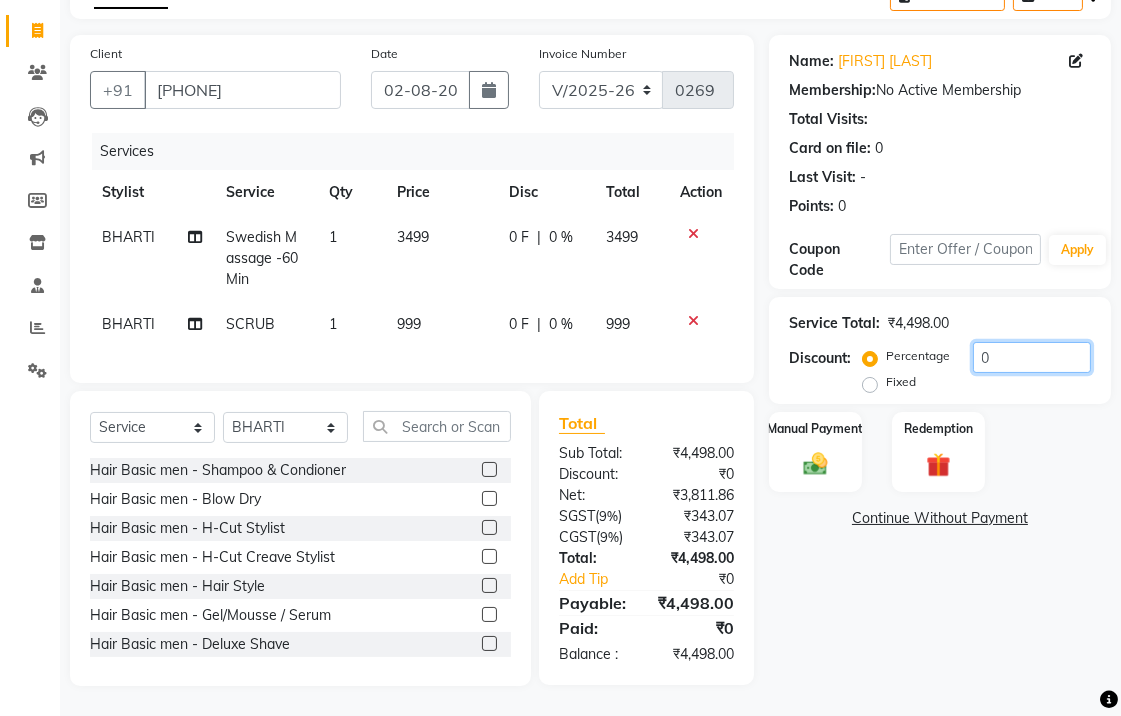 click on "0" 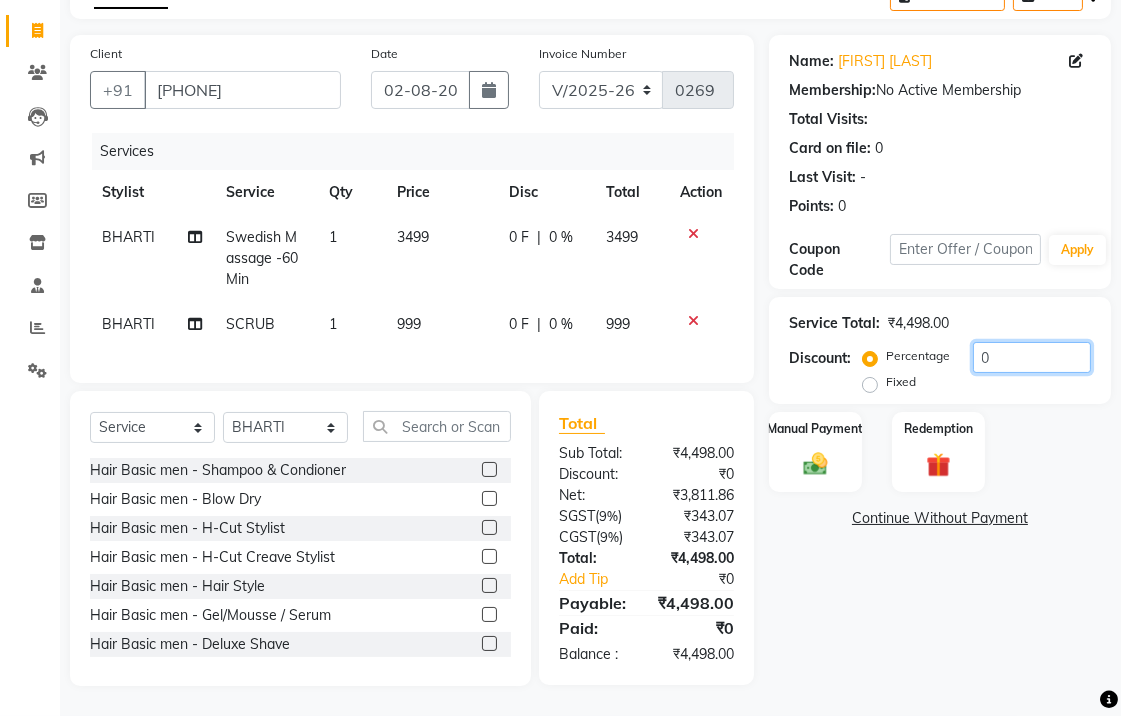 click on "0" 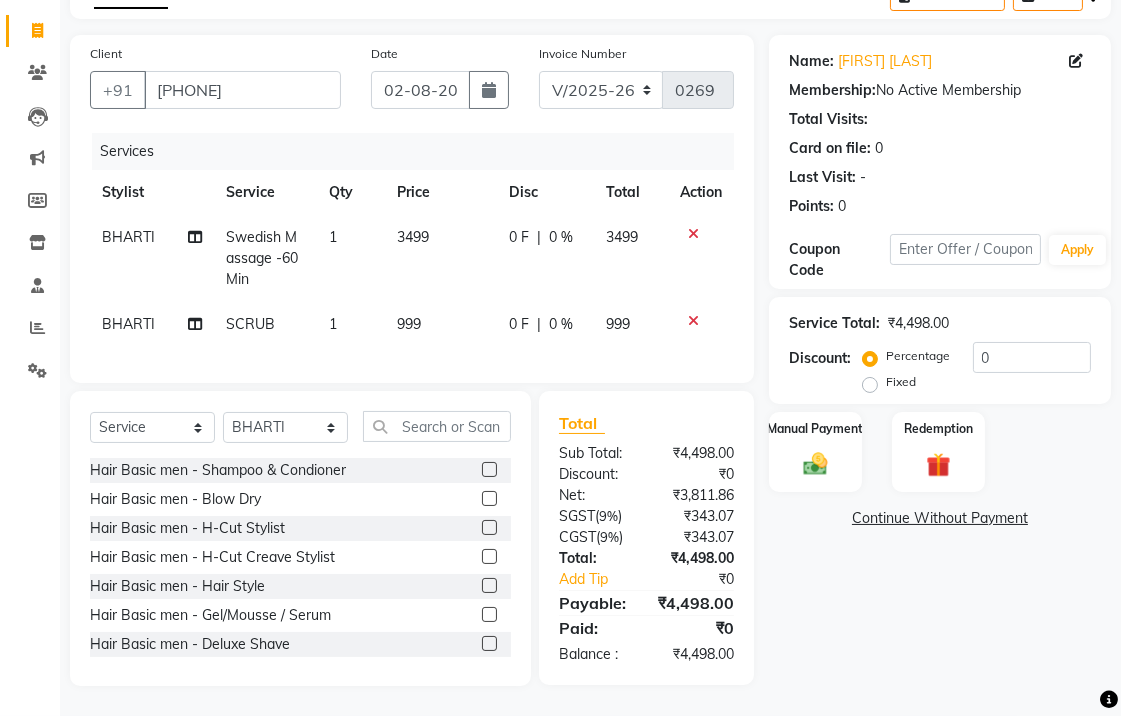 click on "Fixed" 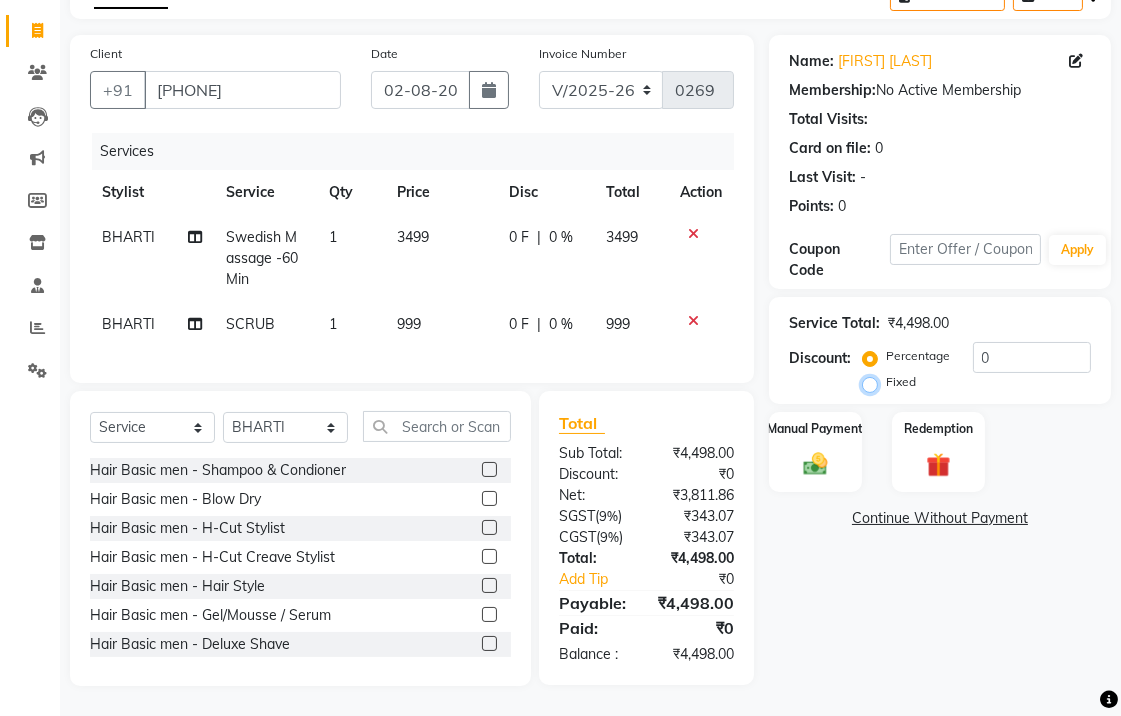 click on "Fixed" at bounding box center (874, 382) 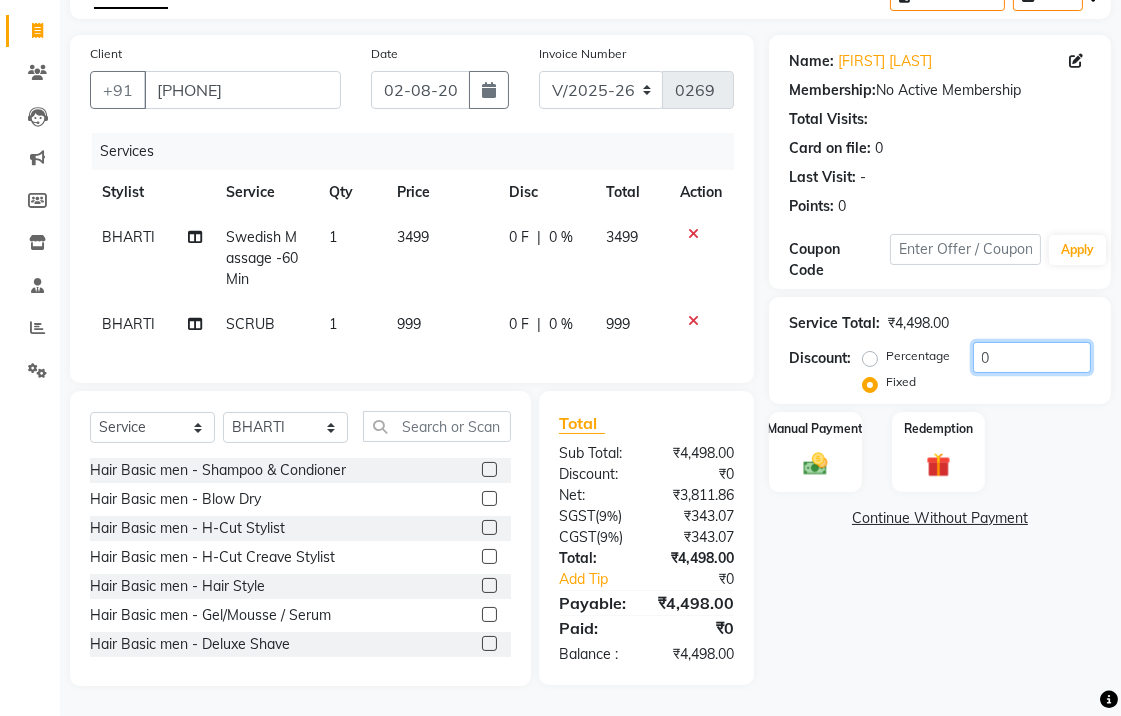 click on "0" 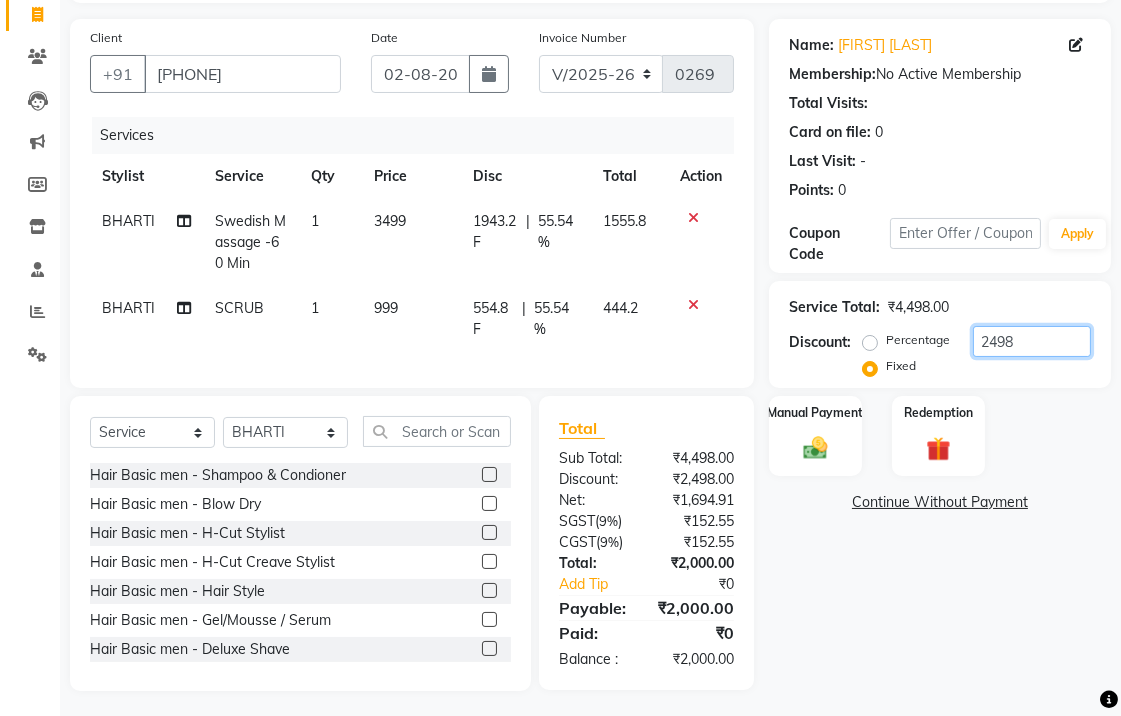 click on "2498" 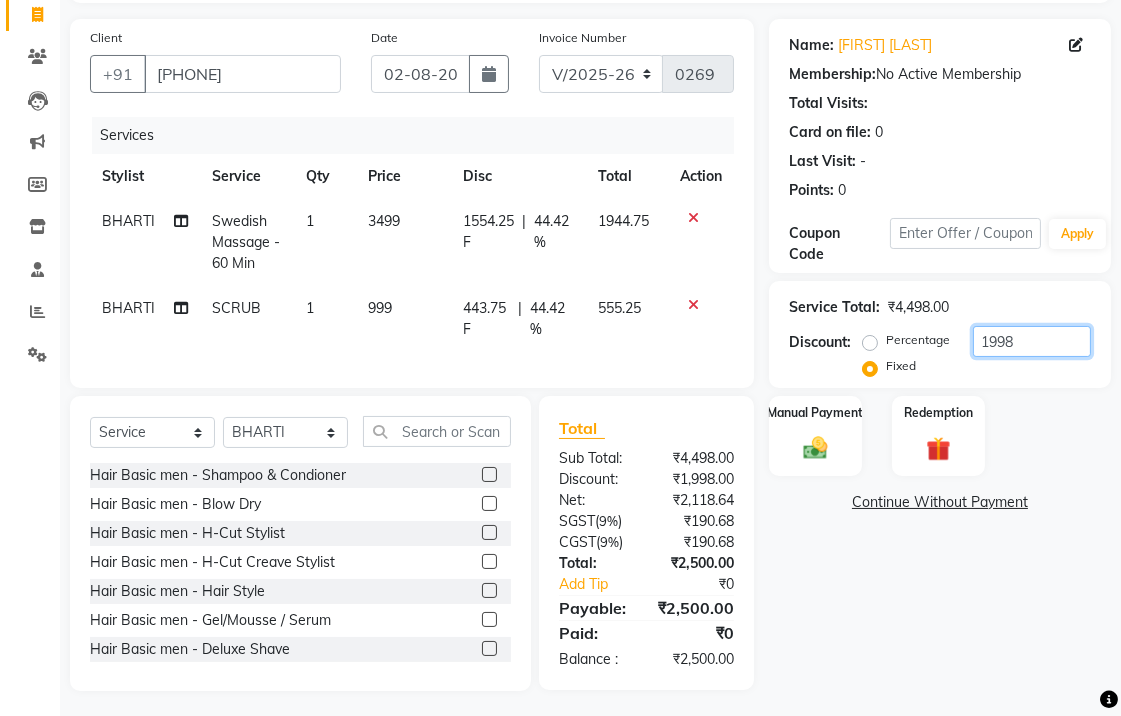 scroll, scrollTop: 152, scrollLeft: 0, axis: vertical 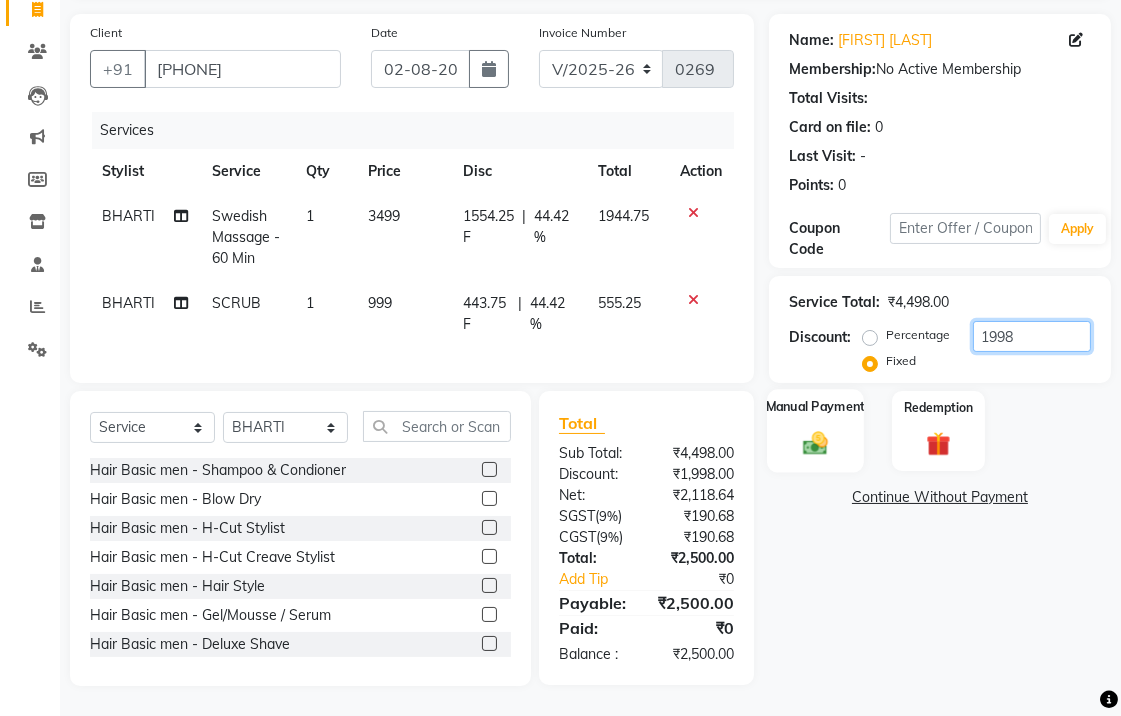 type on "1998" 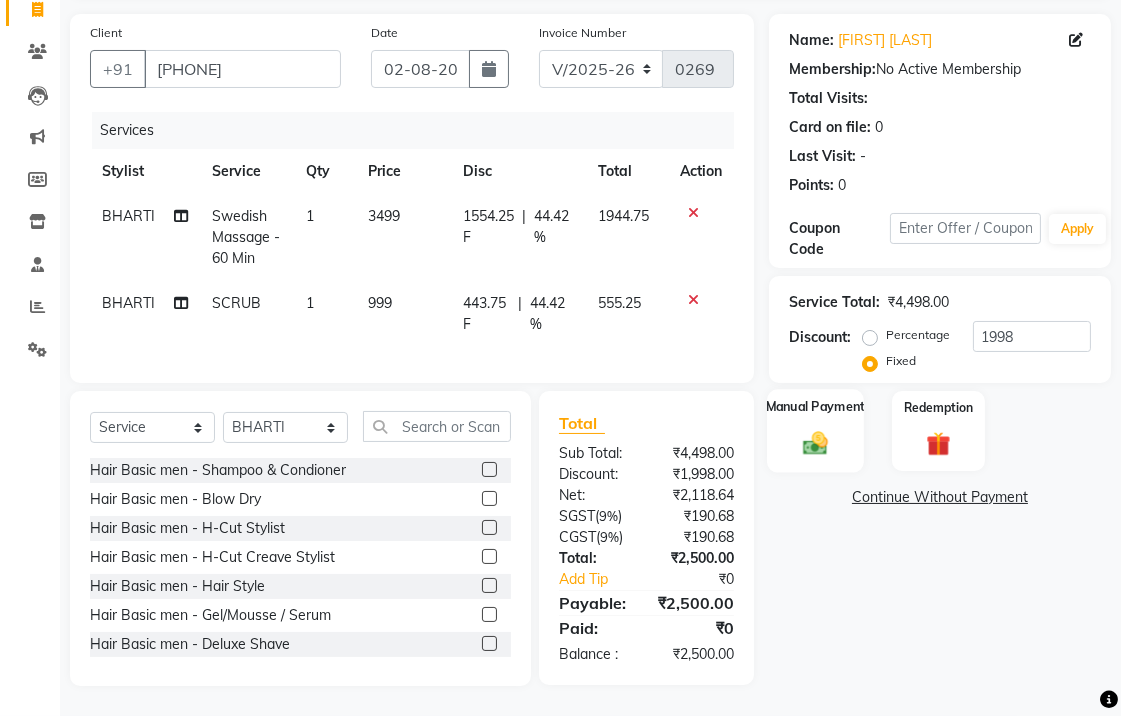 click on "Manual Payment" 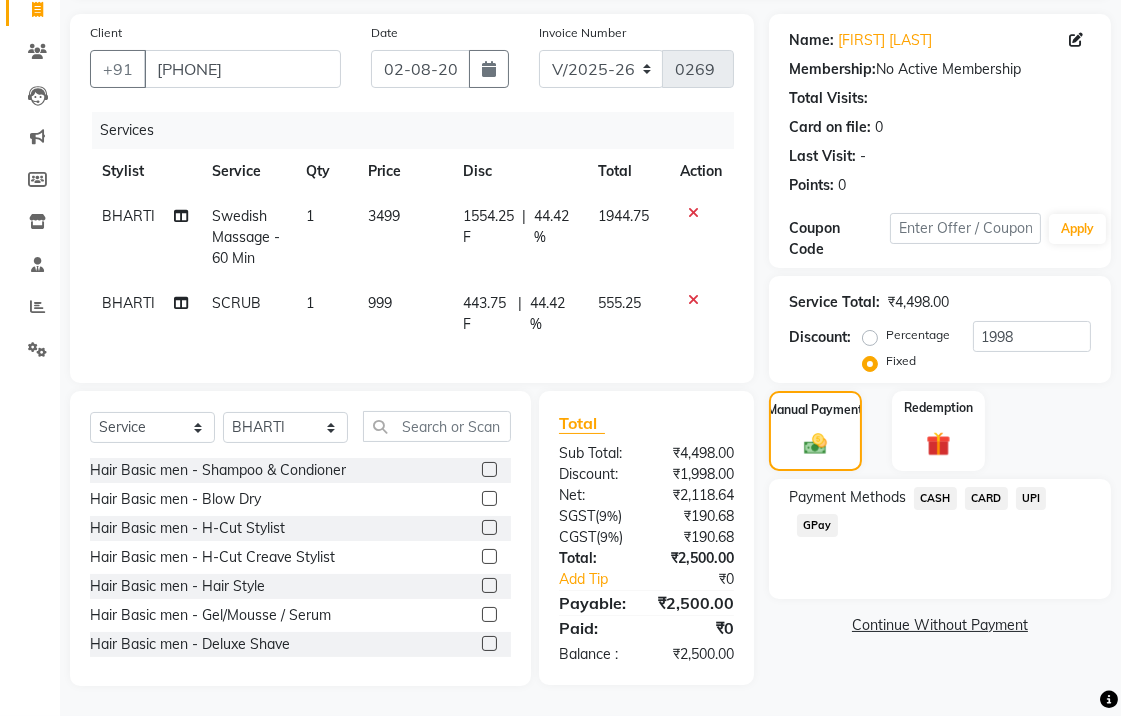 click on "CASH" 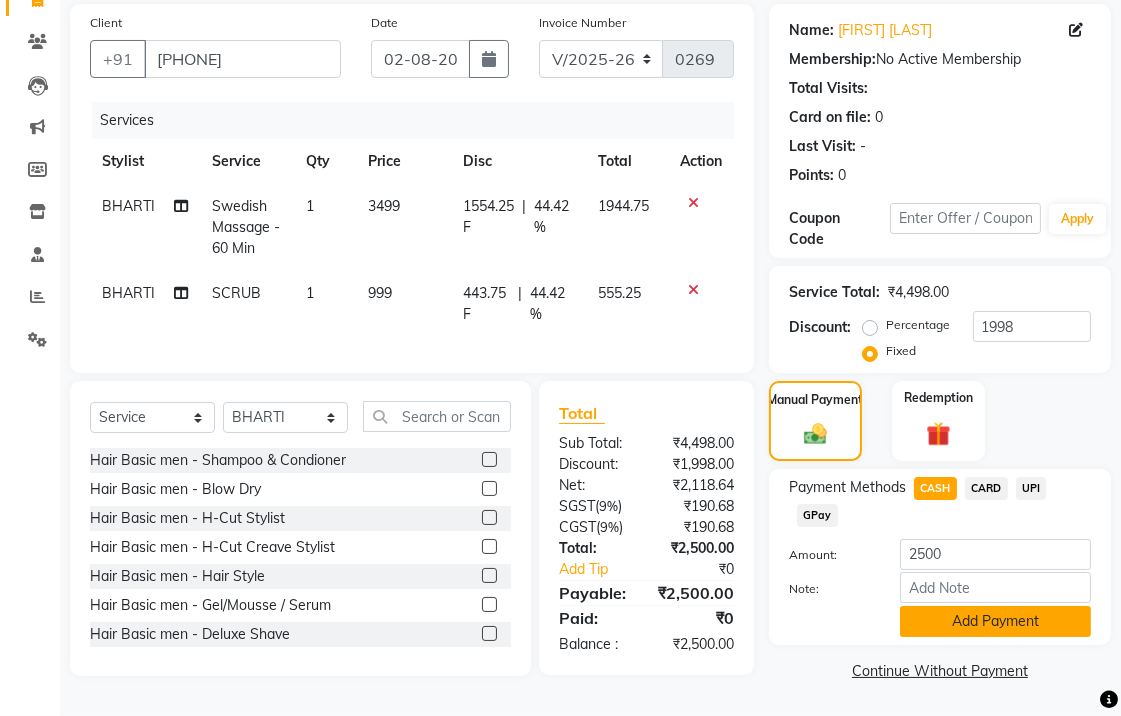 click on "Add Payment" 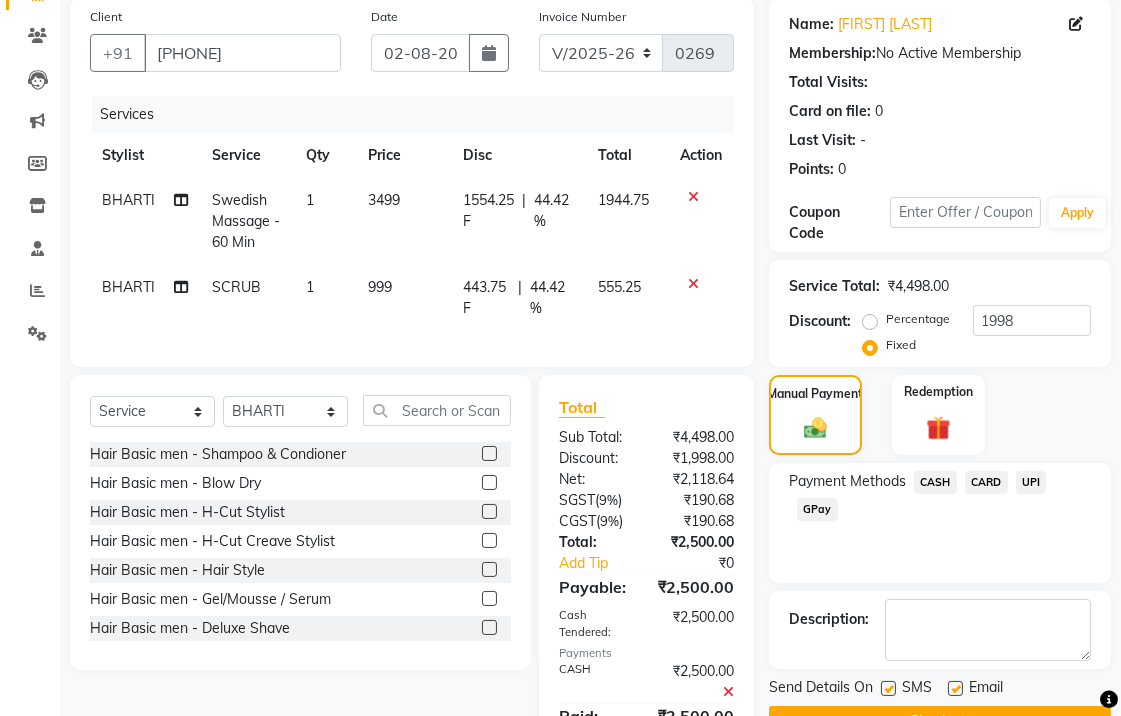 click 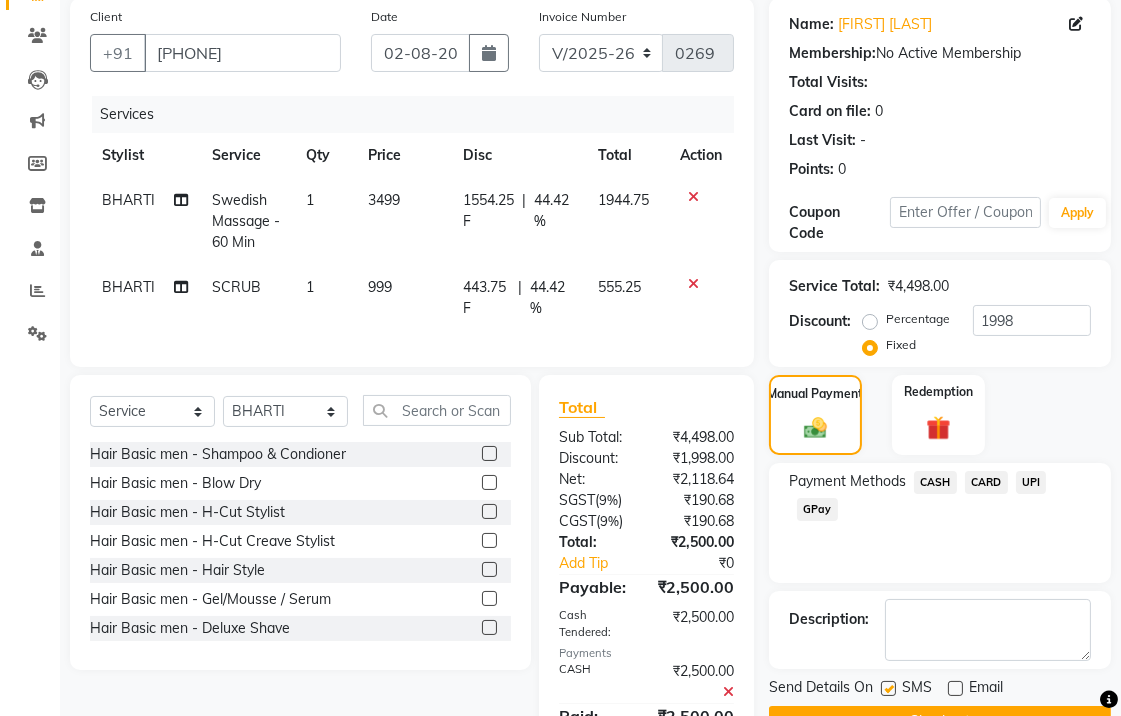 click on "Checkout" 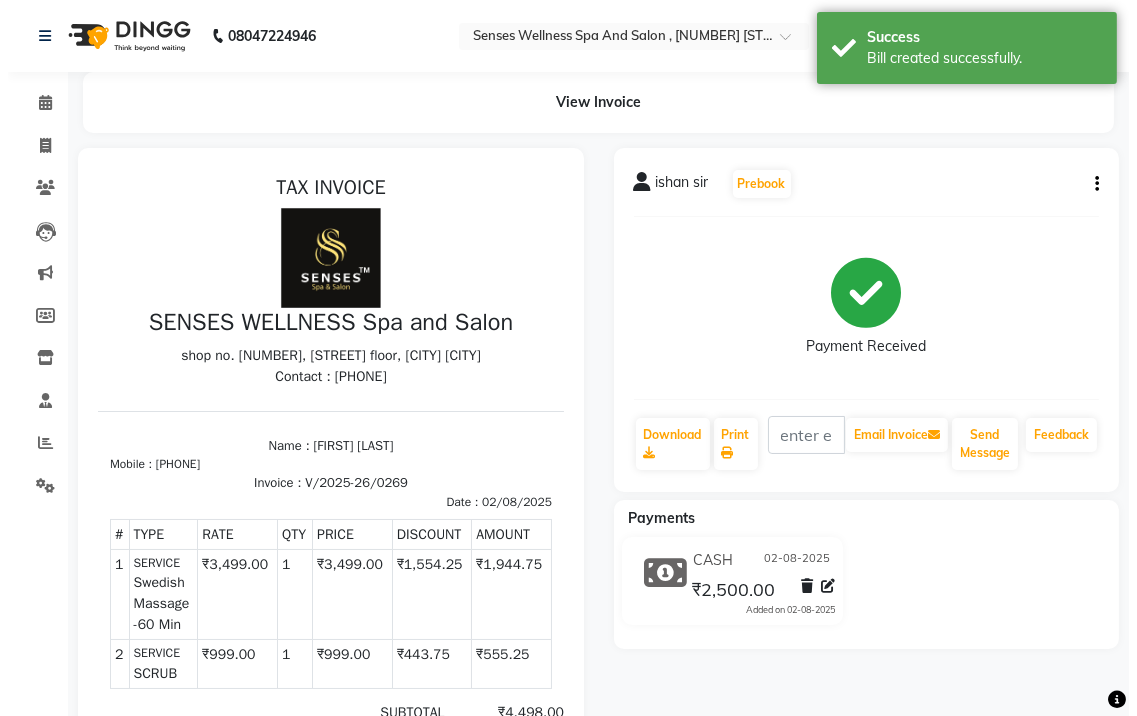 scroll, scrollTop: 0, scrollLeft: 0, axis: both 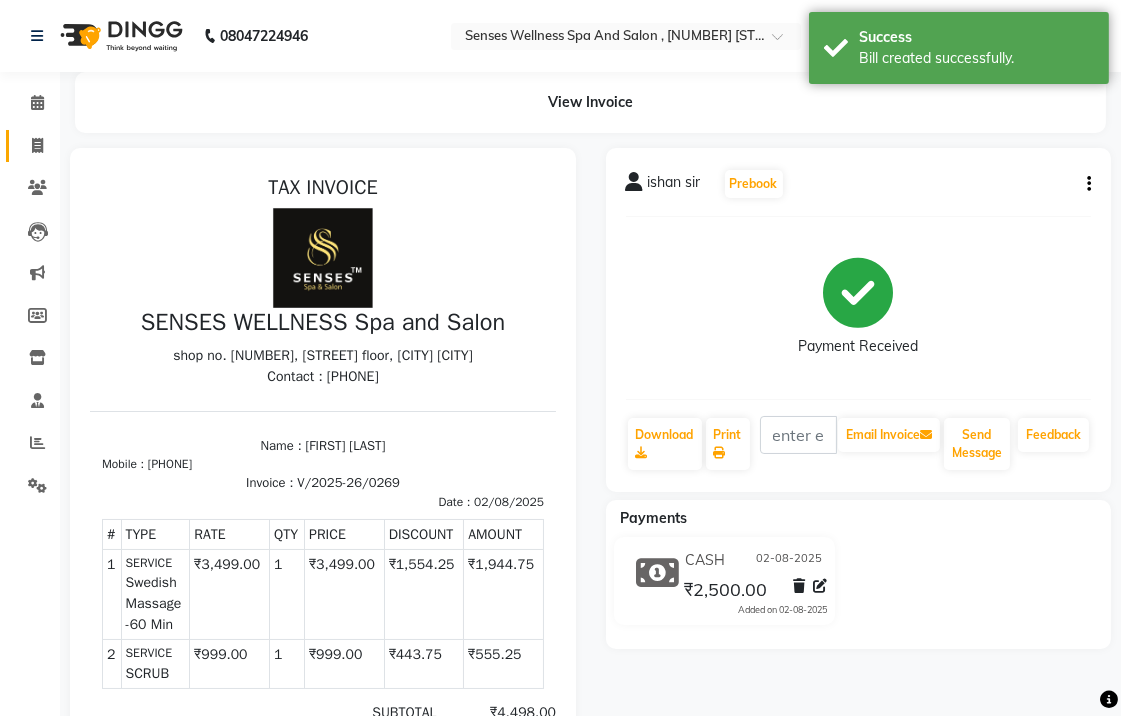 click on "Invoice" 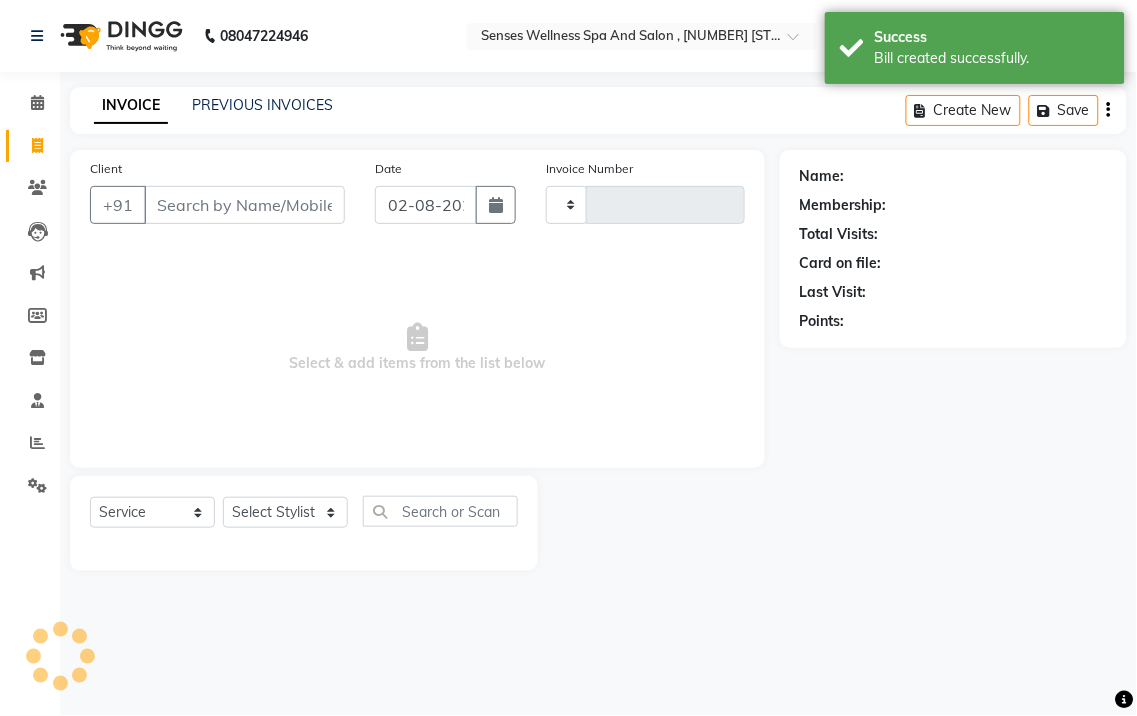 type on "0270" 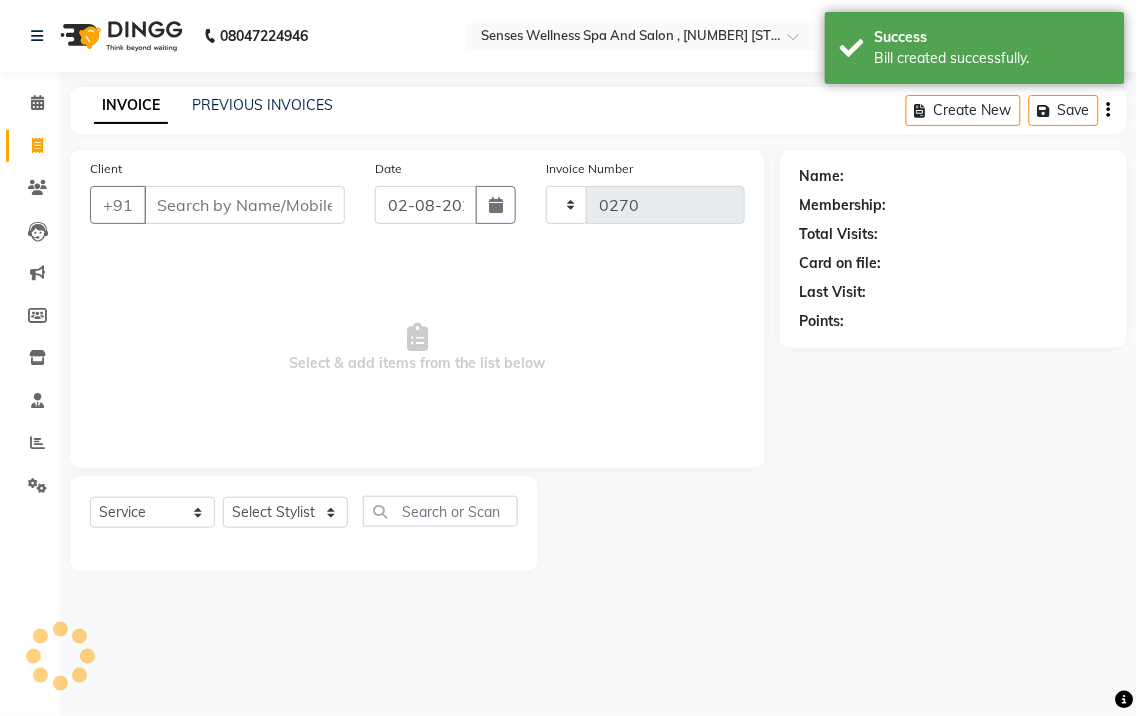 select on "6485" 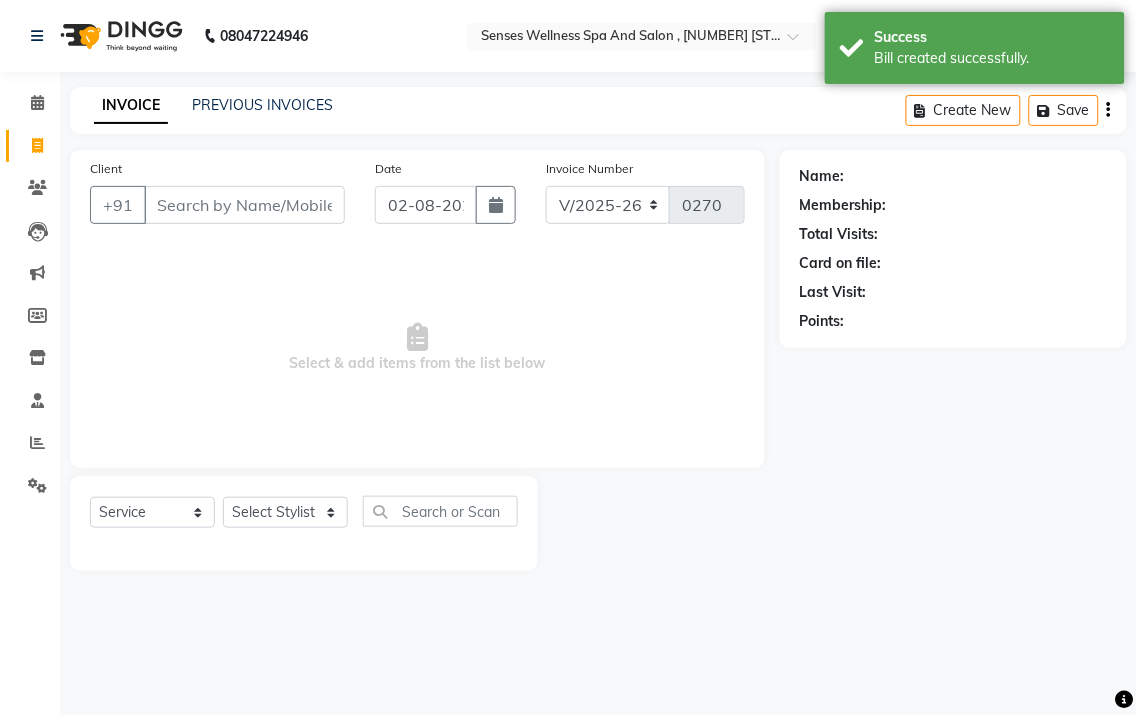 click on "Client" at bounding box center [244, 205] 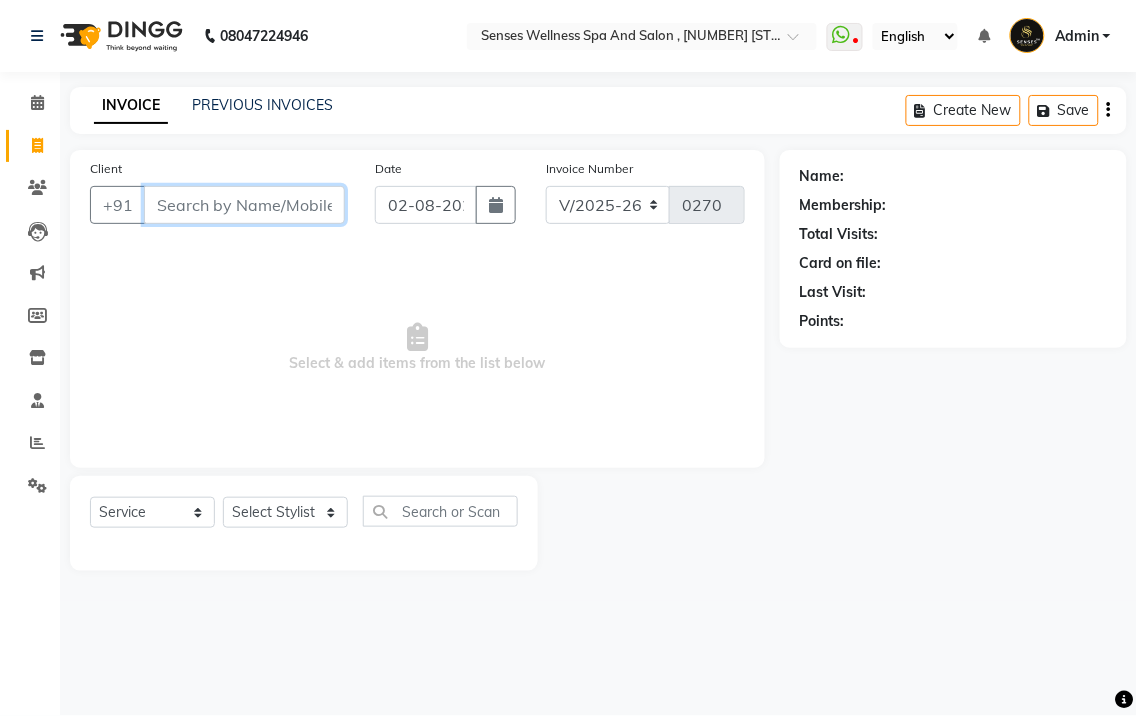 click on "Client" at bounding box center [244, 205] 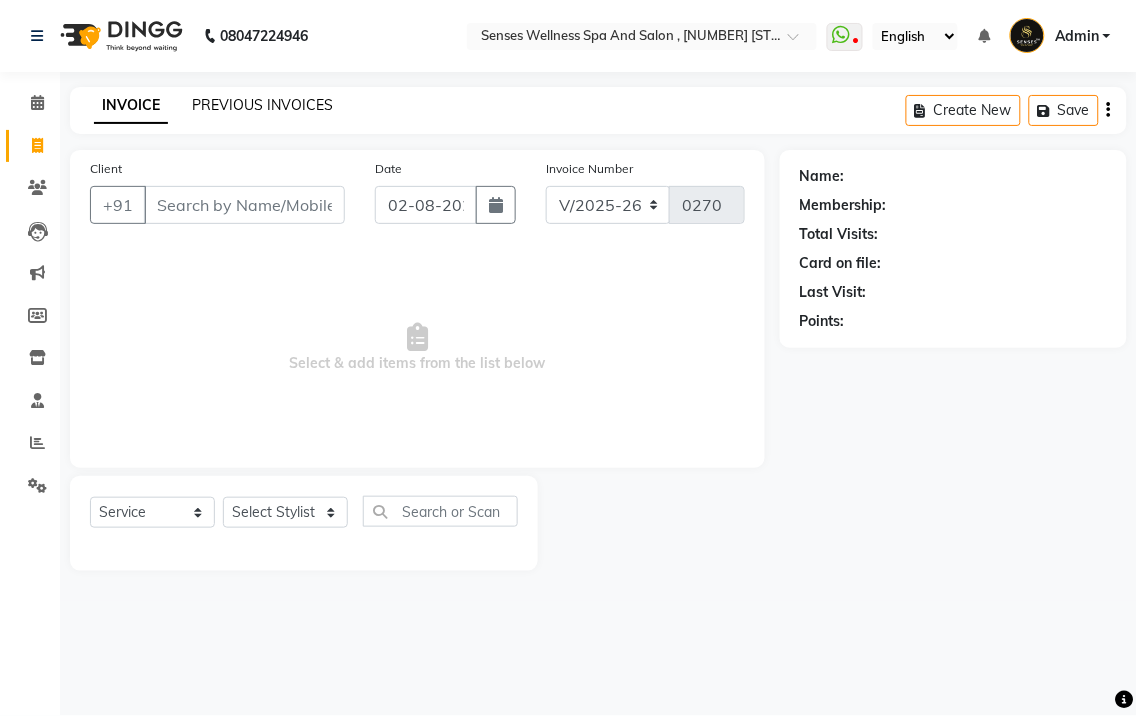 click on "PREVIOUS INVOICES" 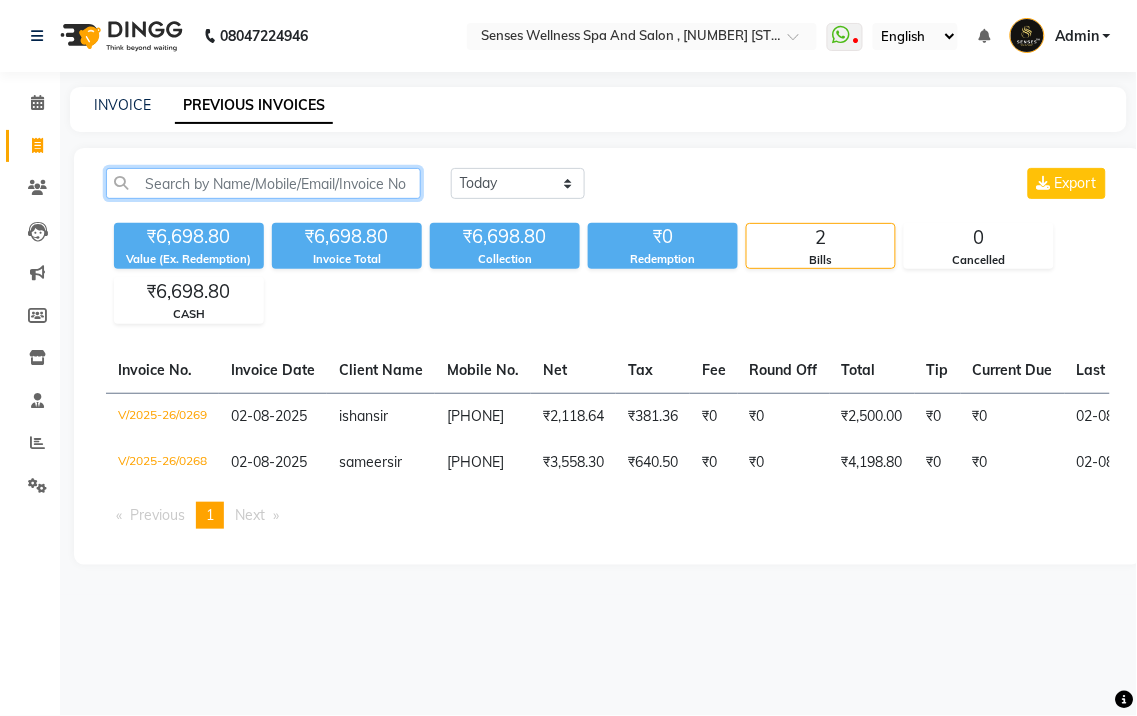 click 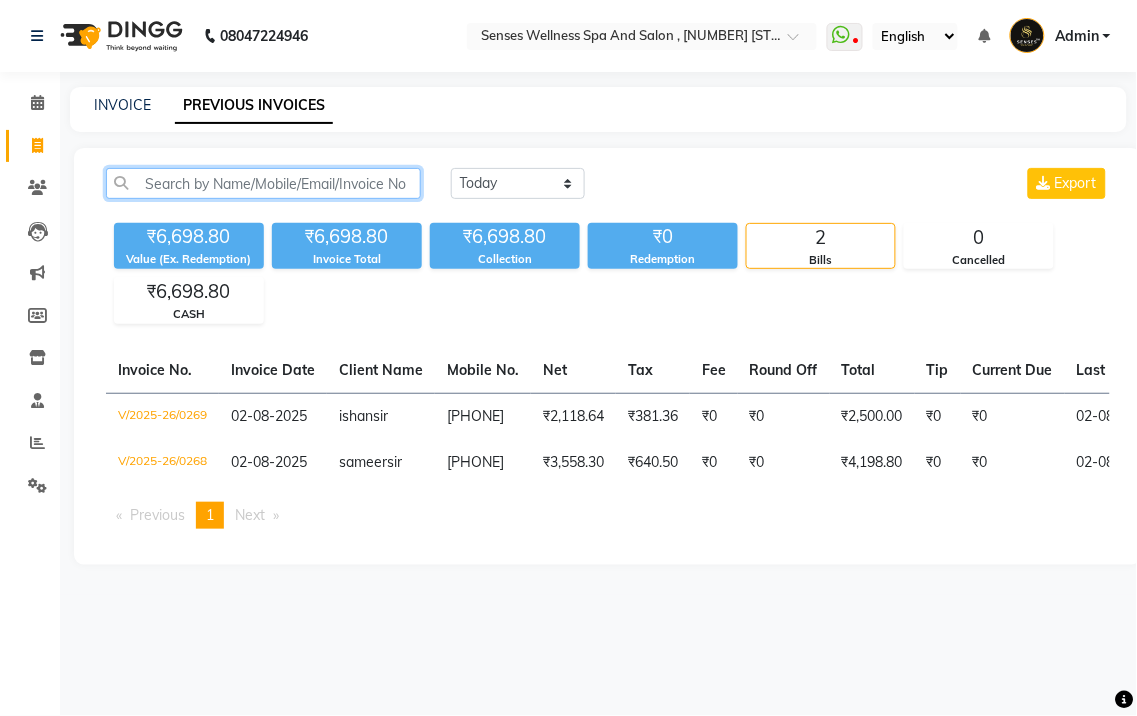 click 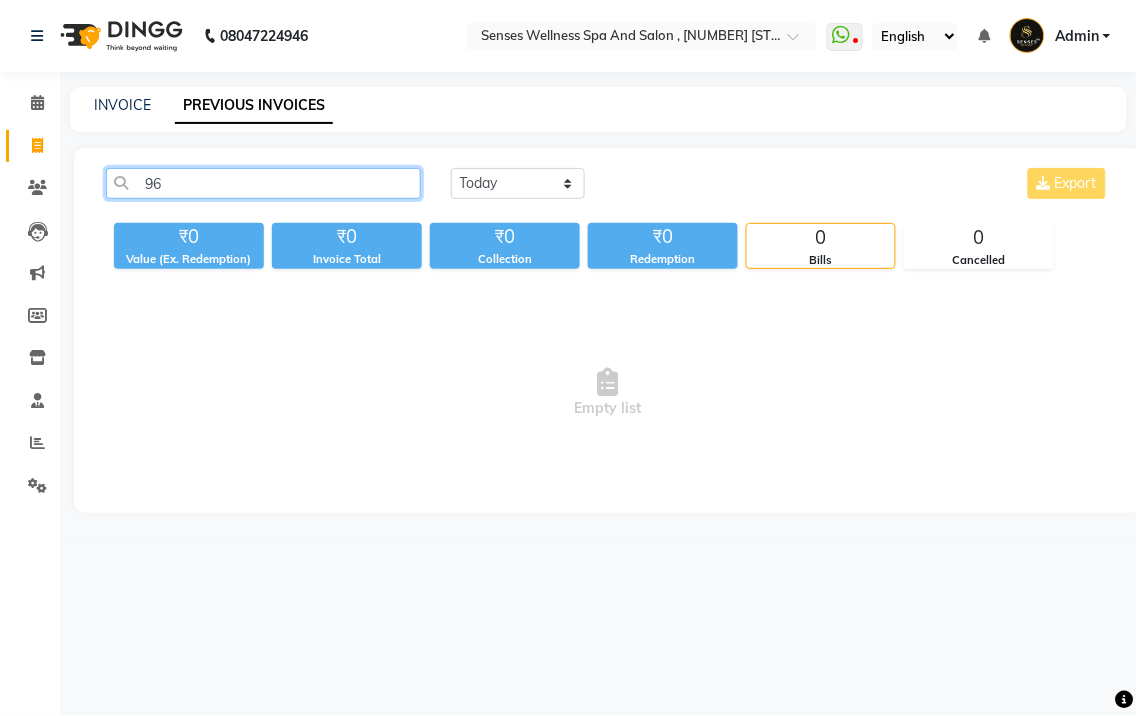 type on "9" 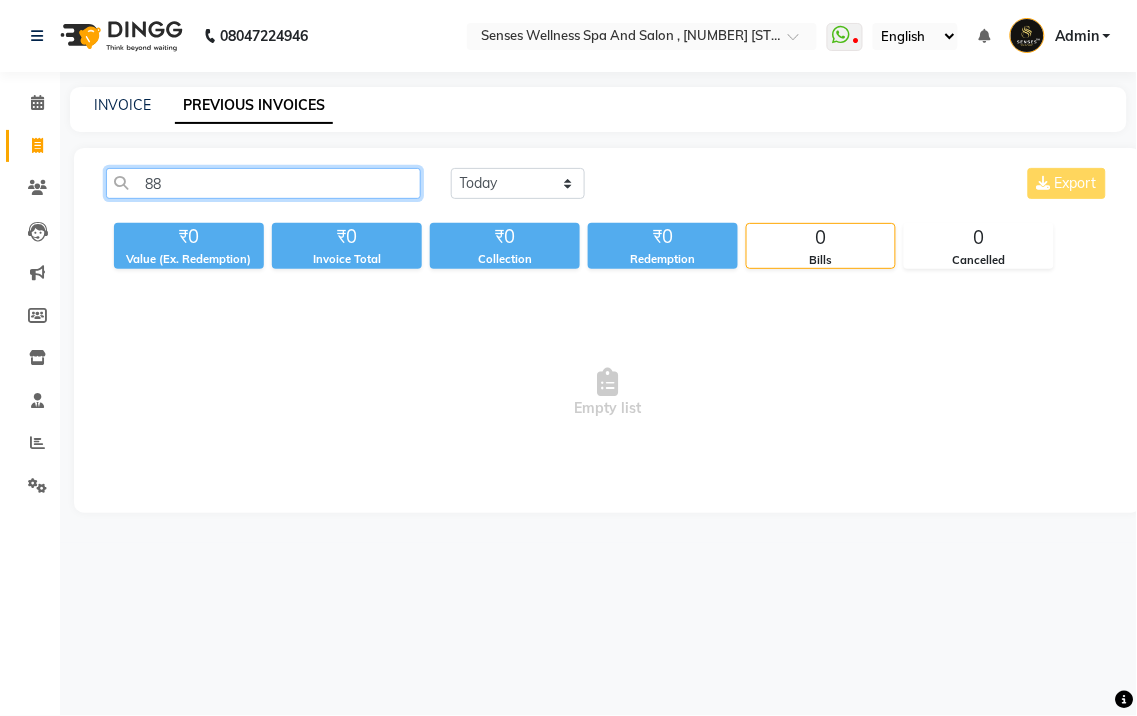 type on "8" 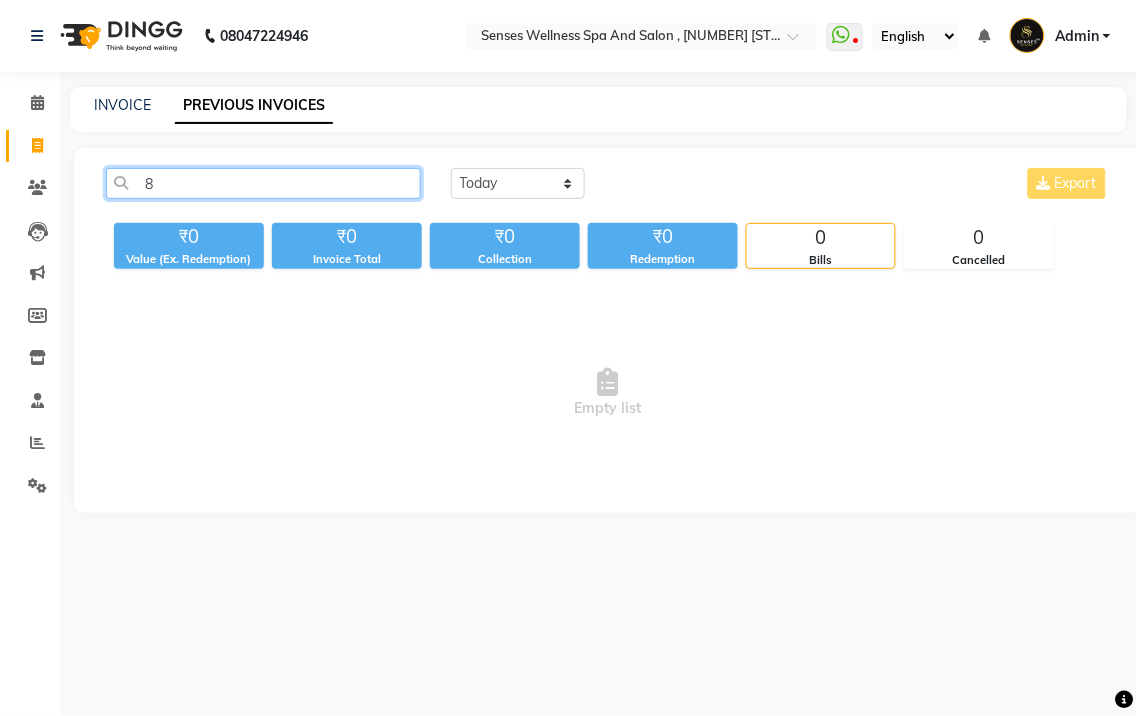 type 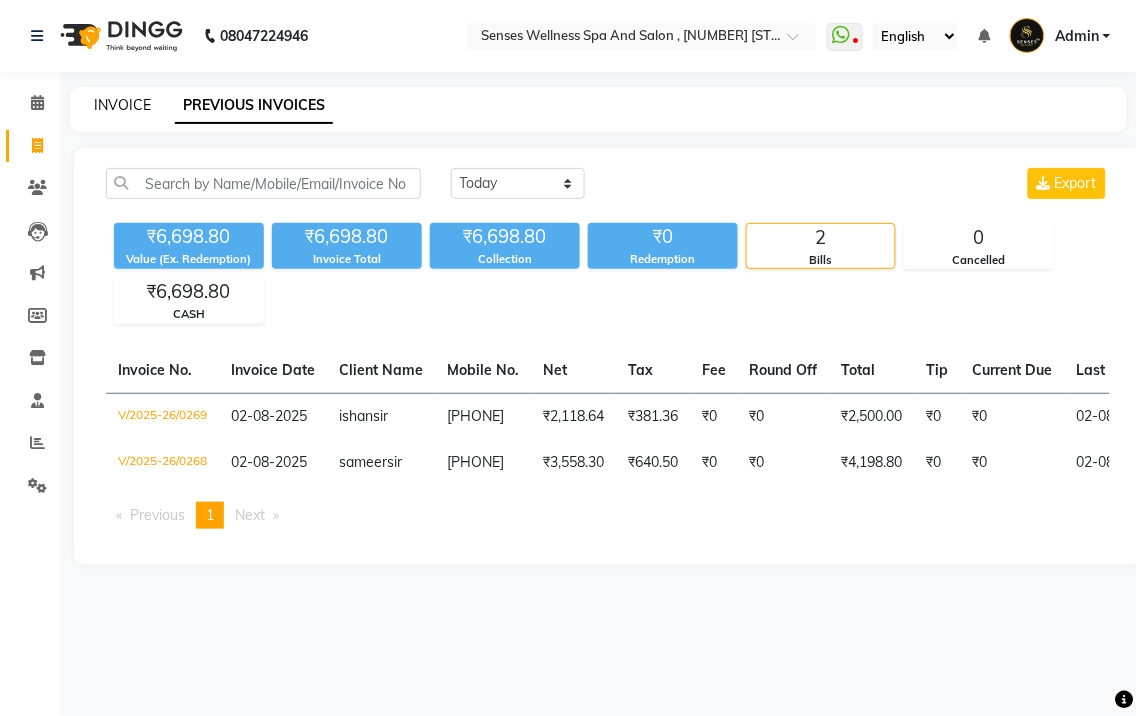 click on "INVOICE" 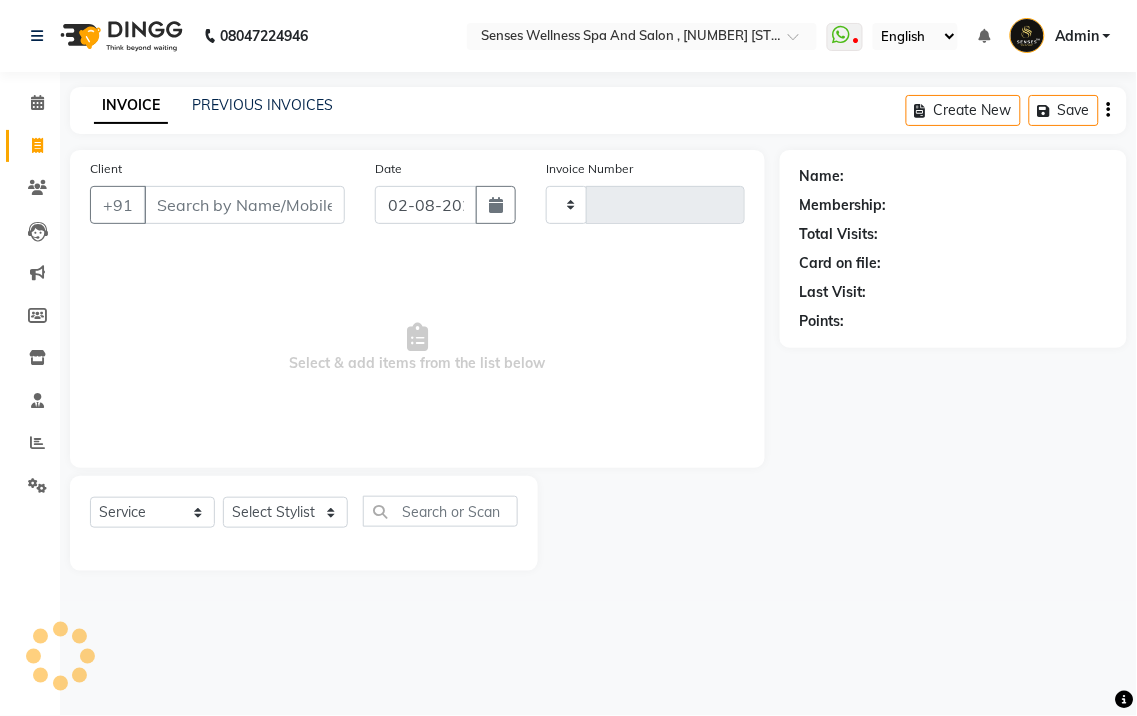 type on "0270" 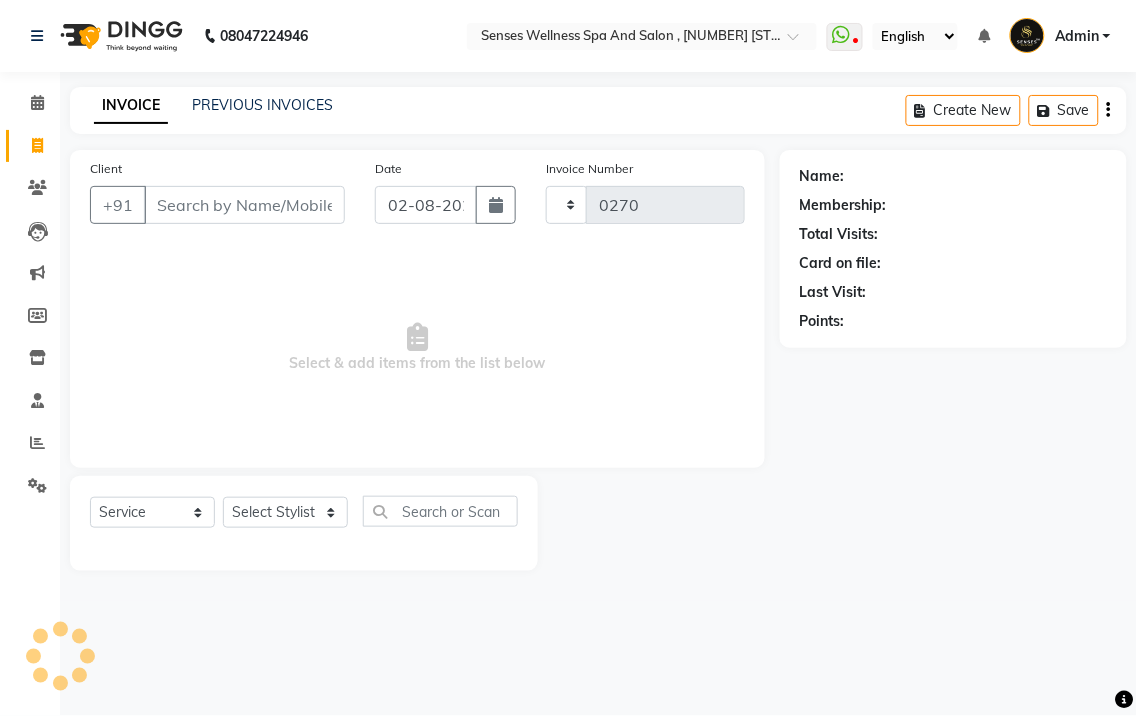 select on "6485" 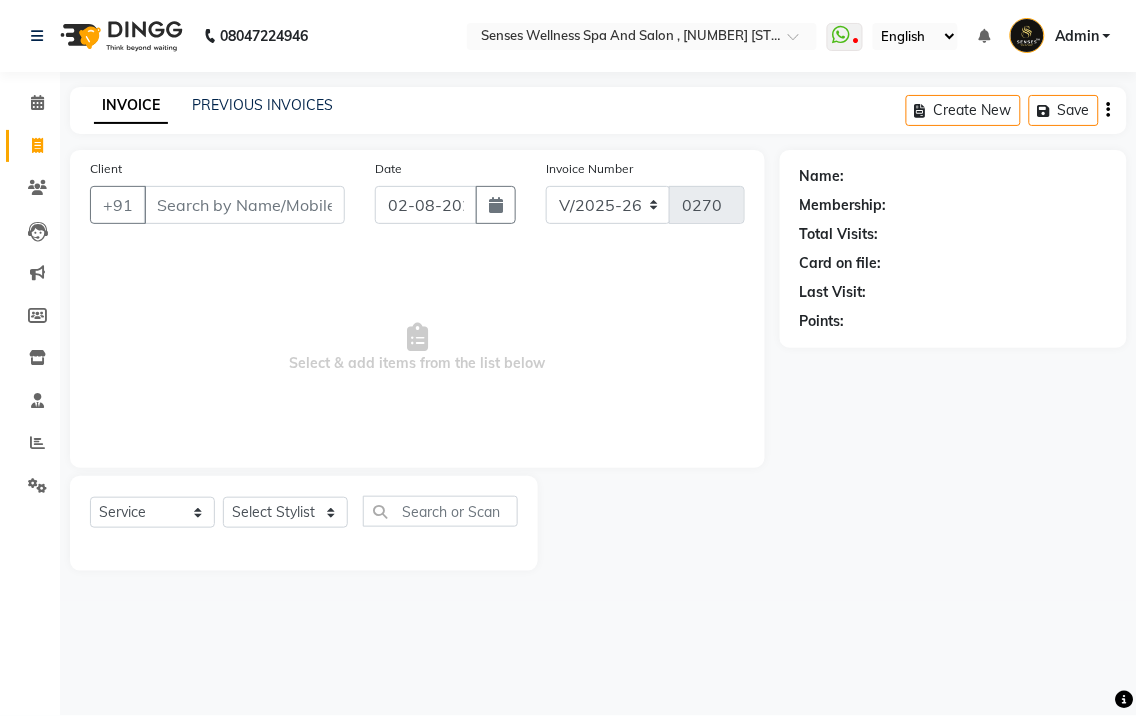 click on "INVOICE" 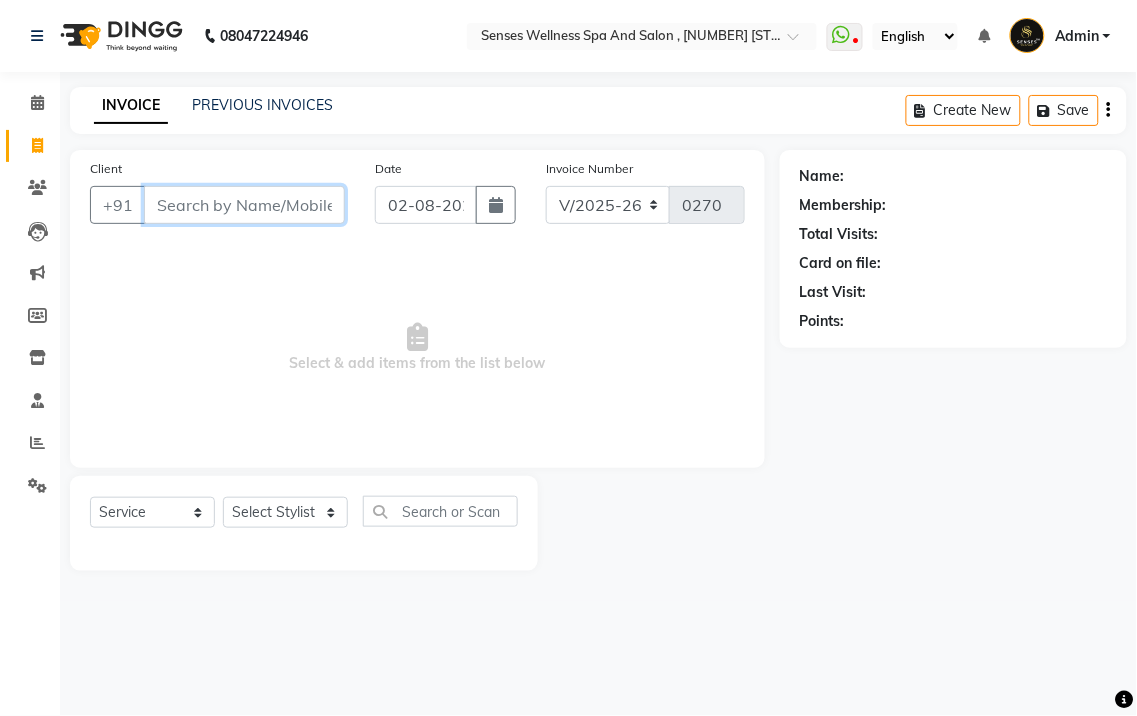 click on "Client" at bounding box center [244, 205] 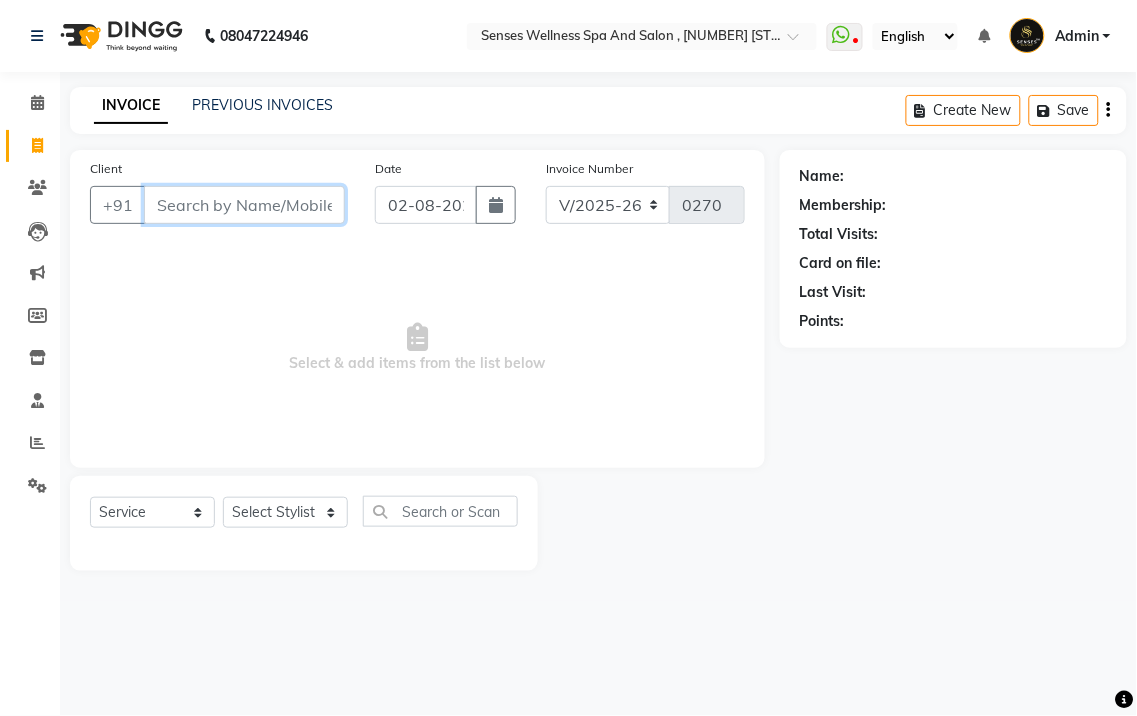 click on "Client" at bounding box center [244, 205] 